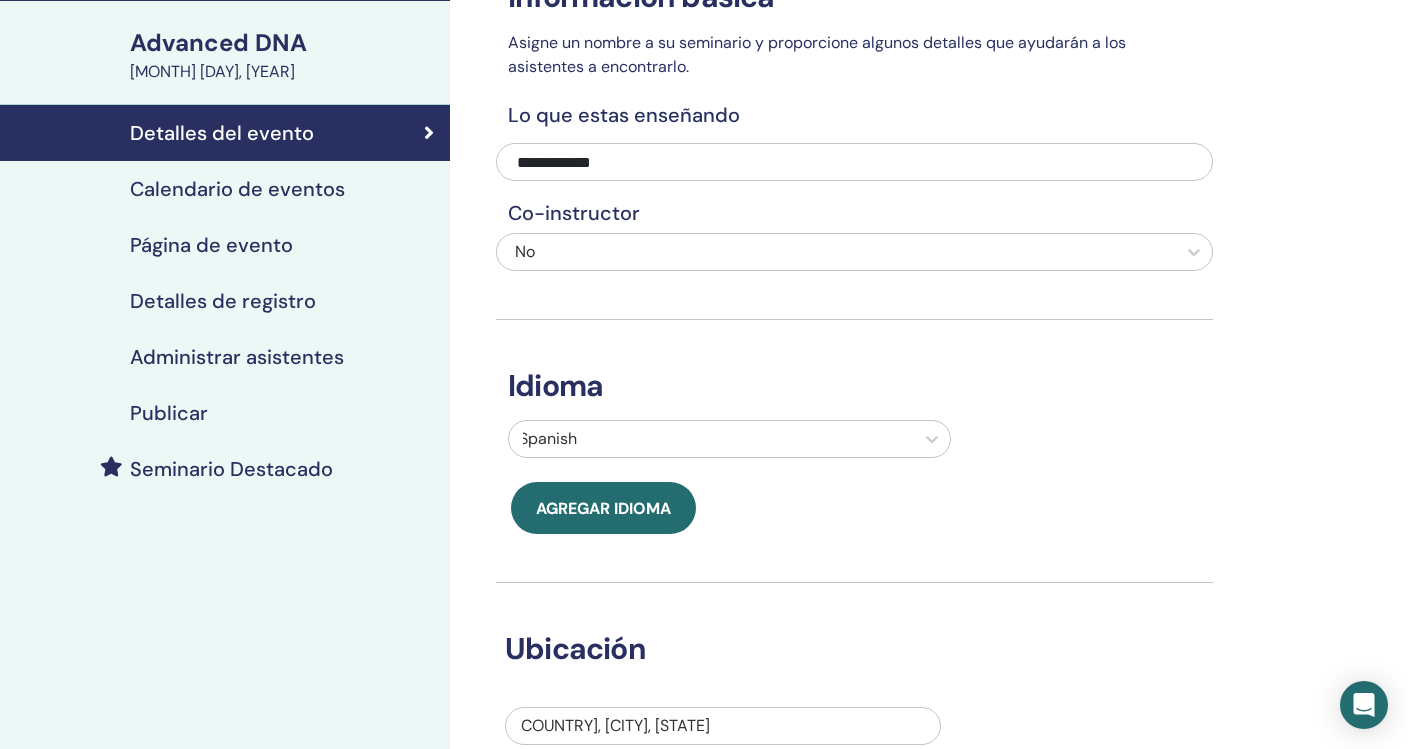 scroll, scrollTop: 149, scrollLeft: 0, axis: vertical 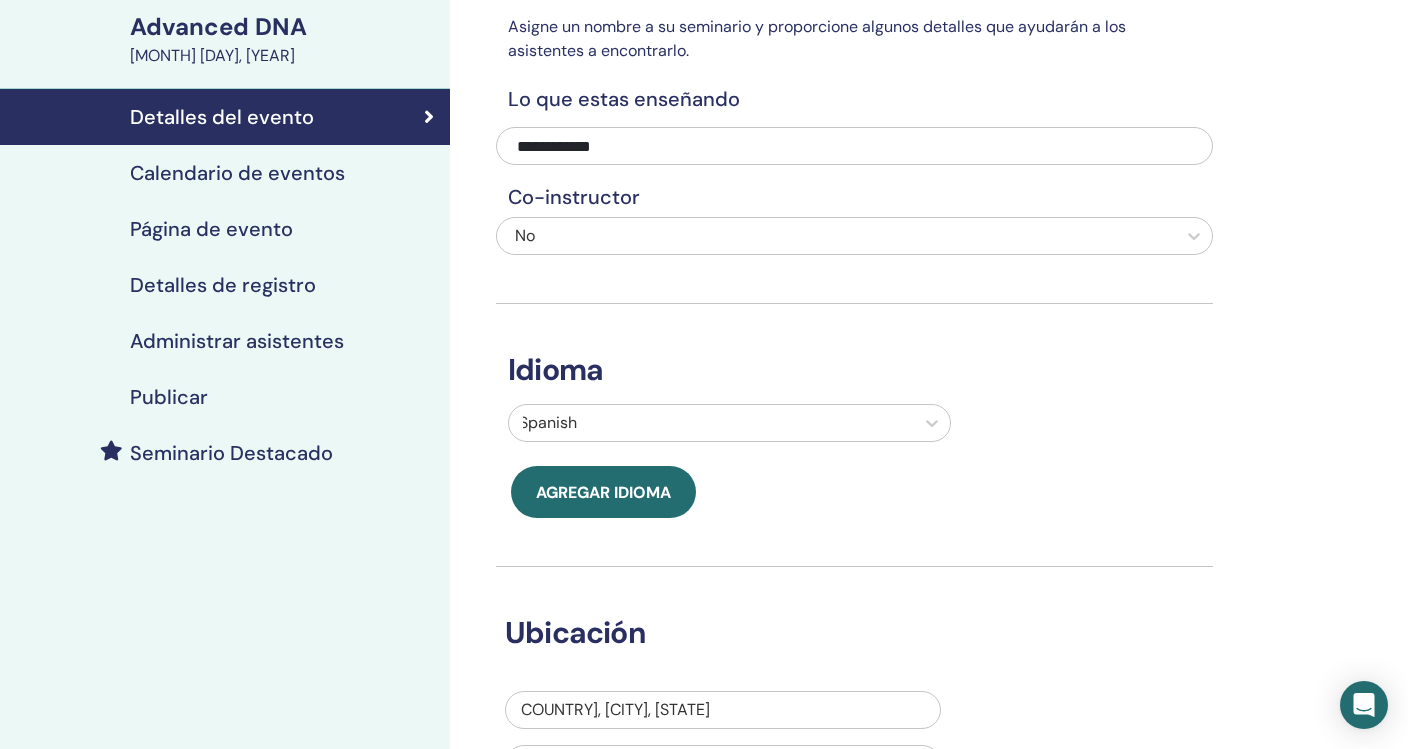 click on "Calendario de eventos" at bounding box center (237, 173) 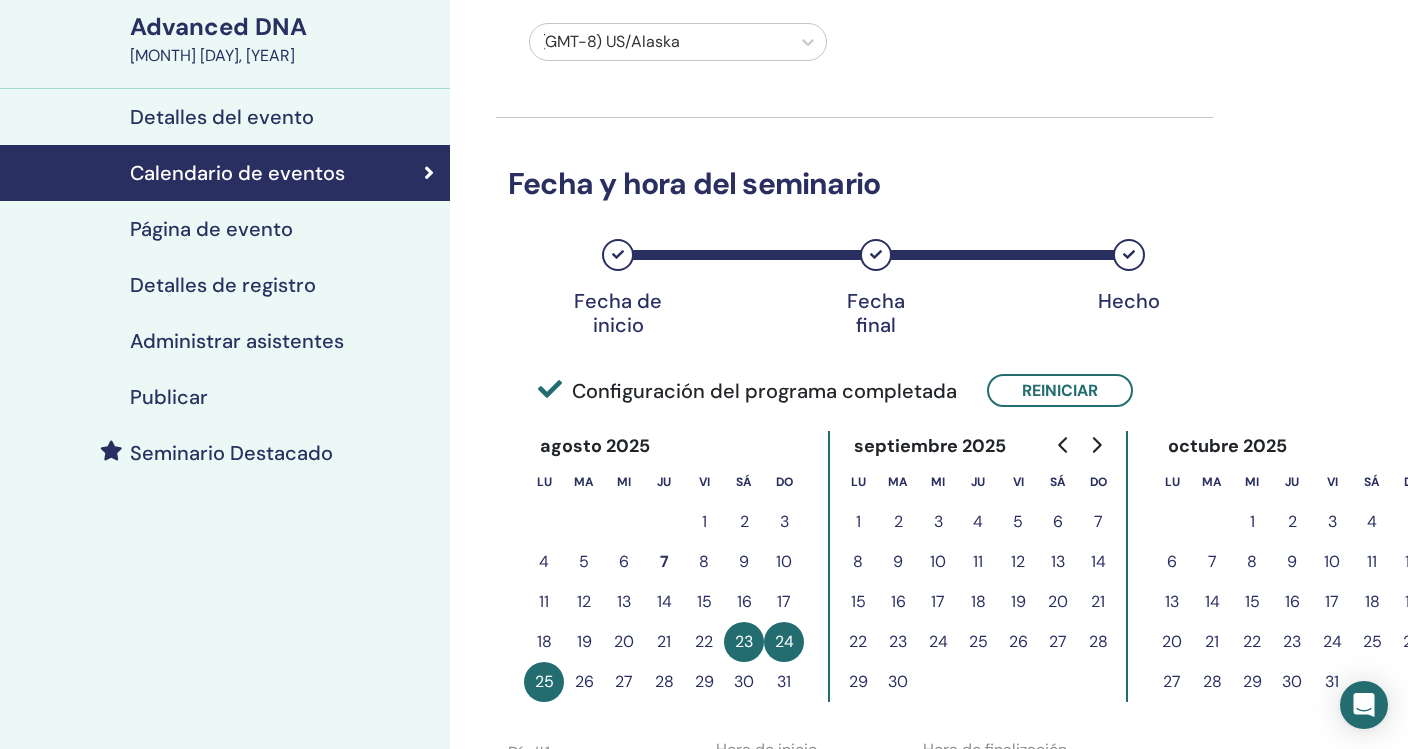 click on "22" at bounding box center (704, 642) 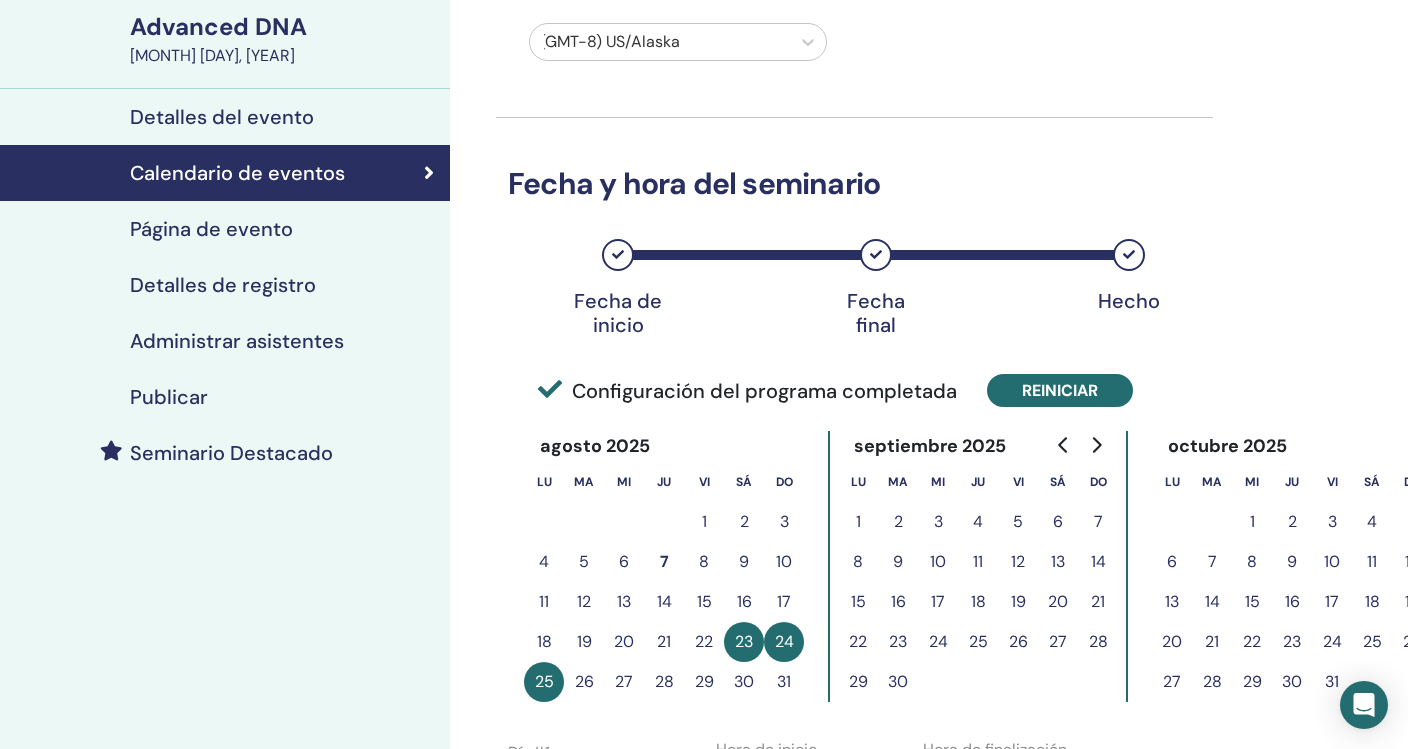 click on "Reiniciar" at bounding box center [1060, 390] 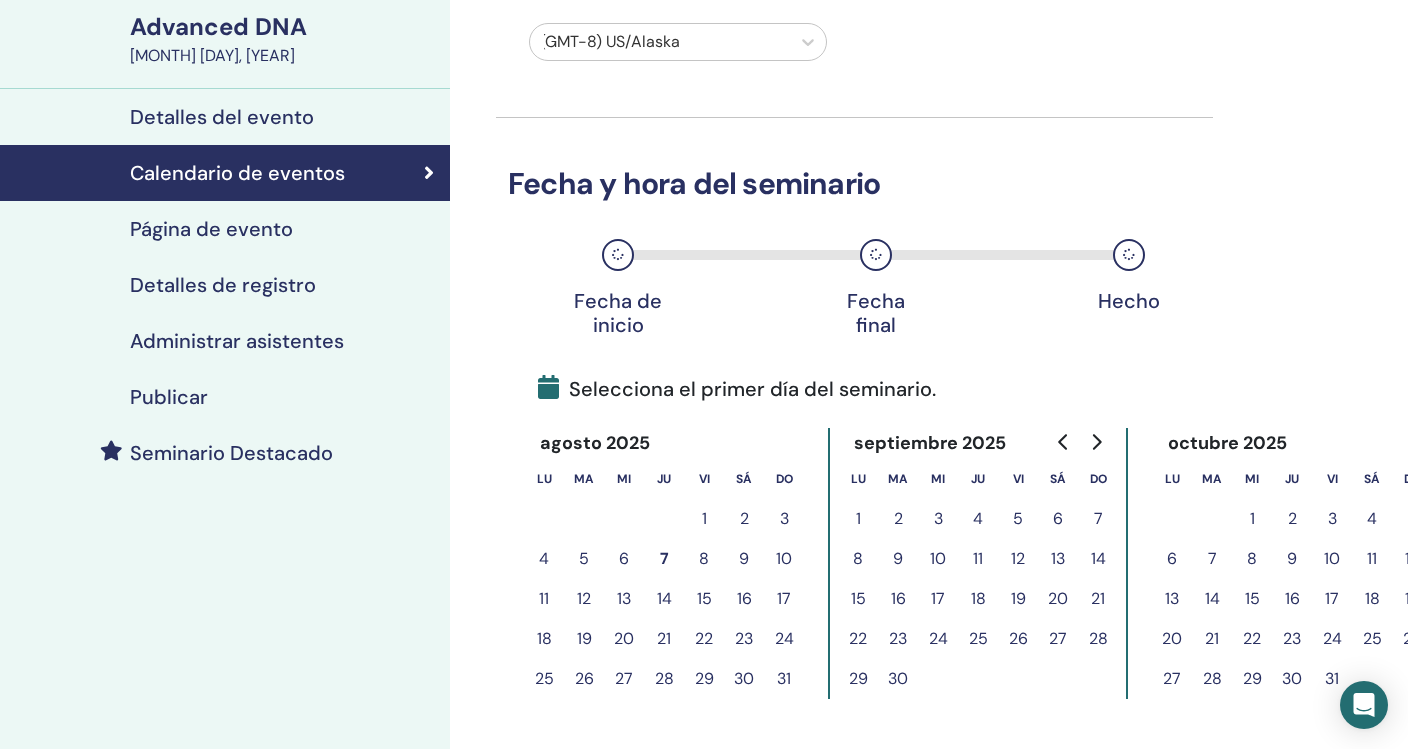 click on "22" at bounding box center [704, 639] 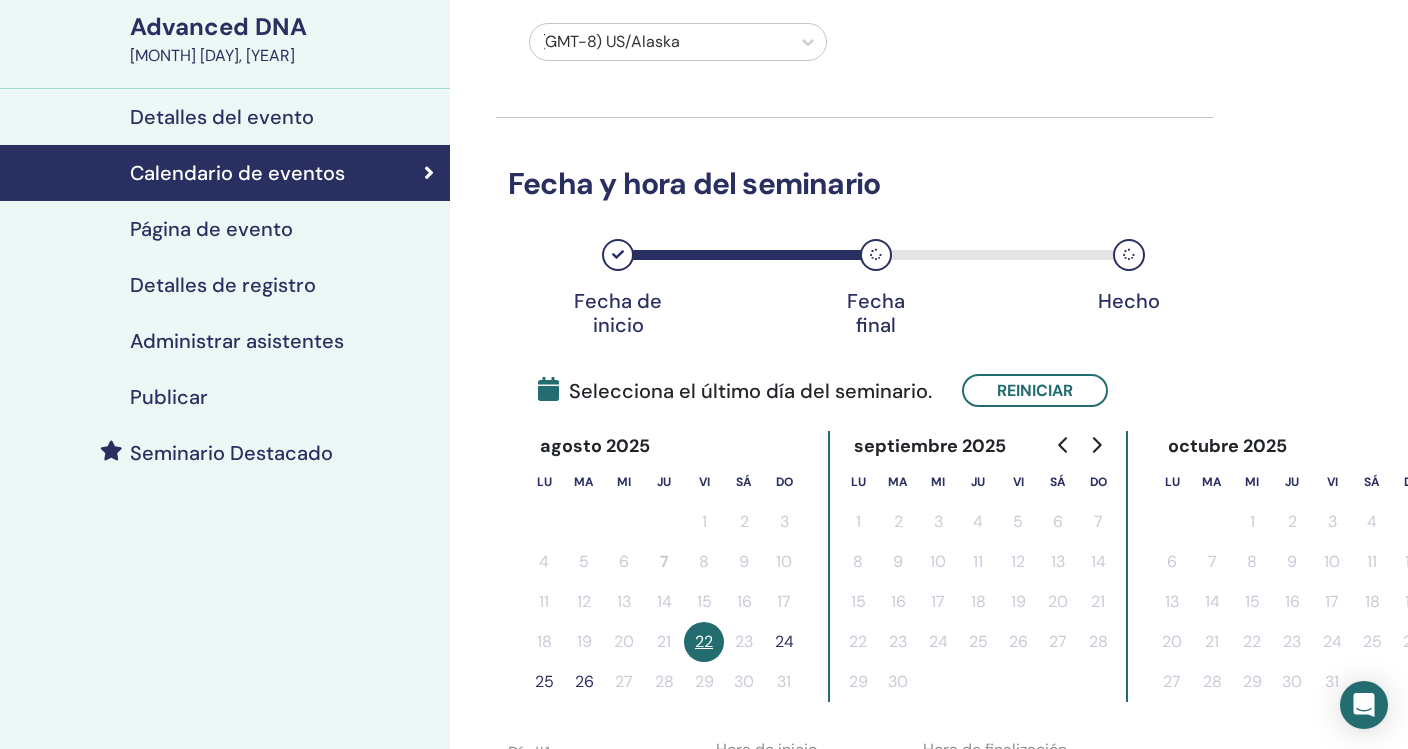click on "24" at bounding box center (784, 642) 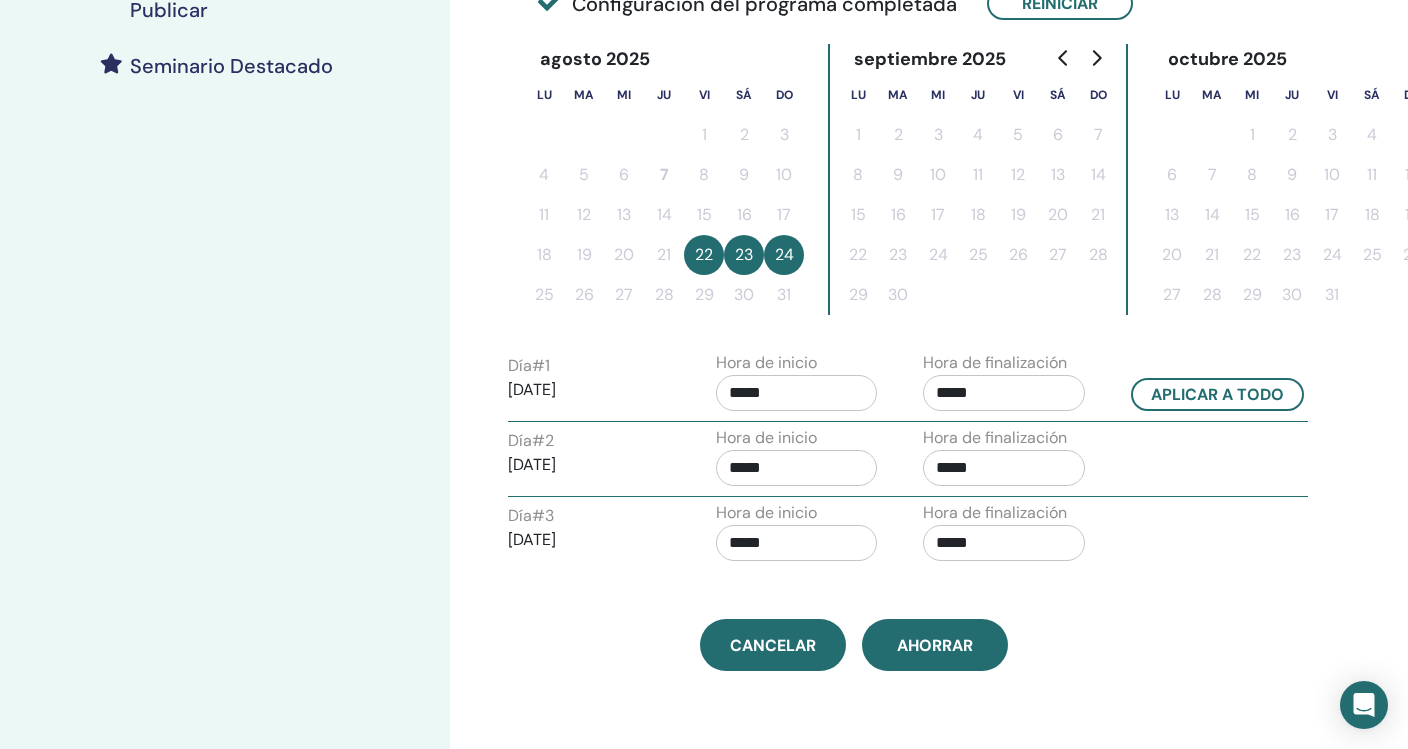scroll, scrollTop: 567, scrollLeft: 0, axis: vertical 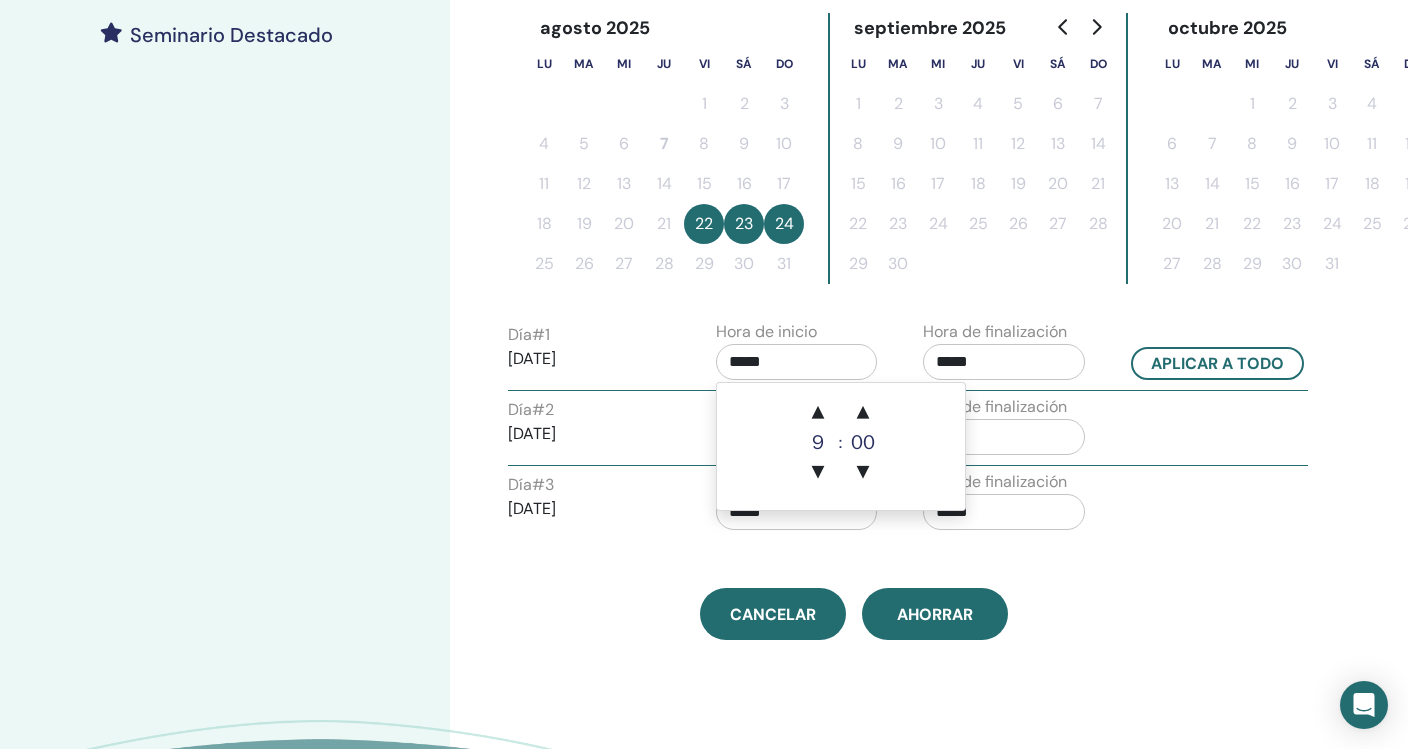 click on "*****" at bounding box center [797, 362] 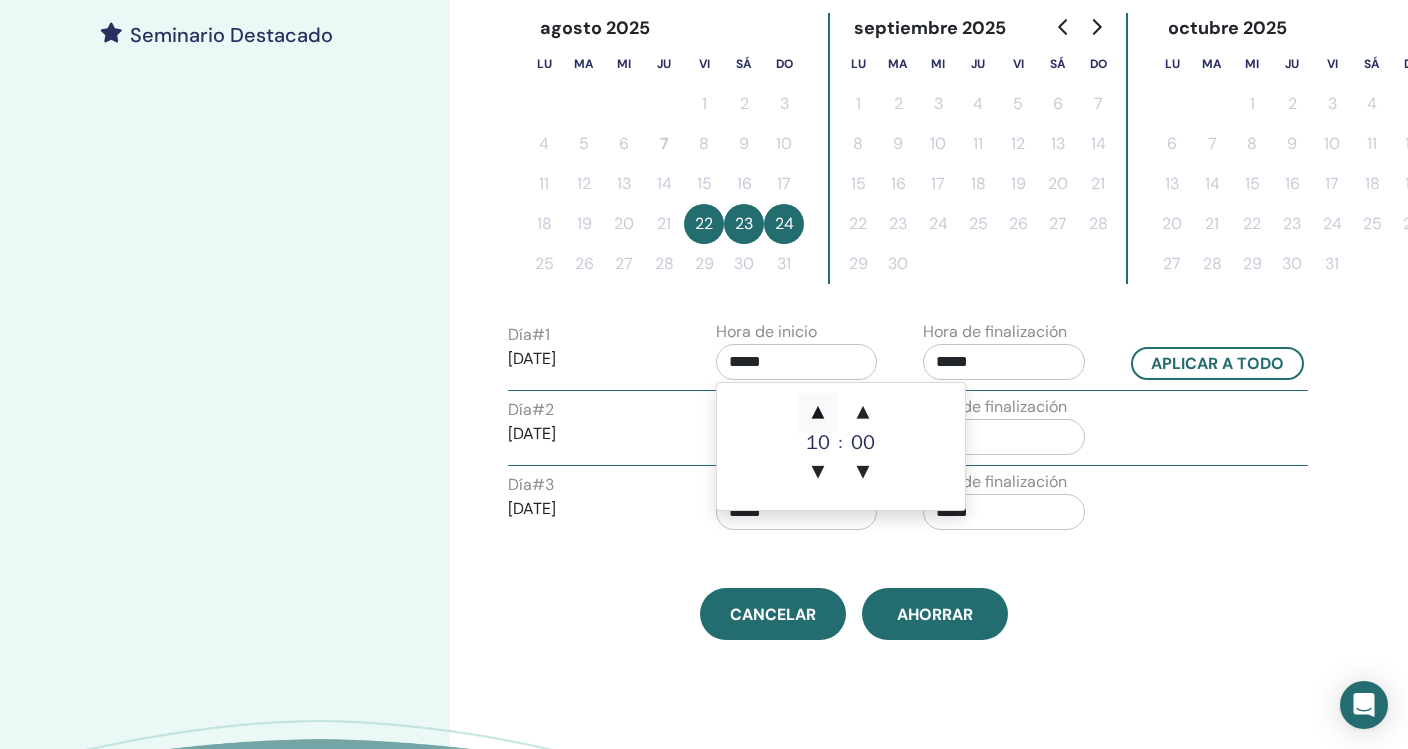 click on "▲" at bounding box center [818, 413] 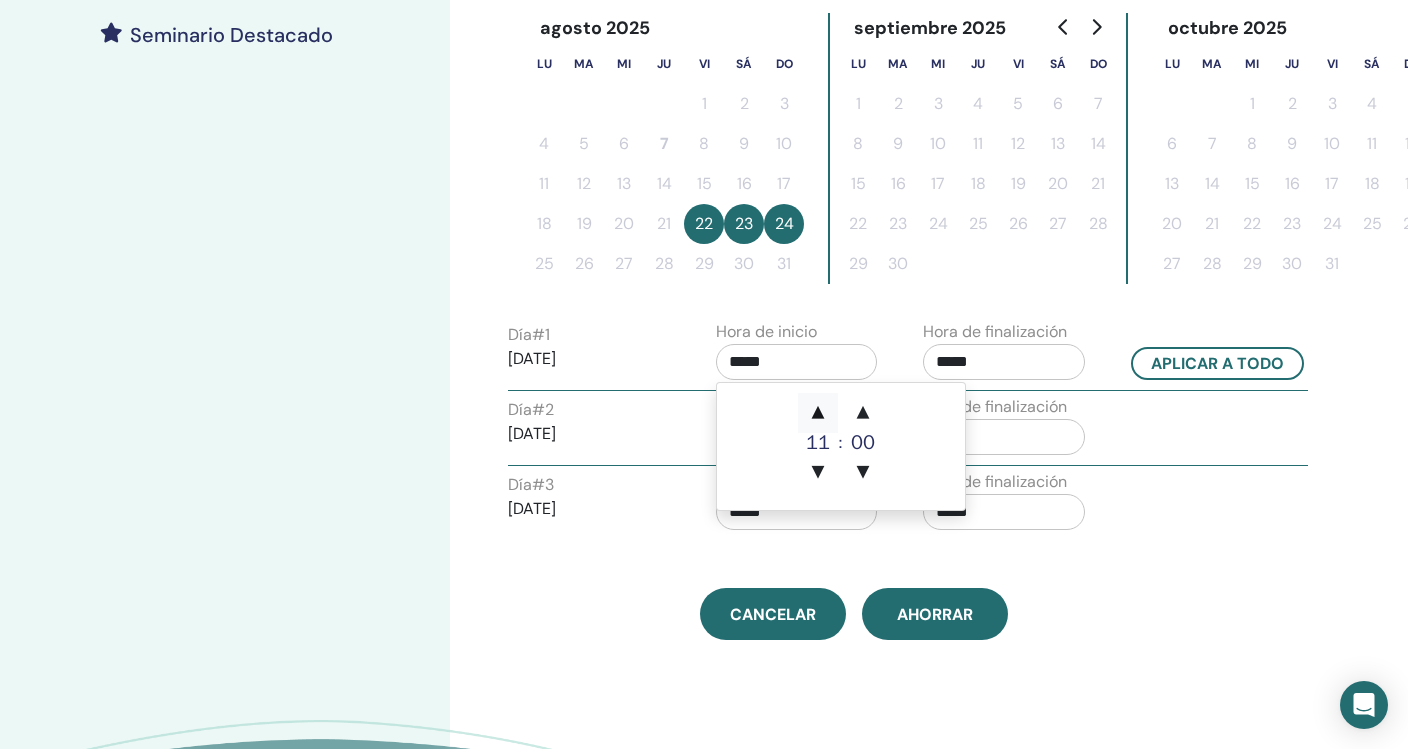 click on "▲" at bounding box center (818, 413) 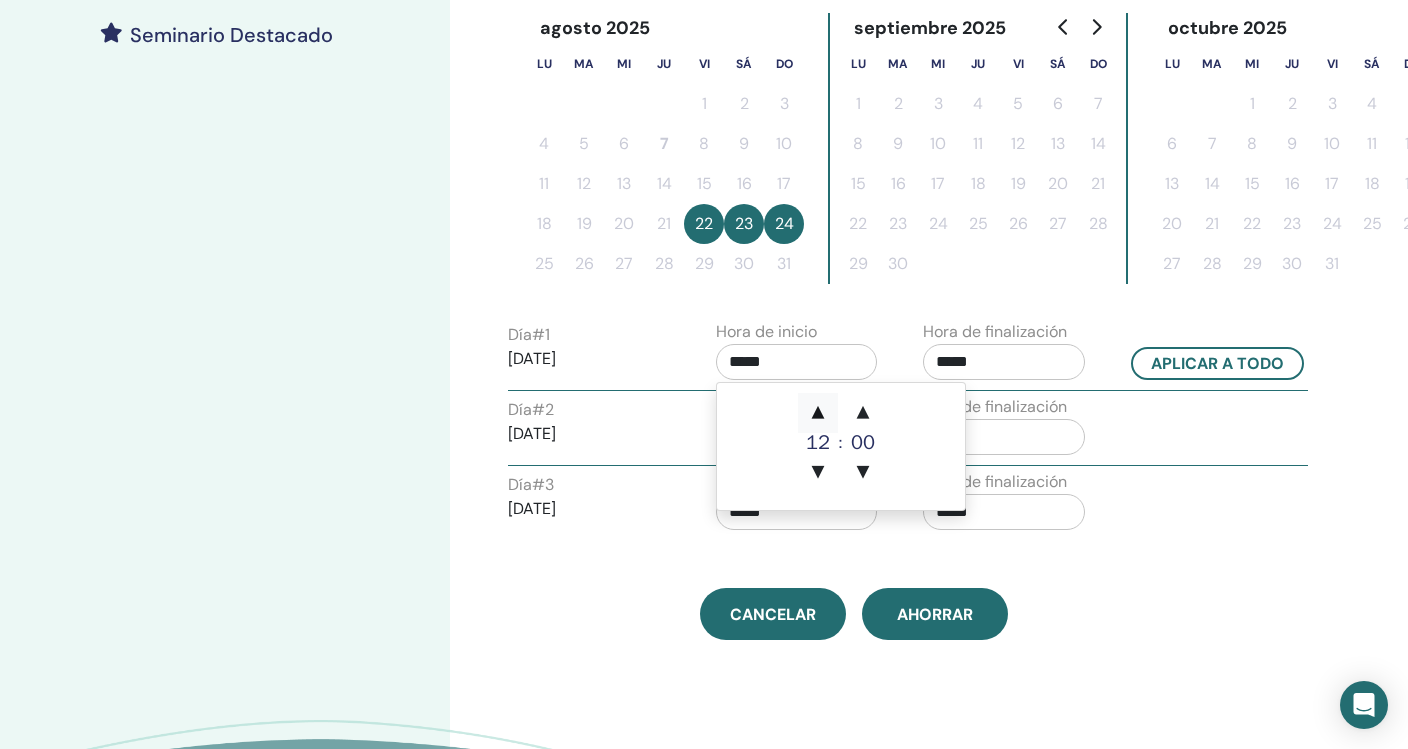 click on "▲" at bounding box center (818, 413) 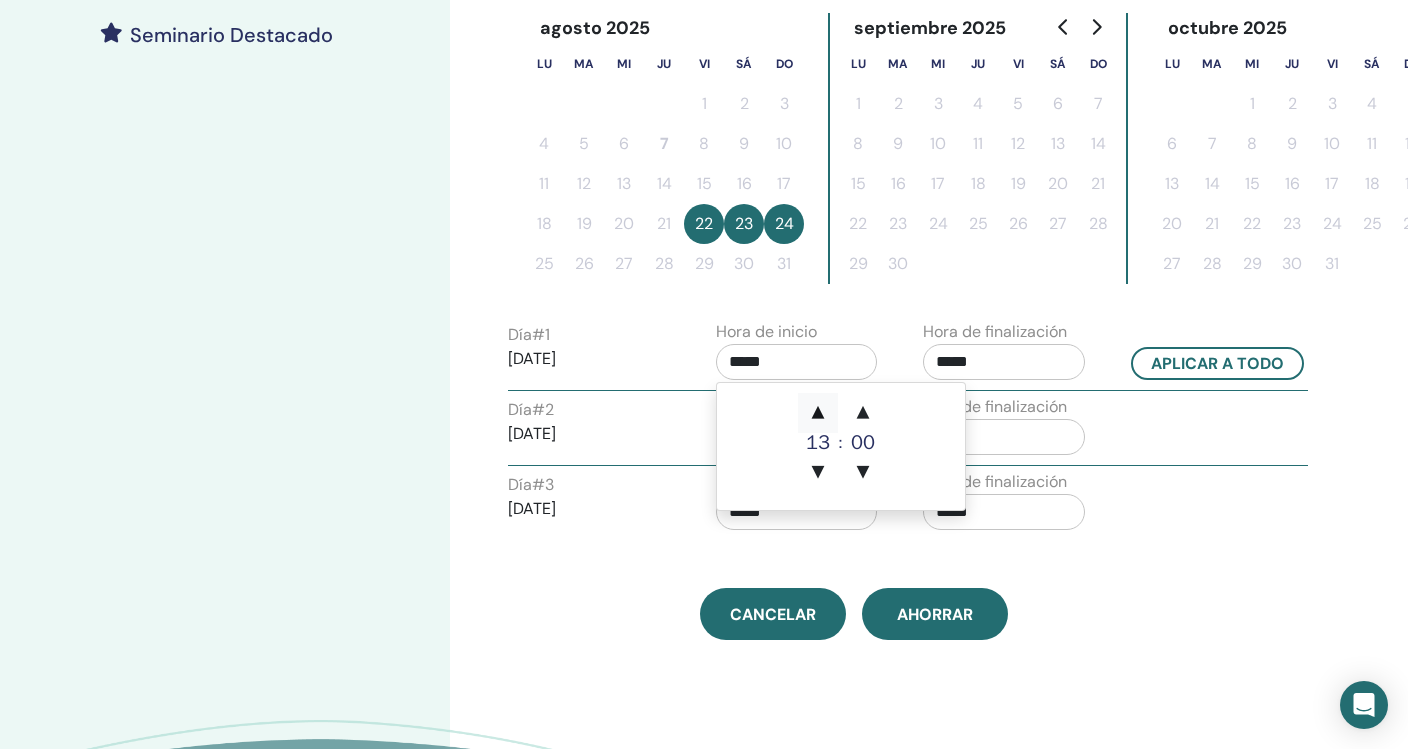 click on "▲" at bounding box center (818, 413) 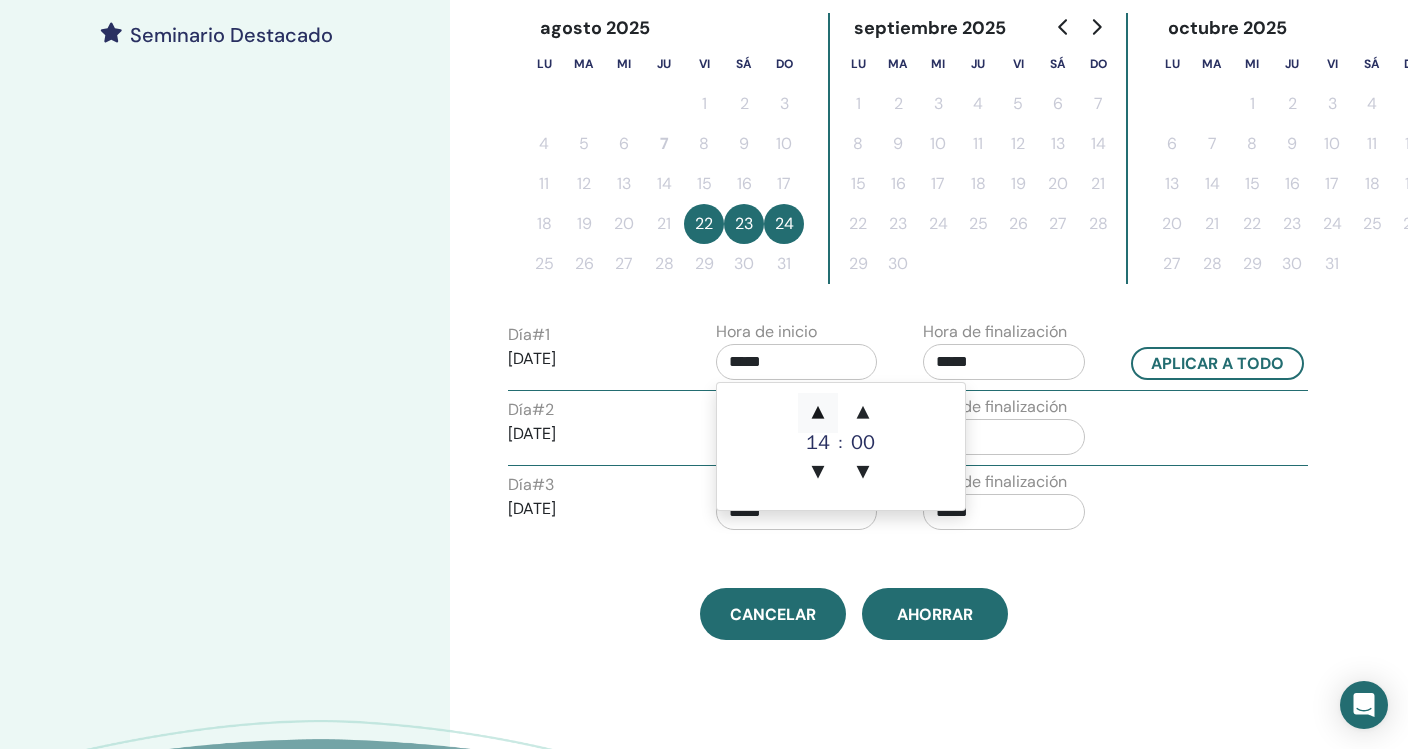 click on "▲" at bounding box center (818, 413) 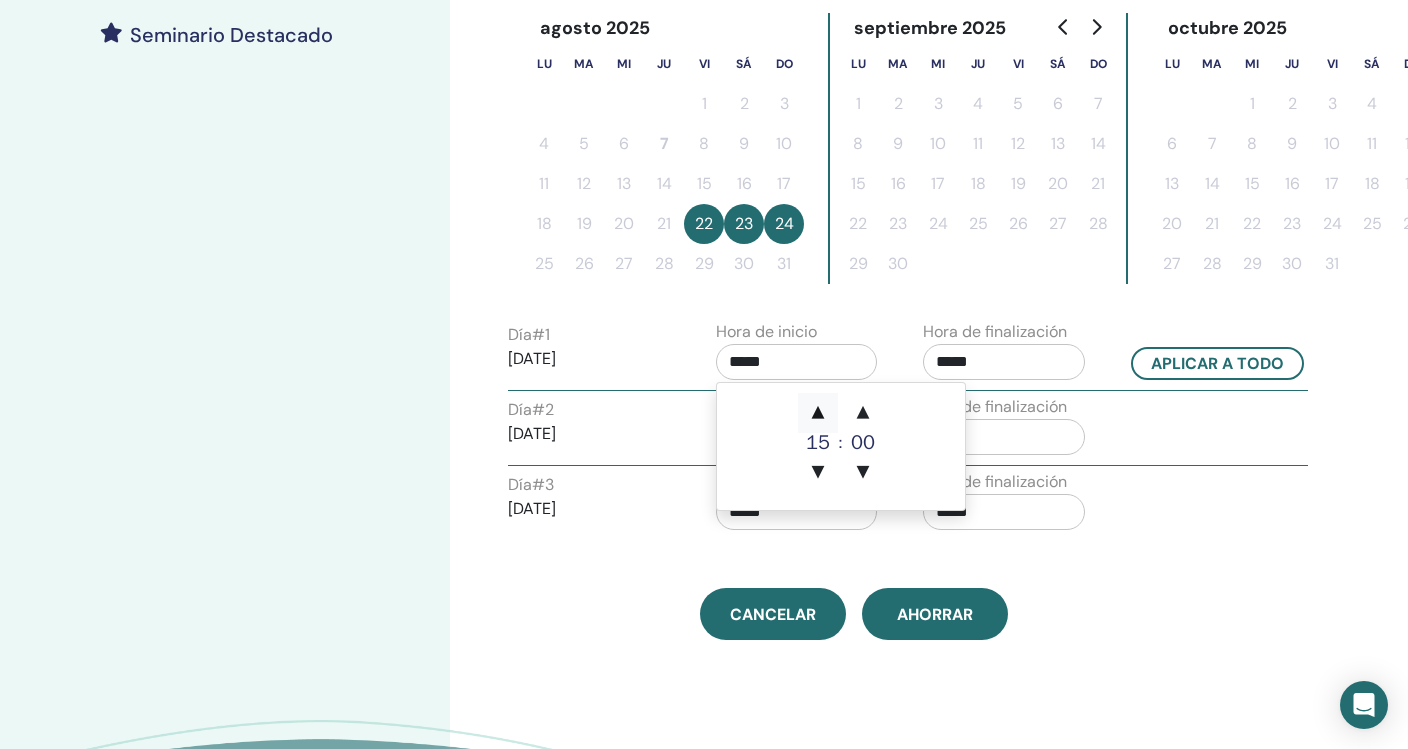 click on "▲" at bounding box center [818, 413] 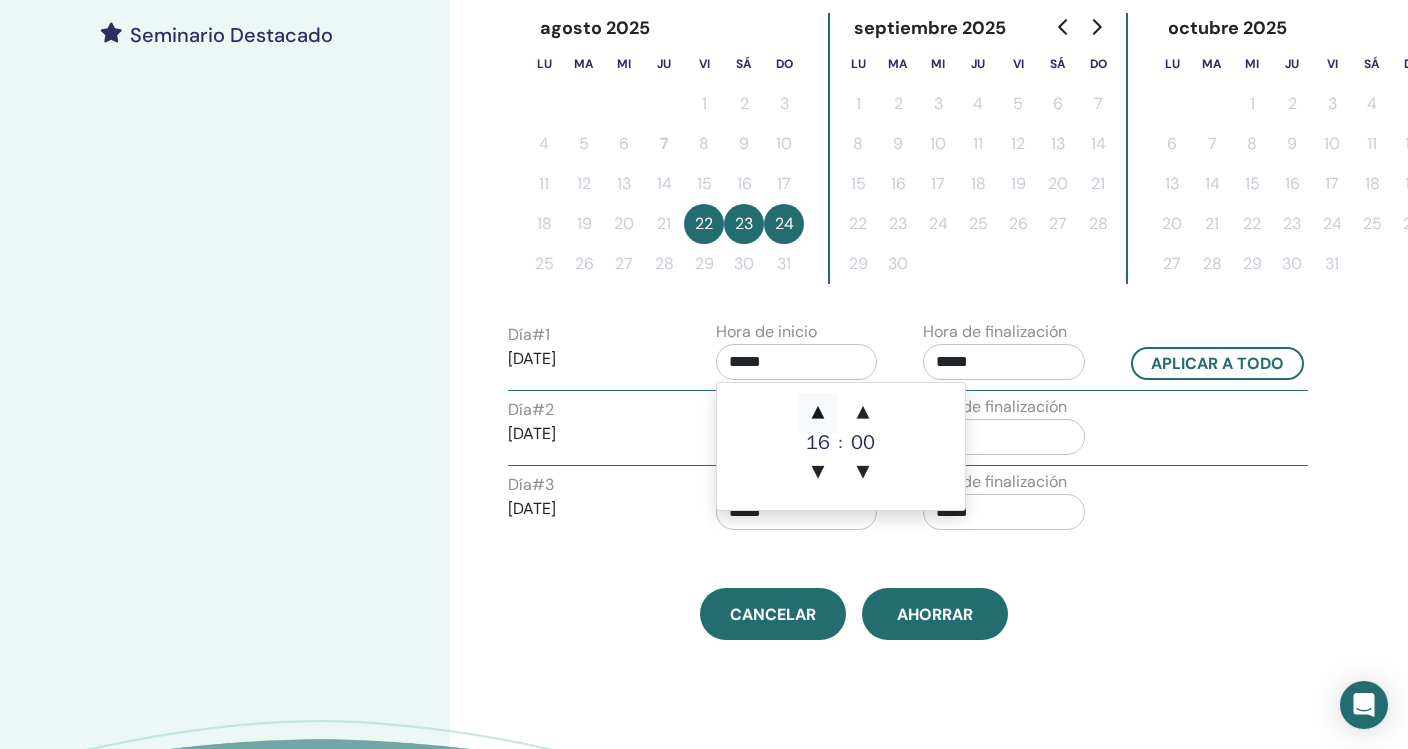 click on "▲" at bounding box center [818, 413] 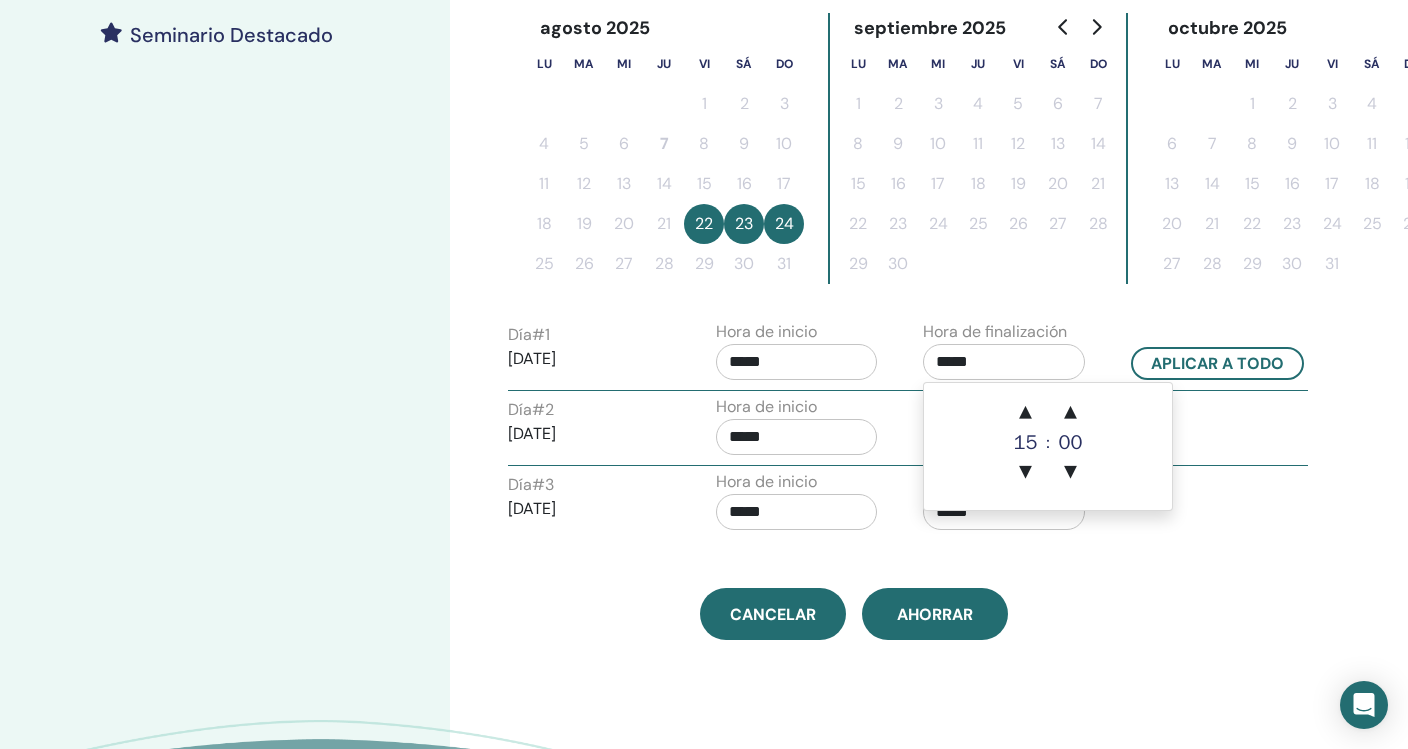 click on "*****" at bounding box center (1004, 362) 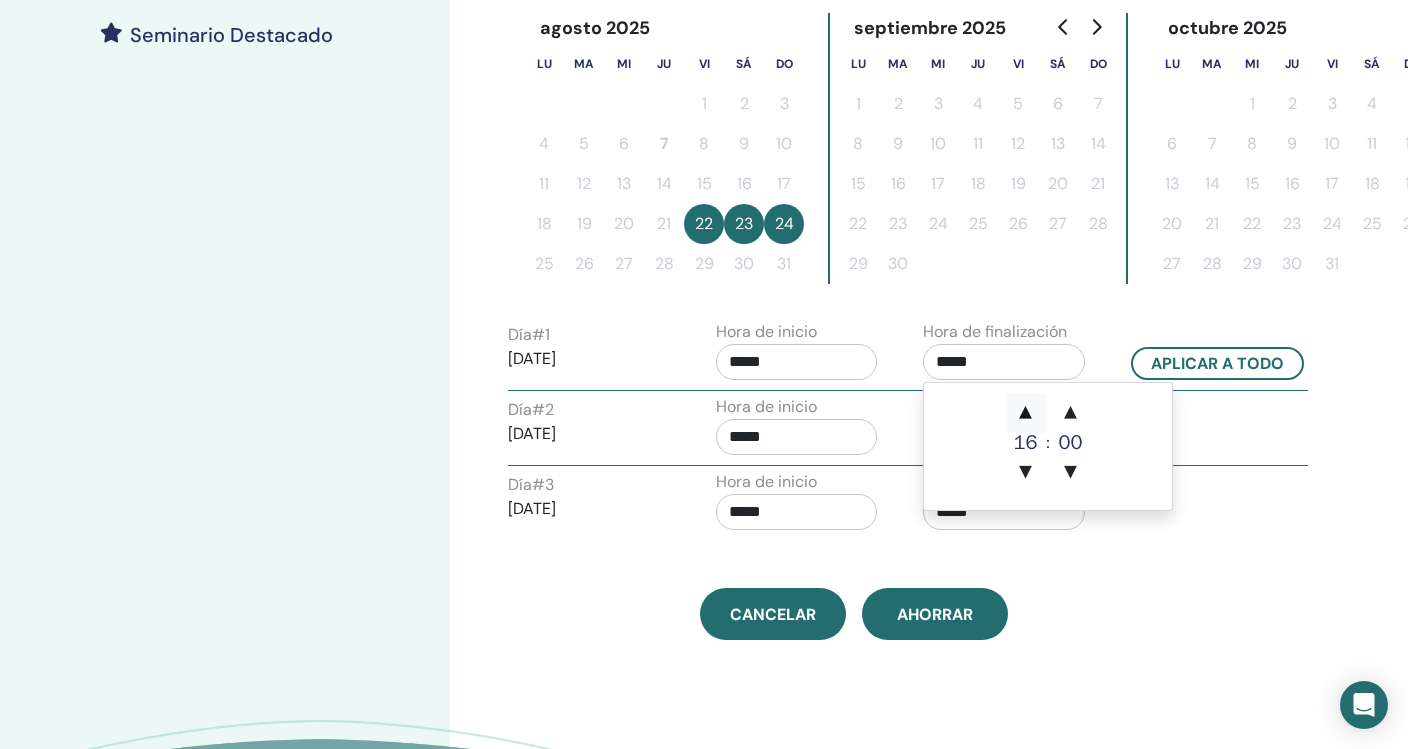 click on "▲" at bounding box center (1026, 413) 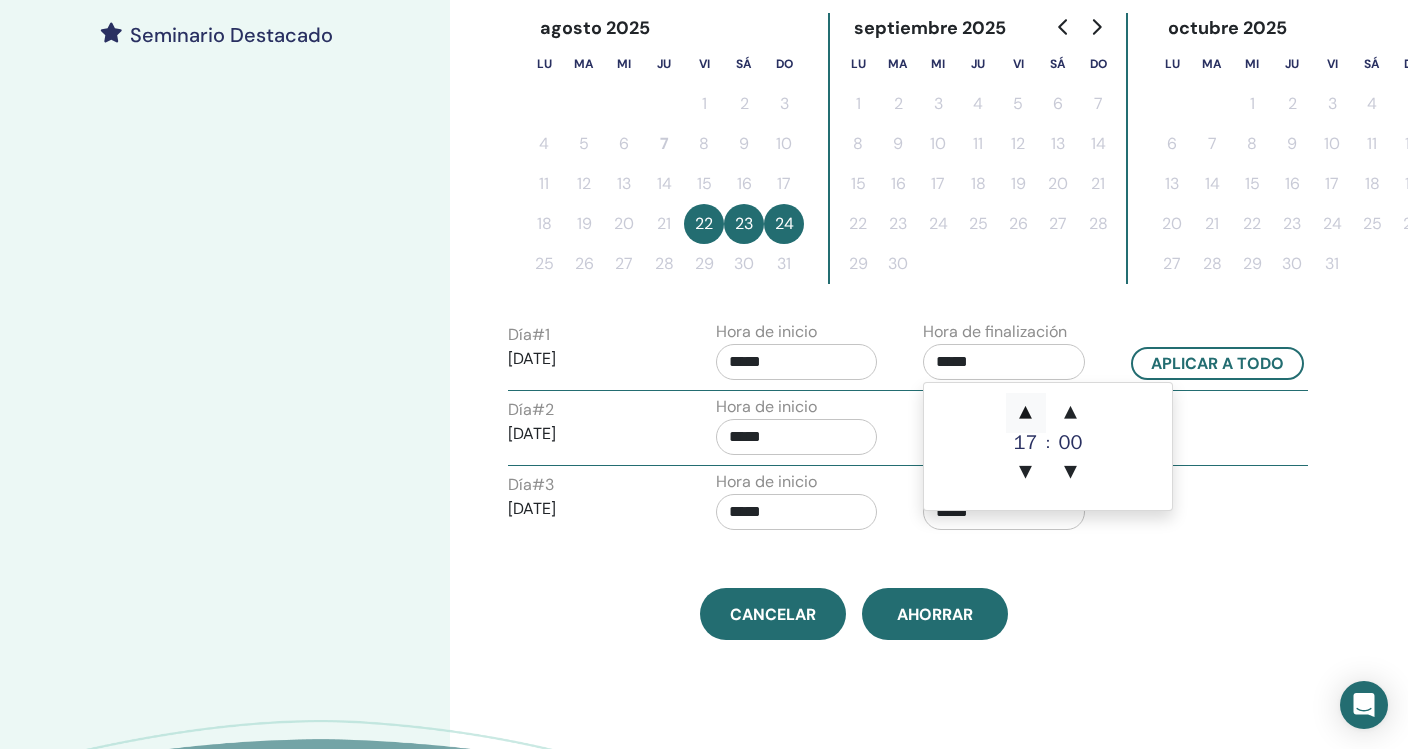 click on "▲" at bounding box center (1026, 413) 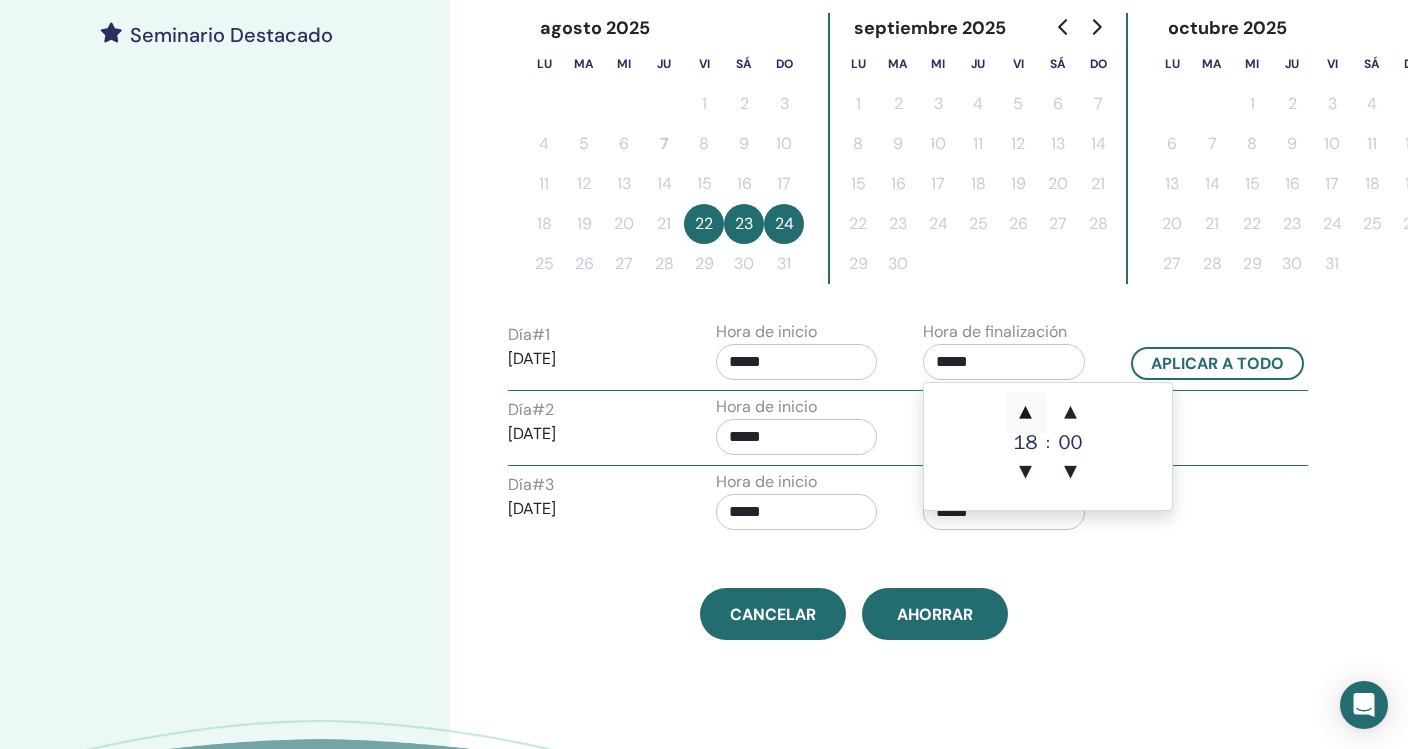click on "▲" at bounding box center [1026, 413] 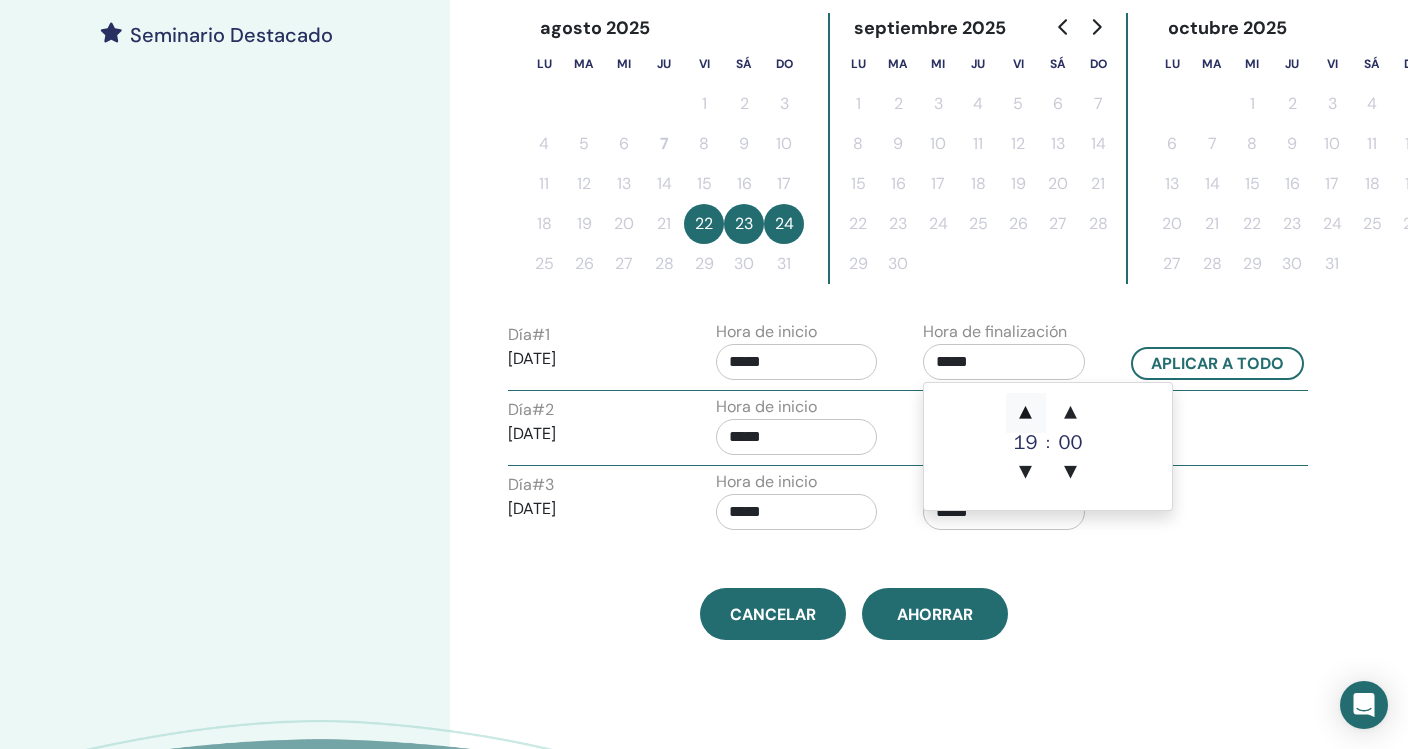 click on "▲" at bounding box center [1026, 413] 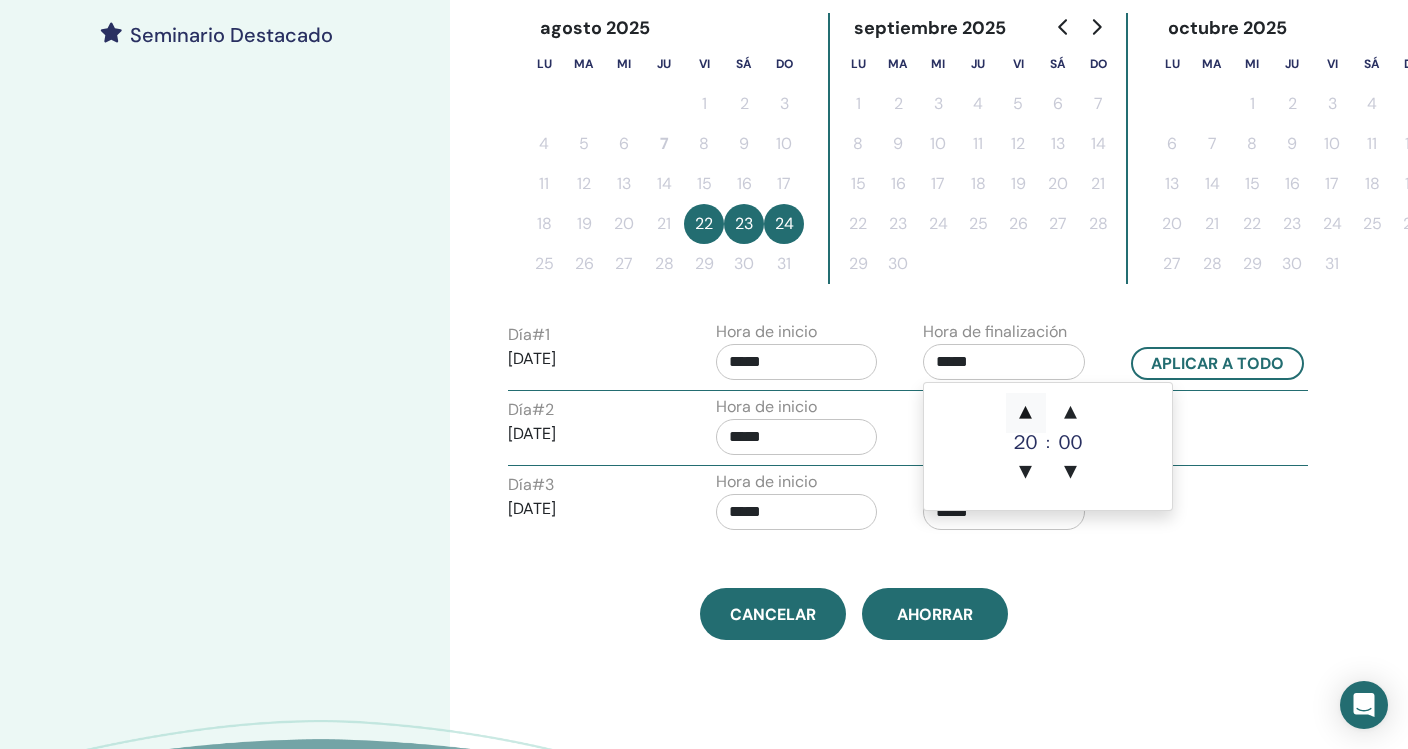 click on "▲" at bounding box center [1026, 413] 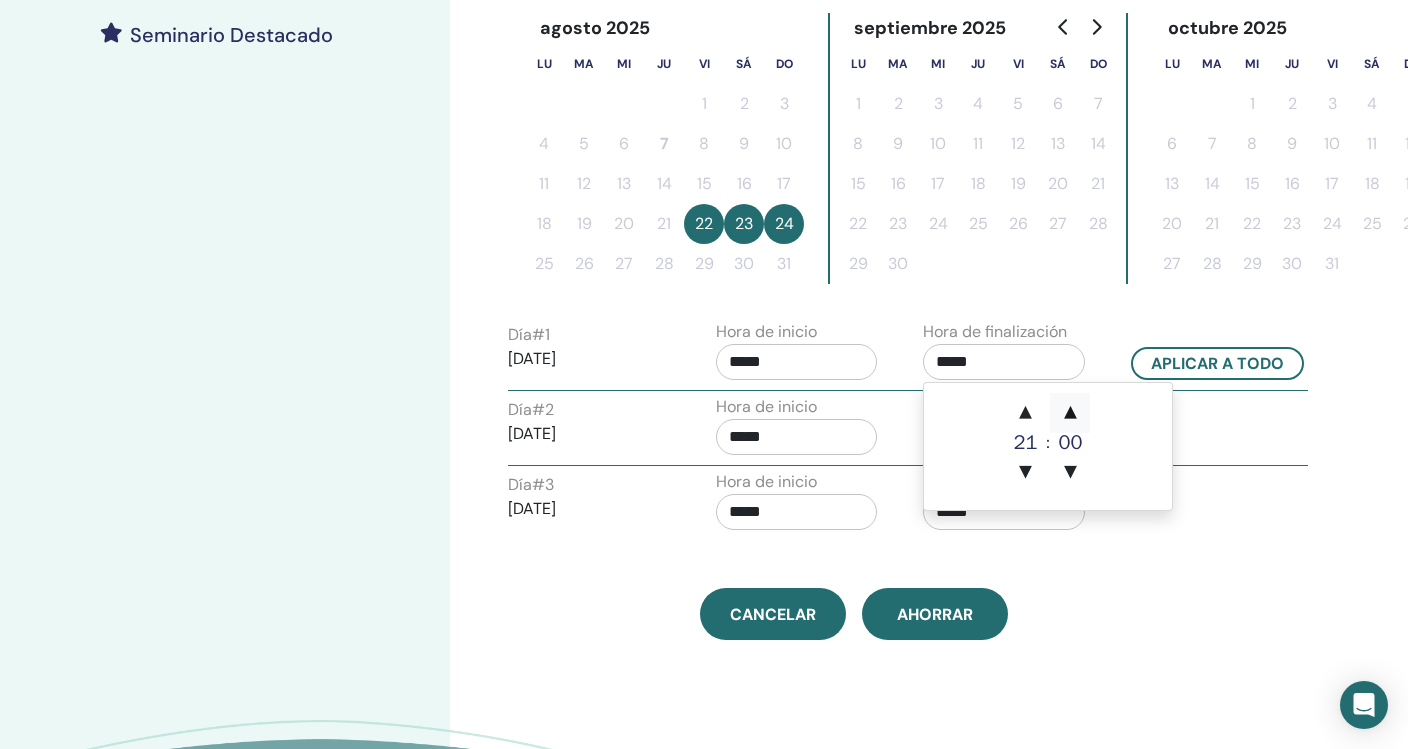 click on "▲" at bounding box center (1070, 413) 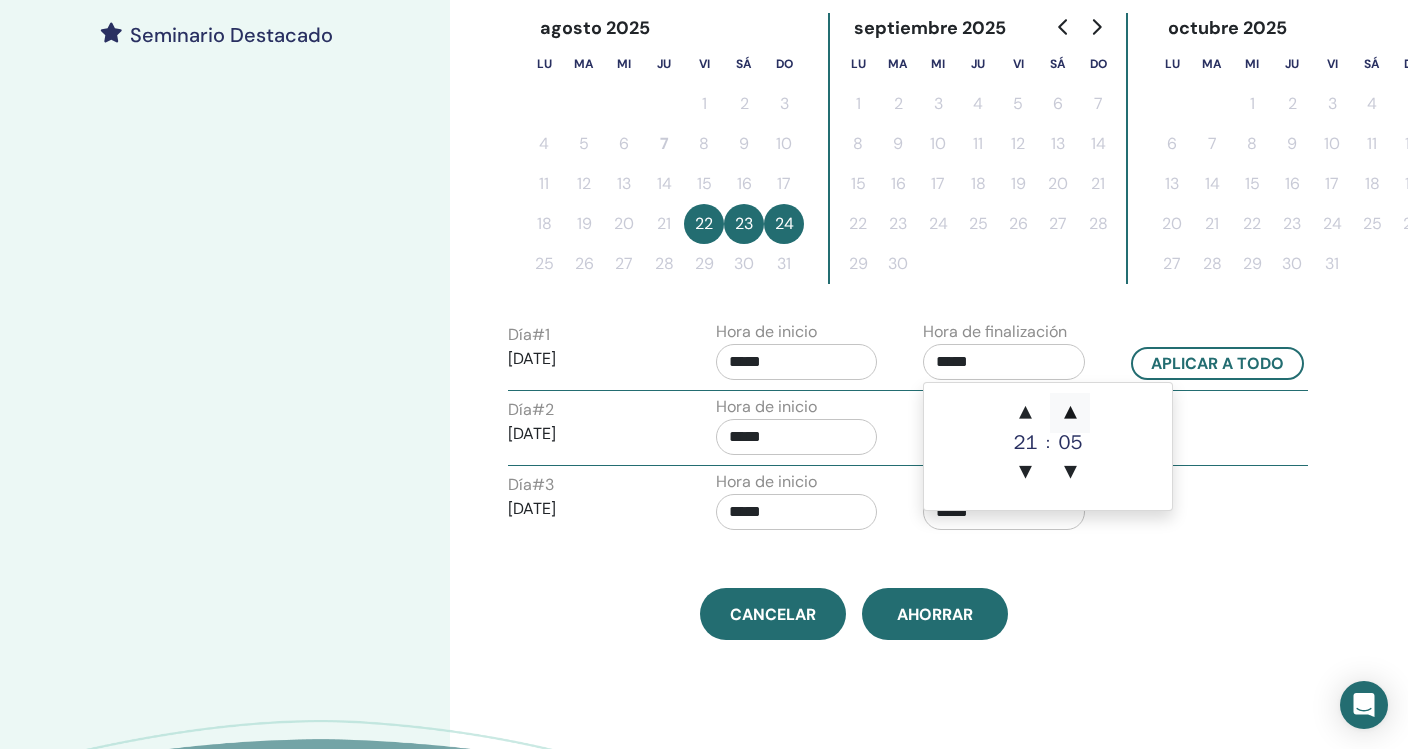 click on "▲" at bounding box center (1070, 413) 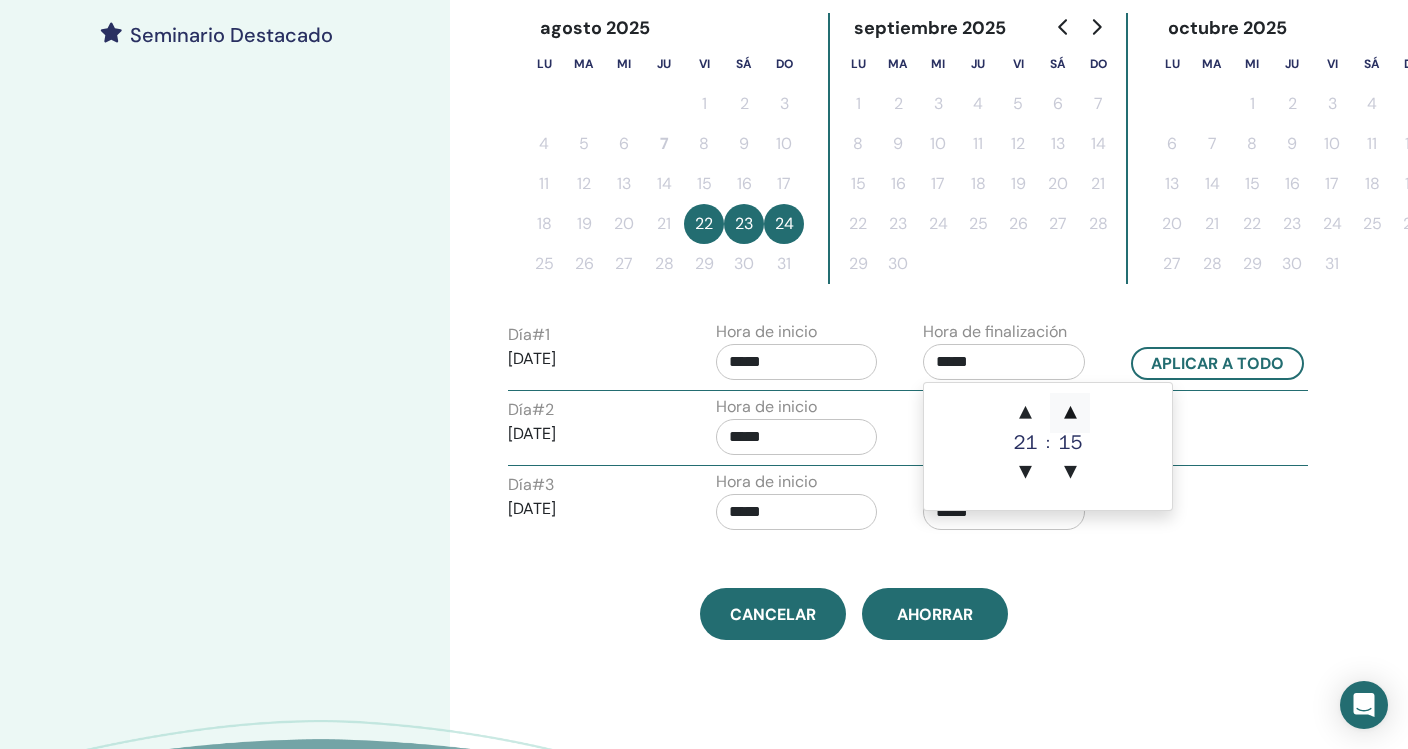 click on "▲" at bounding box center [1070, 413] 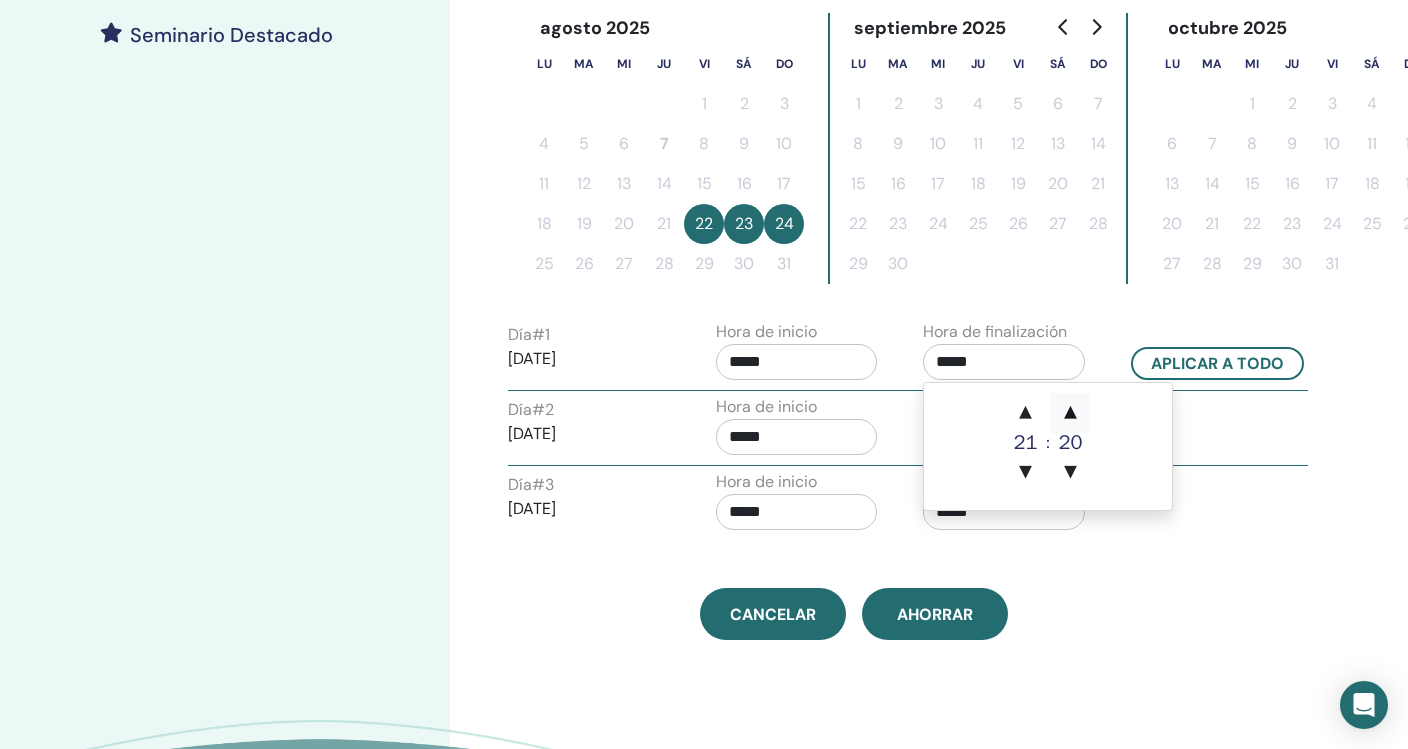 click on "▲" at bounding box center [1070, 413] 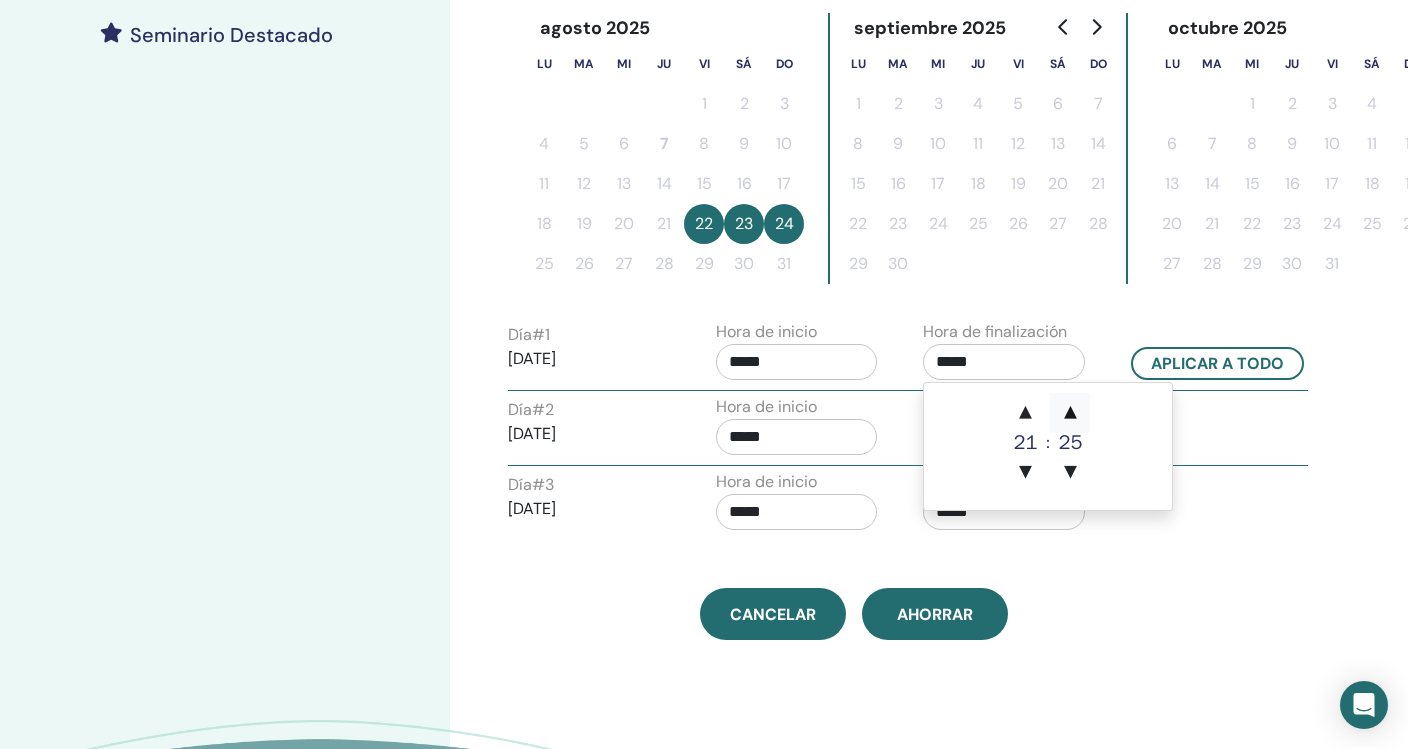 click on "▲" at bounding box center [1070, 413] 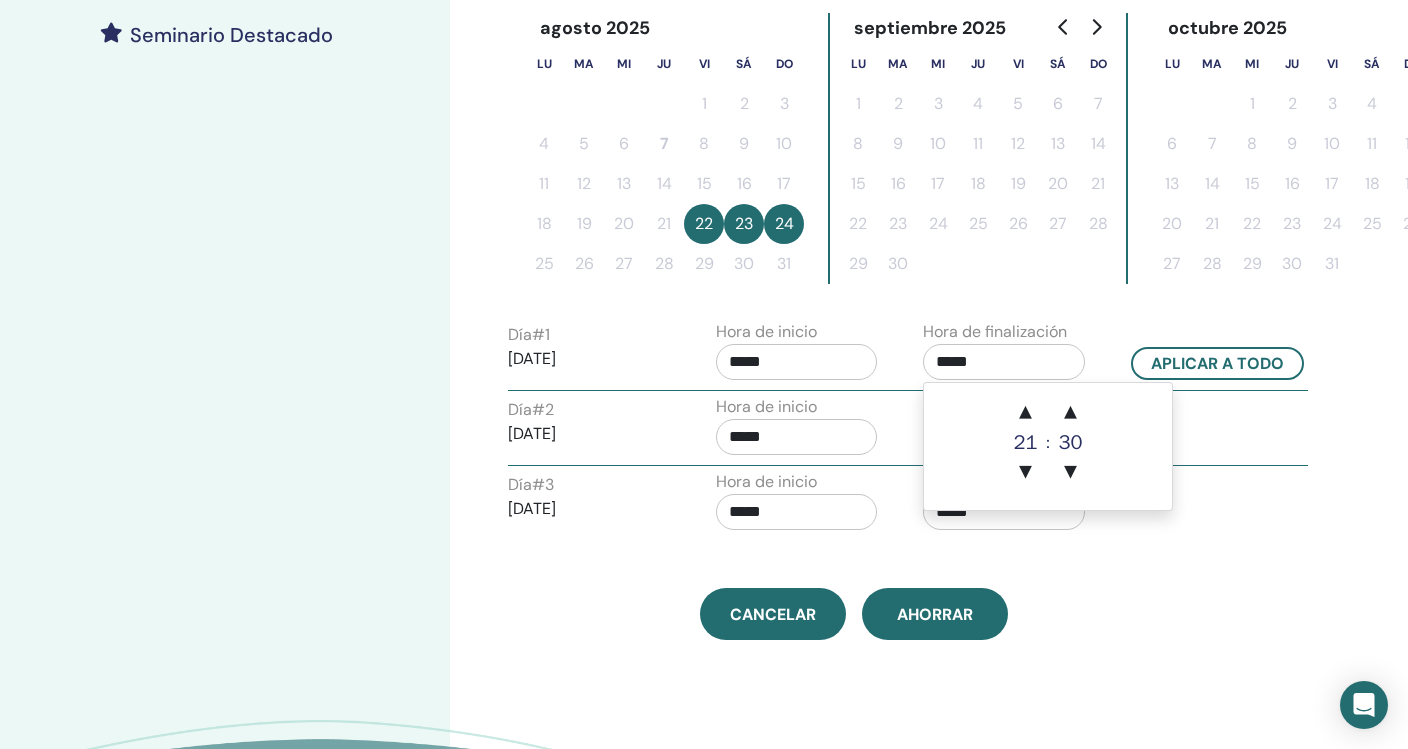 click on "*****" at bounding box center [797, 362] 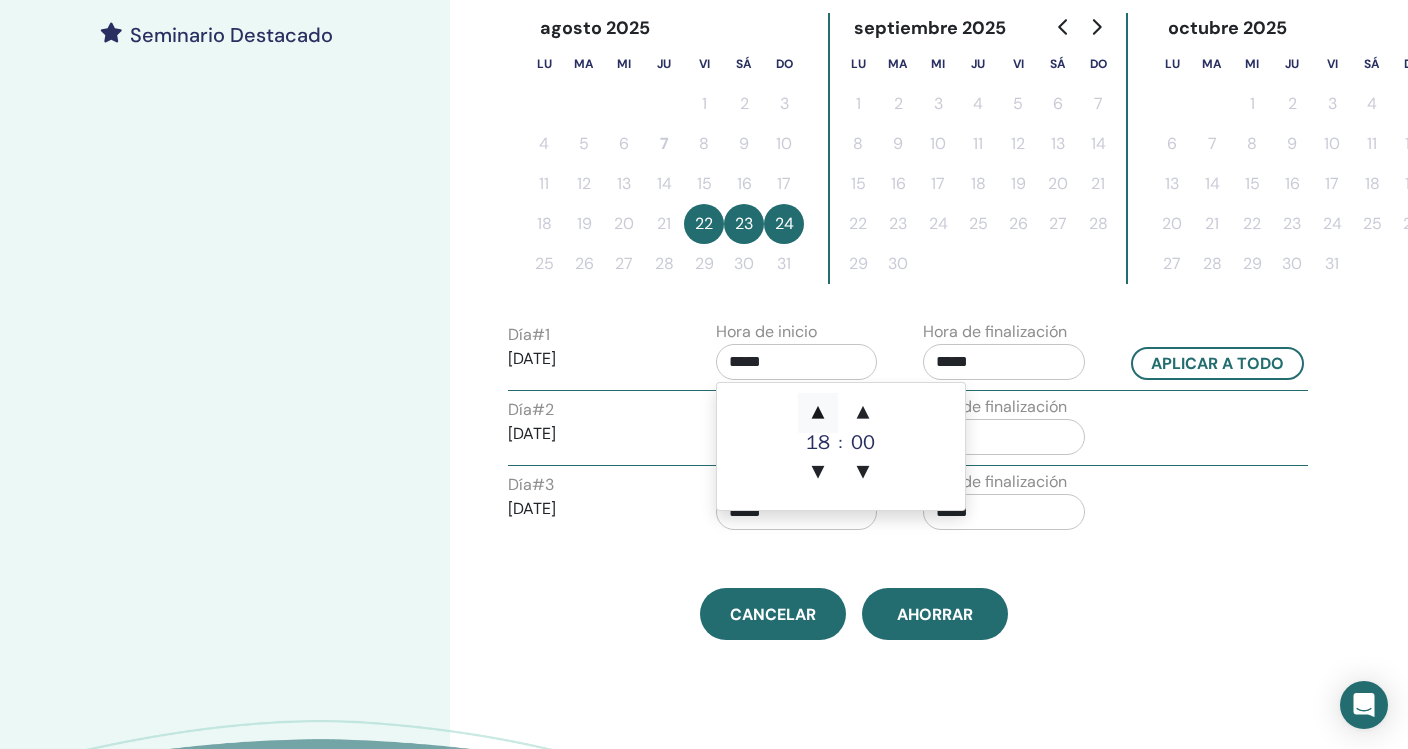 click on "▲" at bounding box center [818, 413] 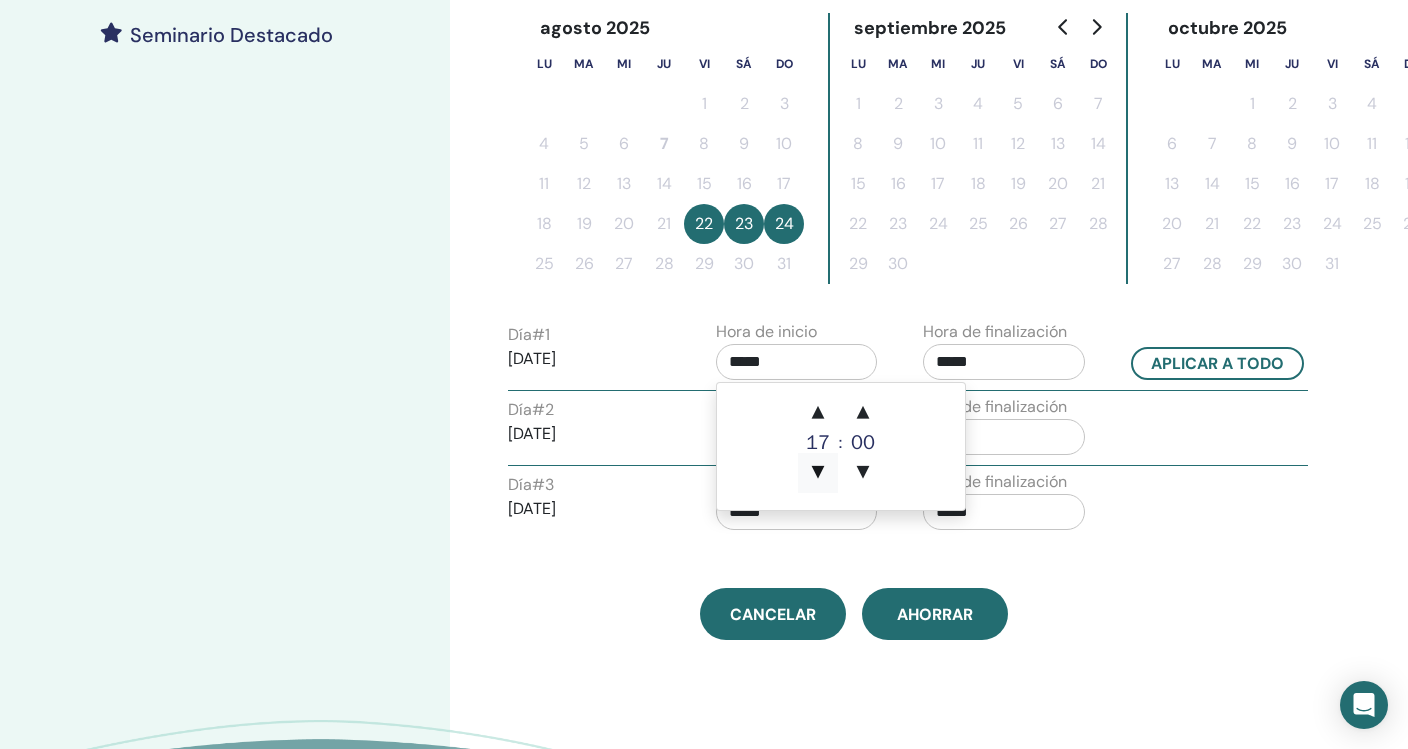 click on "▼" at bounding box center [818, 473] 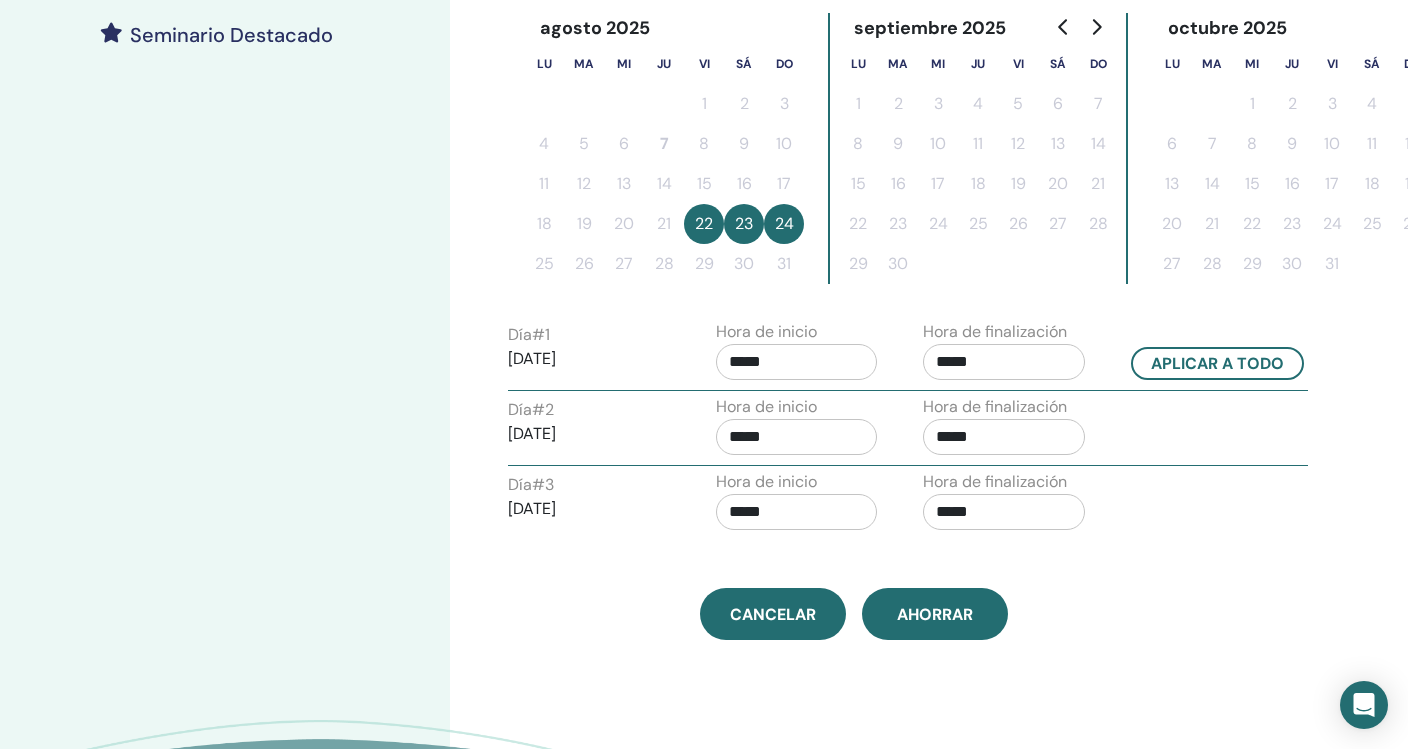 click on "Día  # 2 2025/08/23 Hora de inicio ***** Hora de finalización *****" at bounding box center (908, 430) 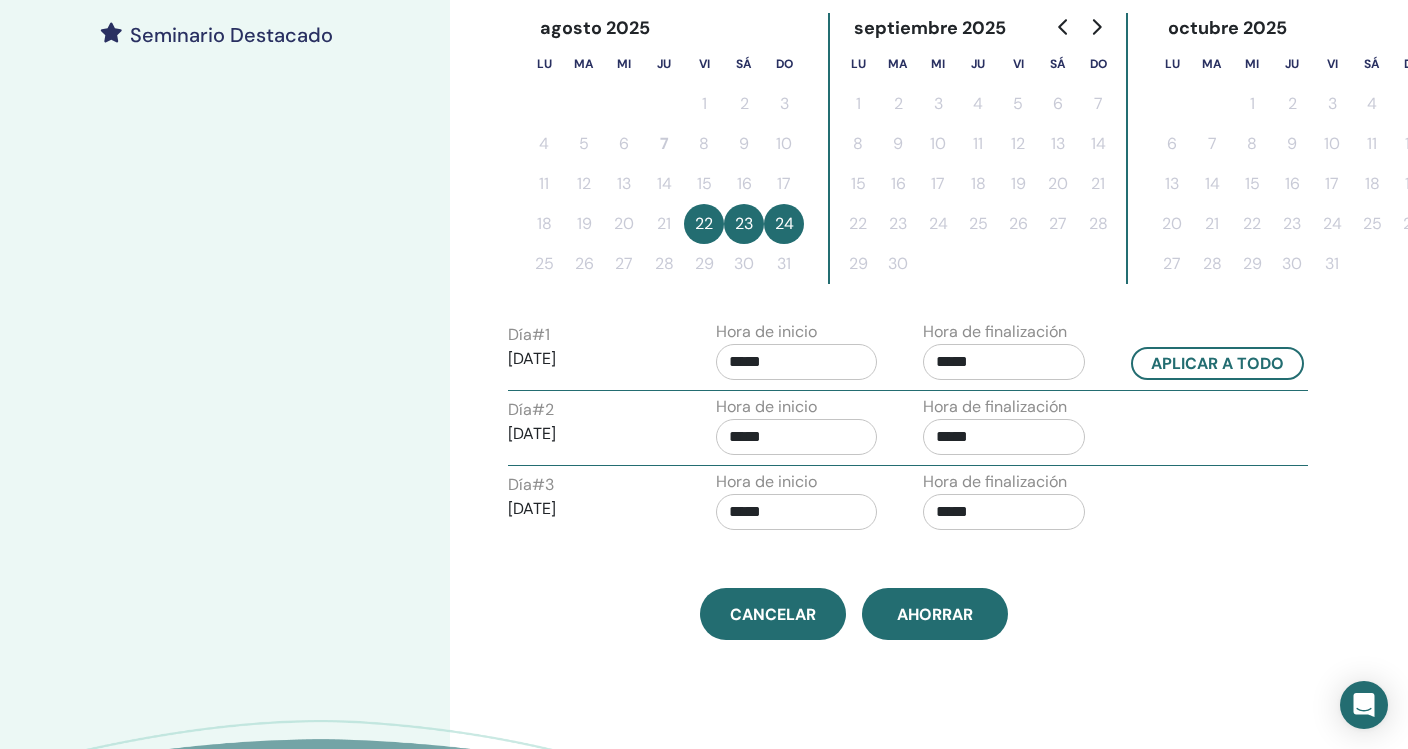 click on "septiembre 2025 lu ma mi ju vi sá do 1 2 3 4 5 6 7 8 9 10 11 12 13 14 15 16 17 18 19 20 21 22 23 24 25 26 27 28 29 30" at bounding box center (978, 148) 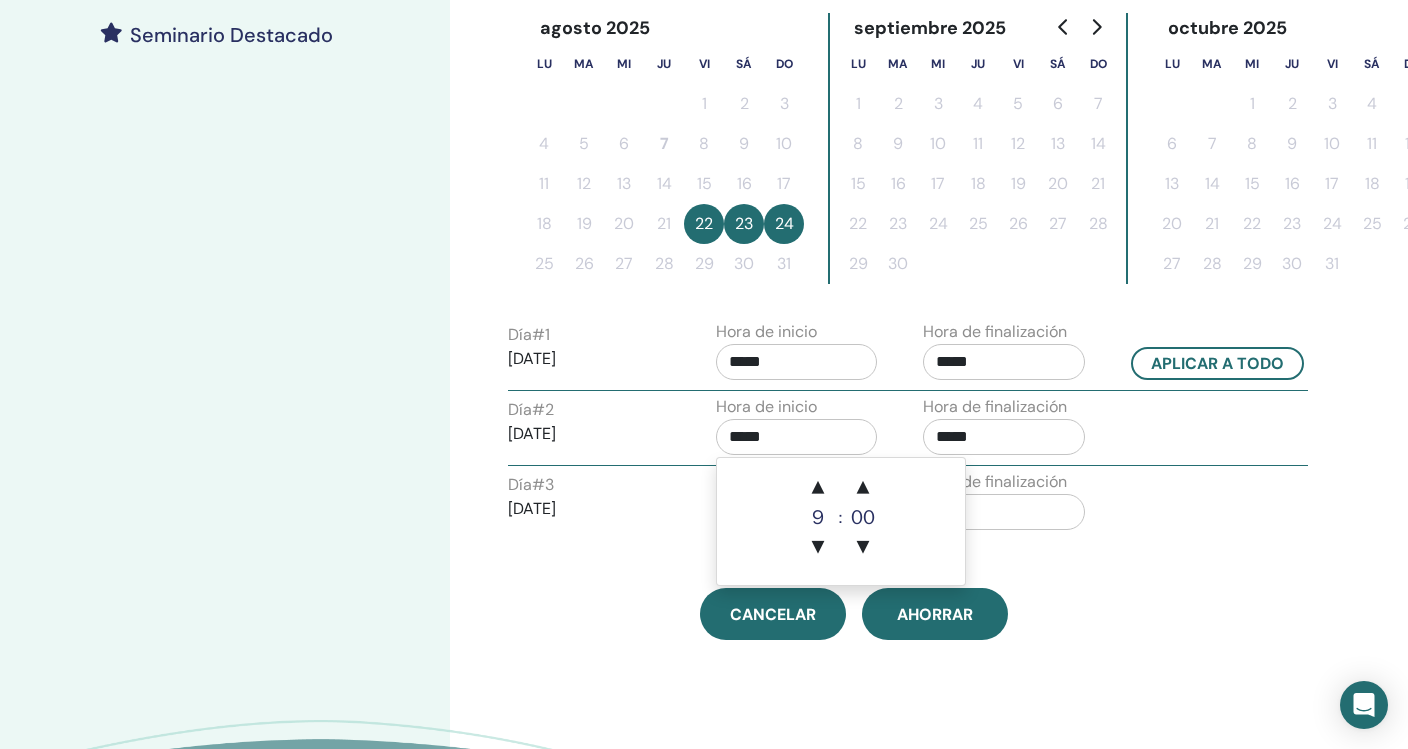 click on "*****" at bounding box center [797, 437] 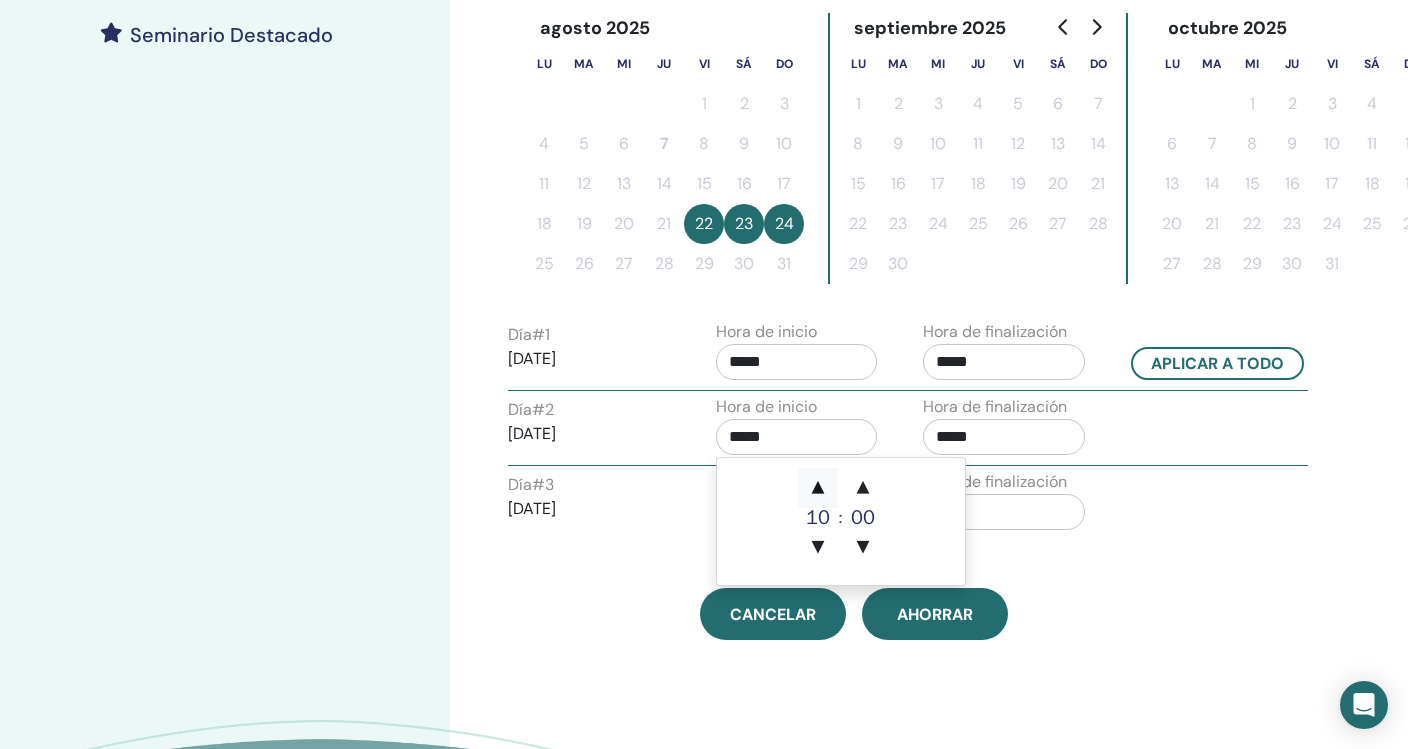 click on "▲" at bounding box center [818, 488] 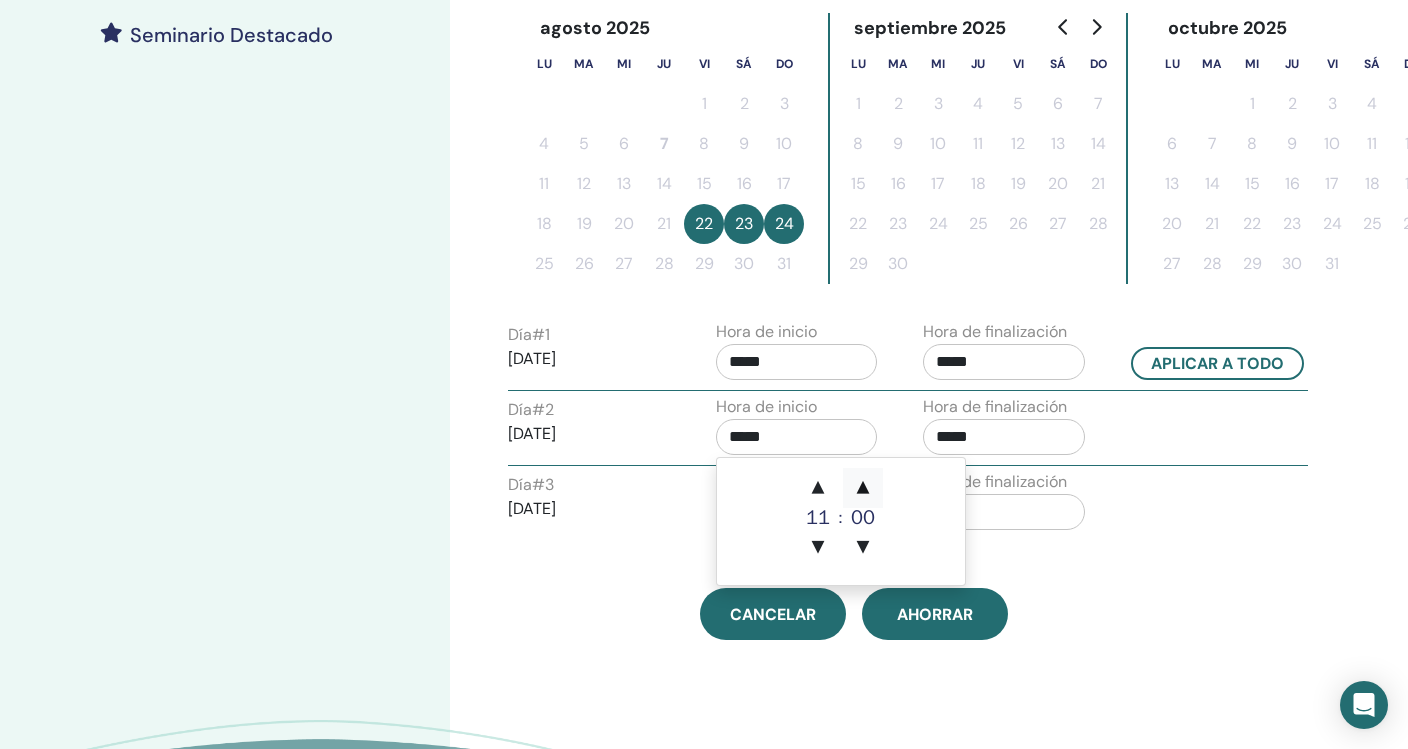 click on "▲" at bounding box center (863, 488) 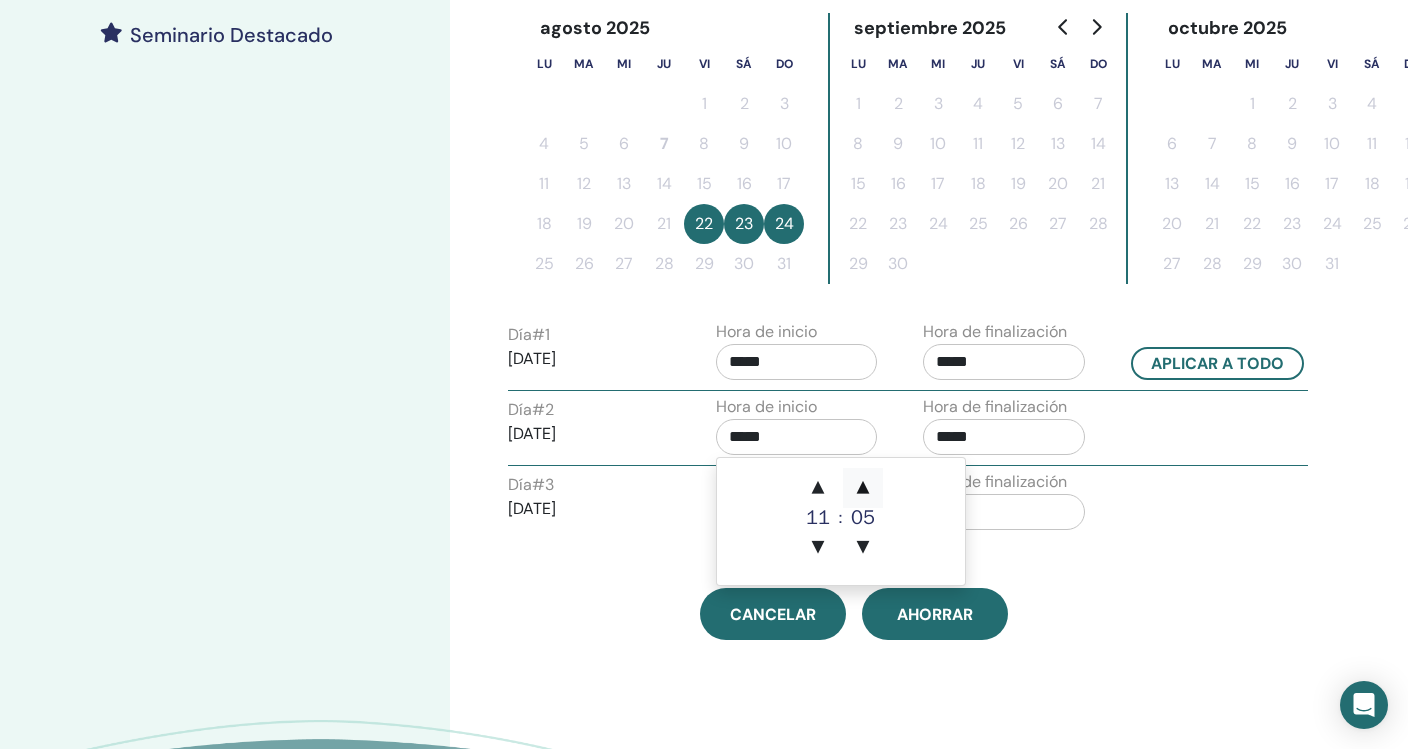 click on "▲" at bounding box center [863, 488] 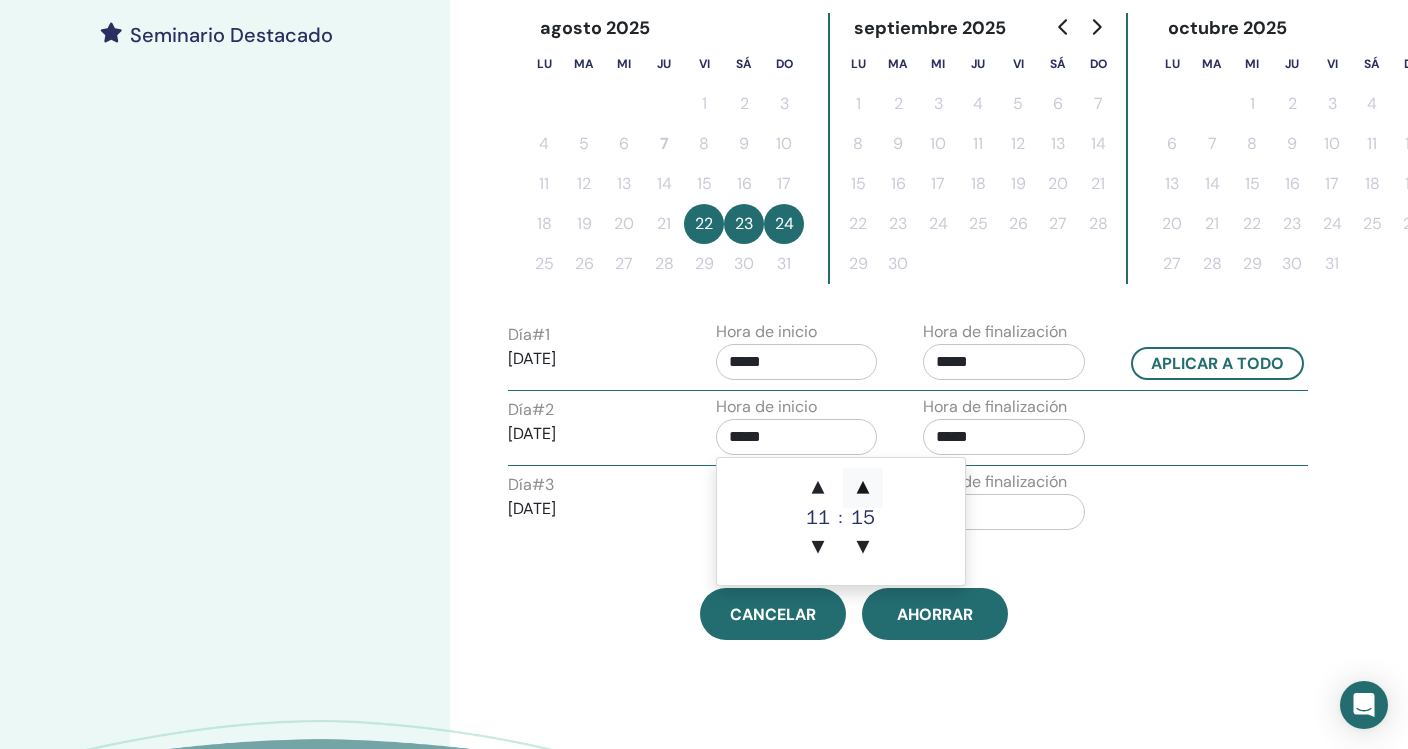 click on "▲" at bounding box center [863, 488] 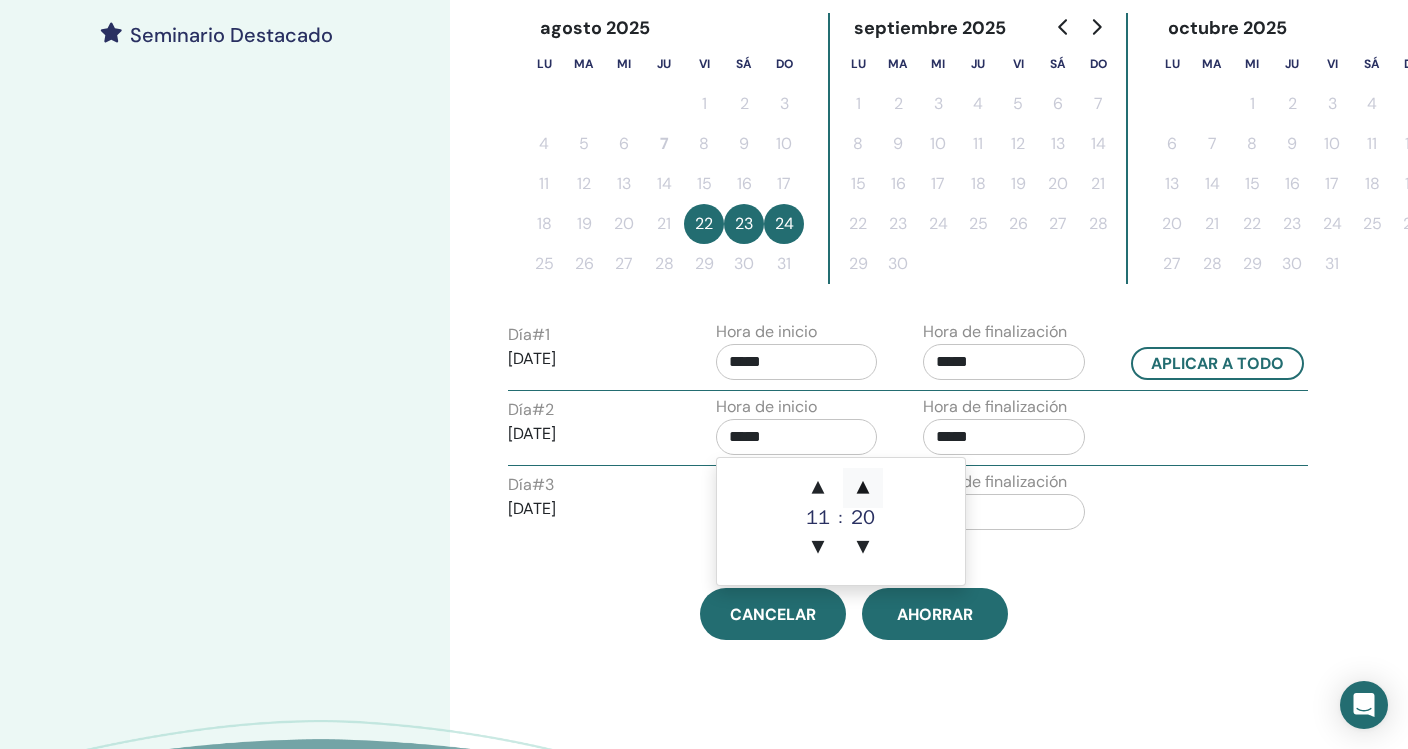 click on "▲" at bounding box center [863, 488] 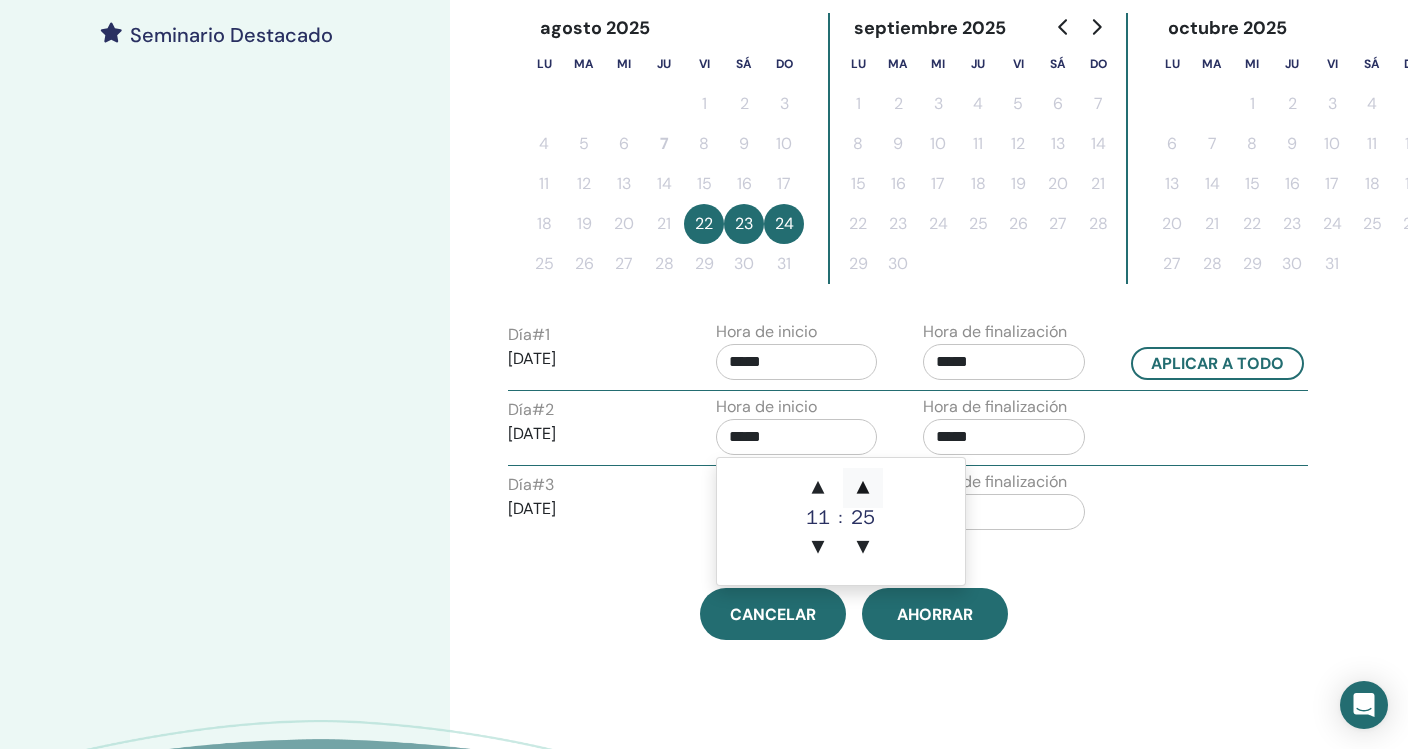 click on "▲" at bounding box center (863, 488) 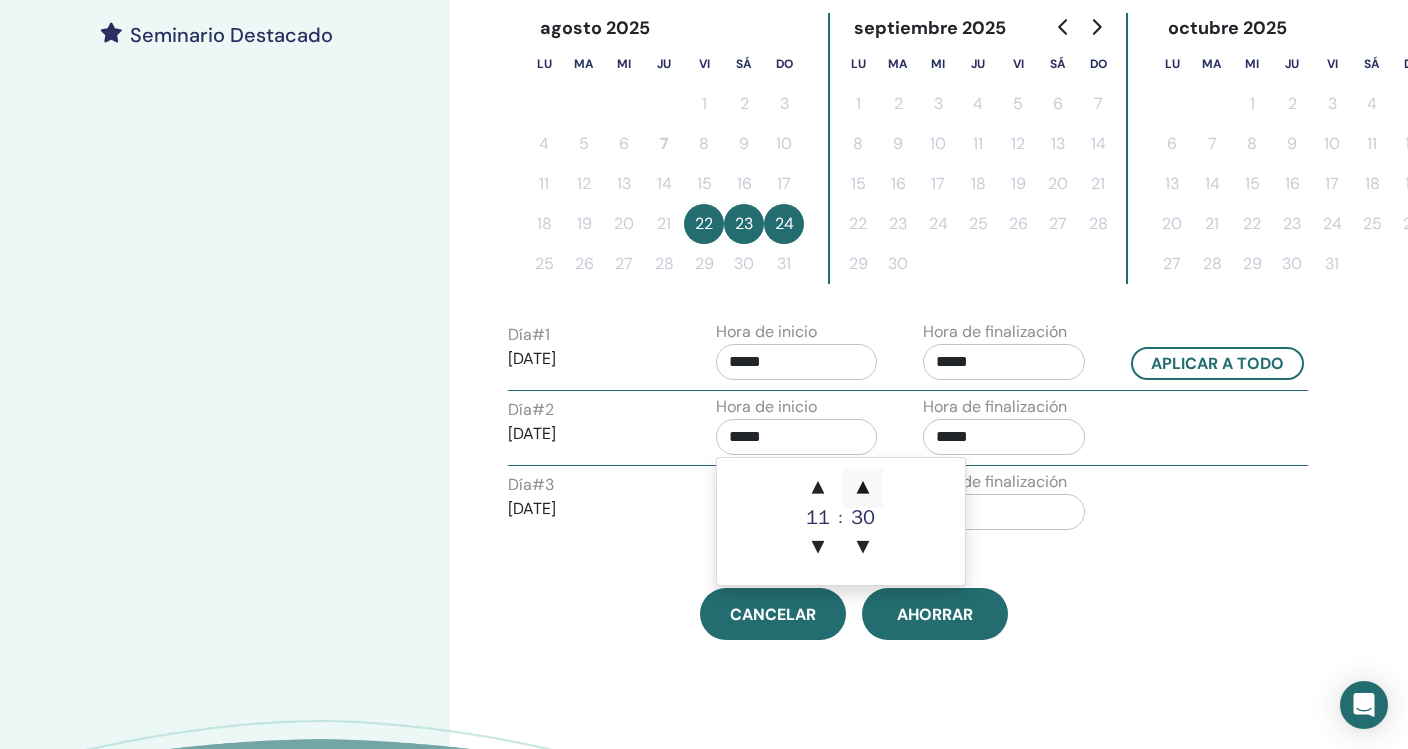 type on "*****" 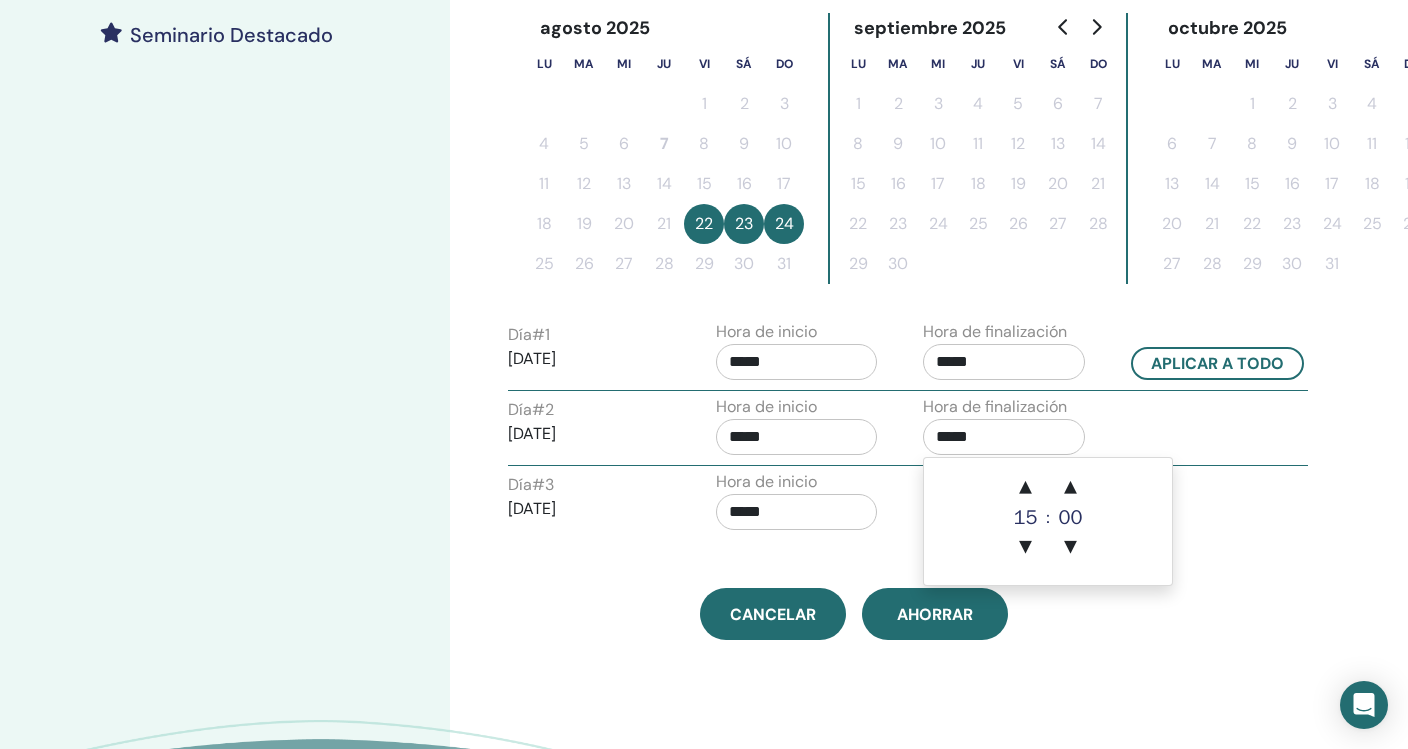 click on "*****" at bounding box center (1004, 437) 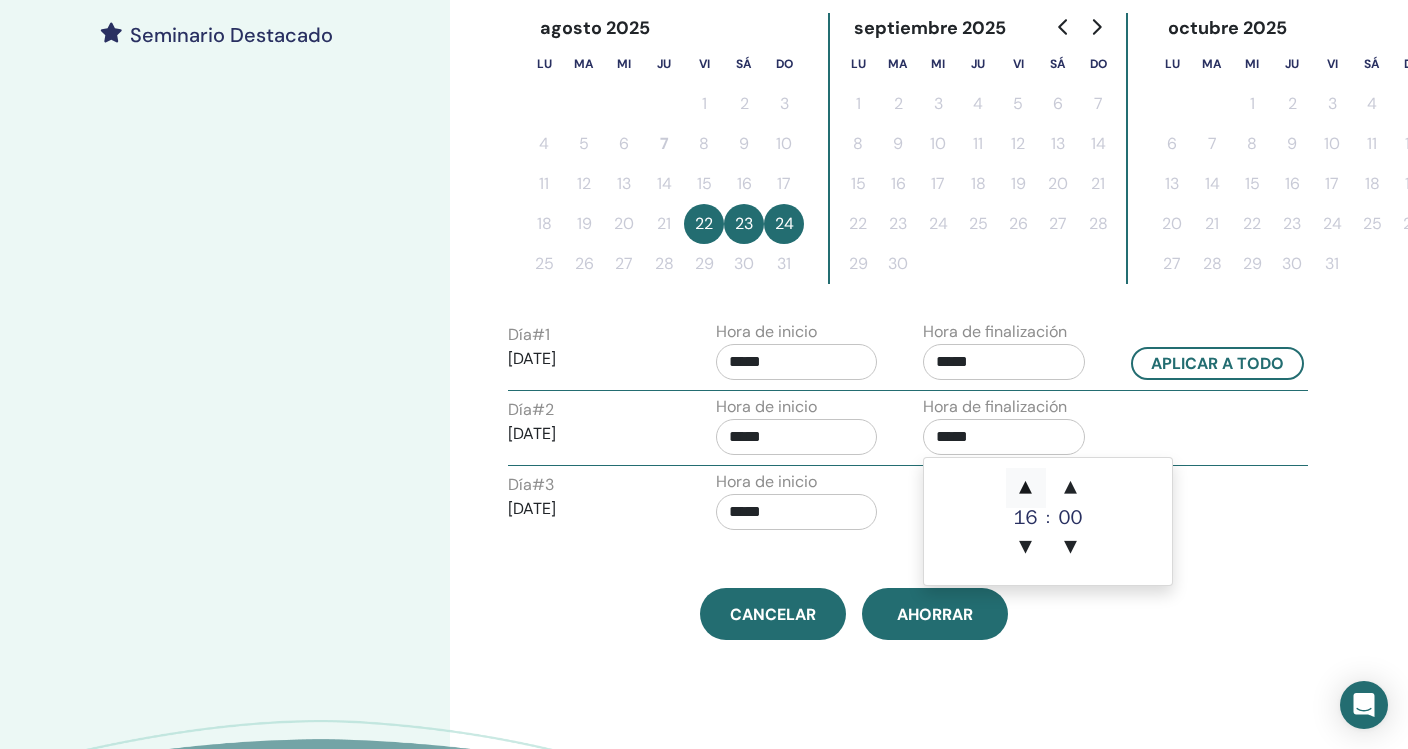 click on "▲" at bounding box center (1026, 488) 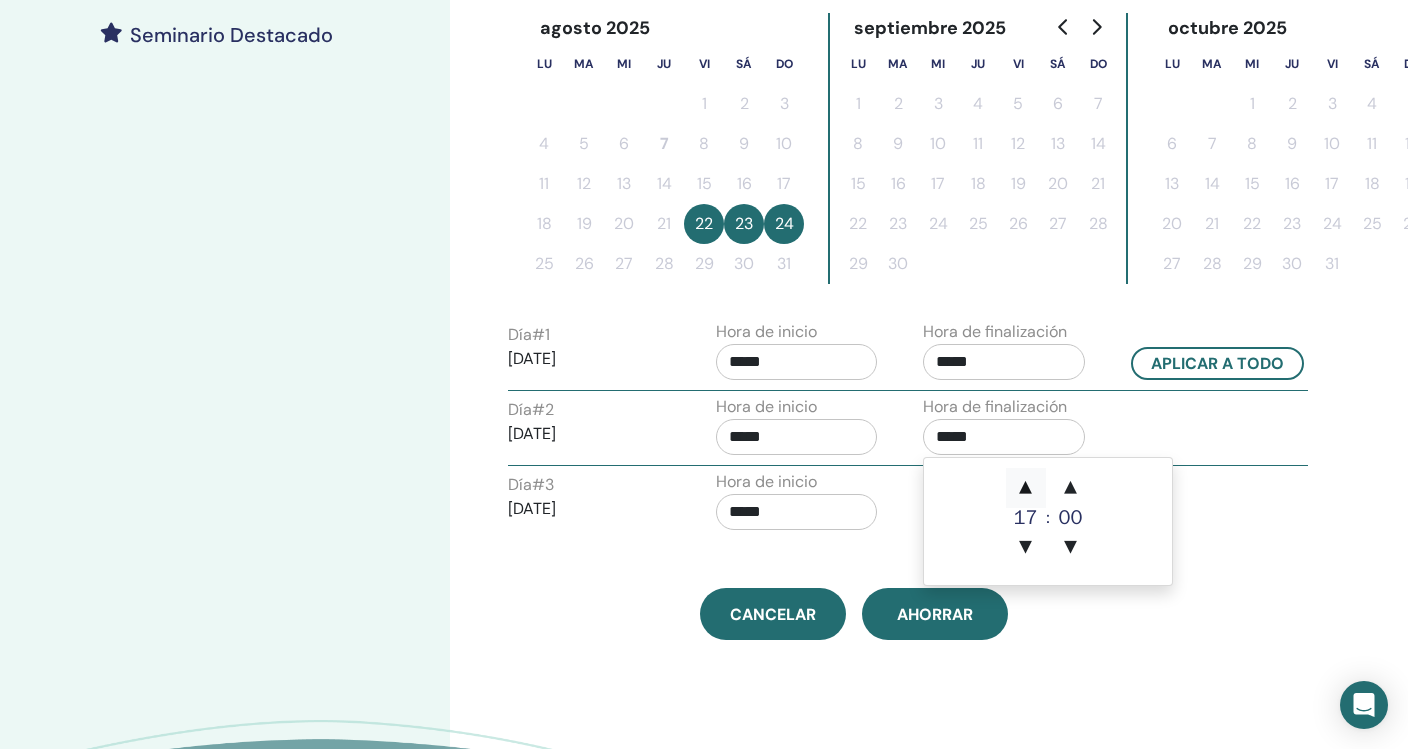 click on "▲" at bounding box center (1026, 488) 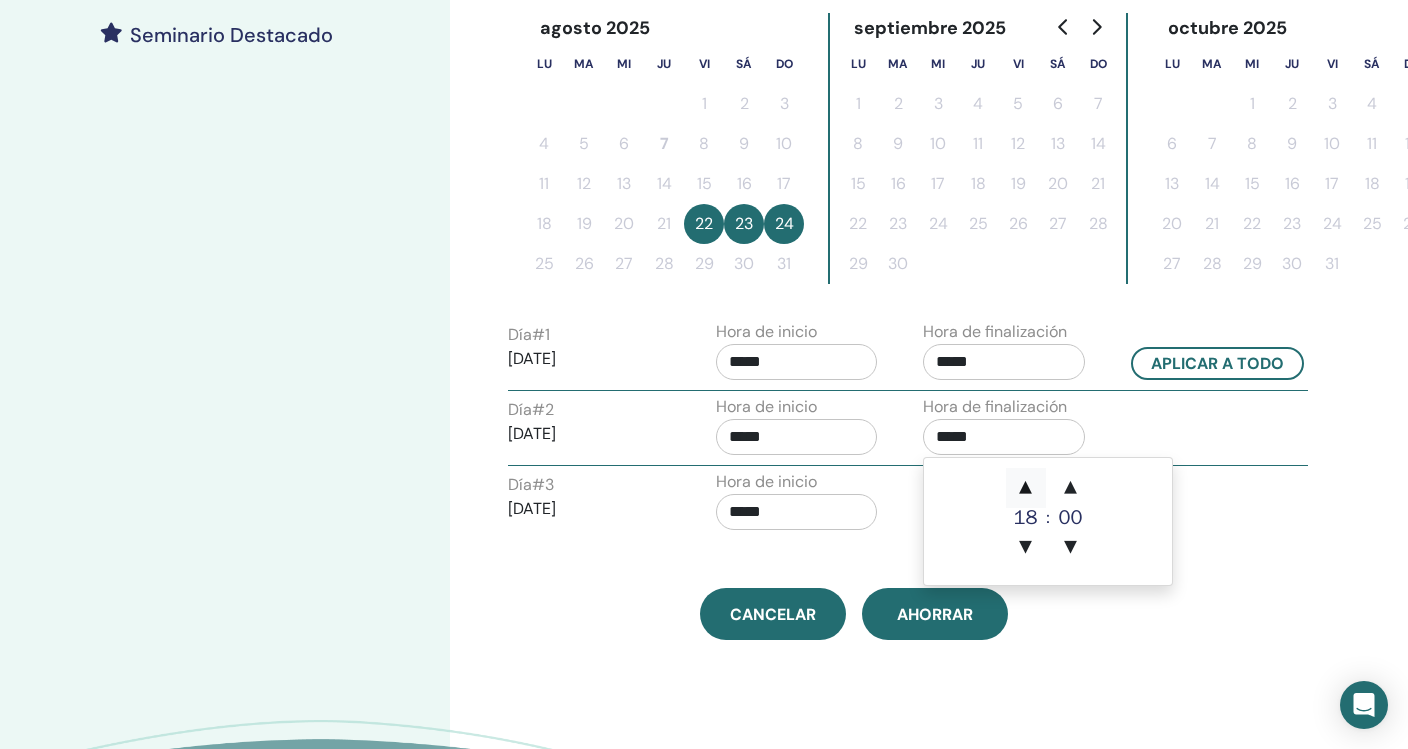 type on "*****" 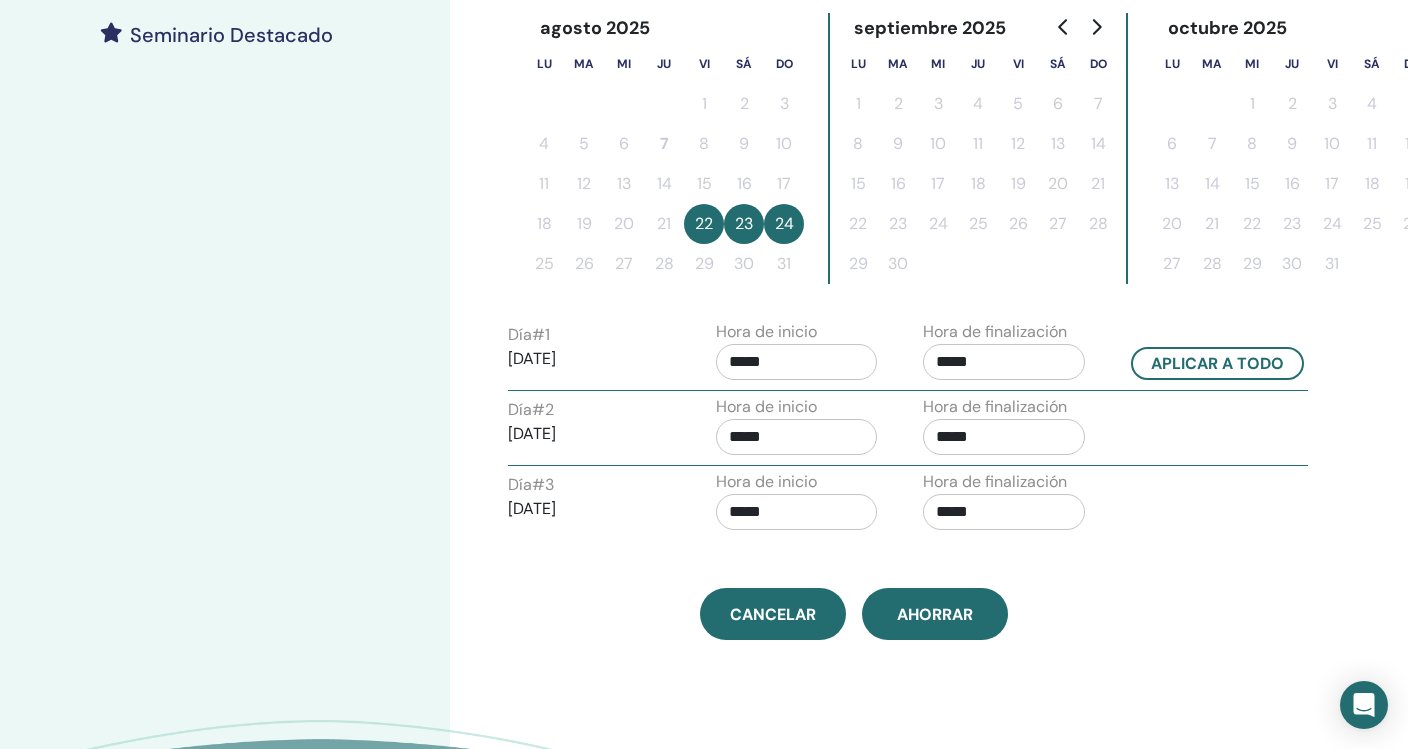 click on "Día  # 2 2025/08/23 Hora de inicio ***** Hora de finalización *****" at bounding box center [908, 430] 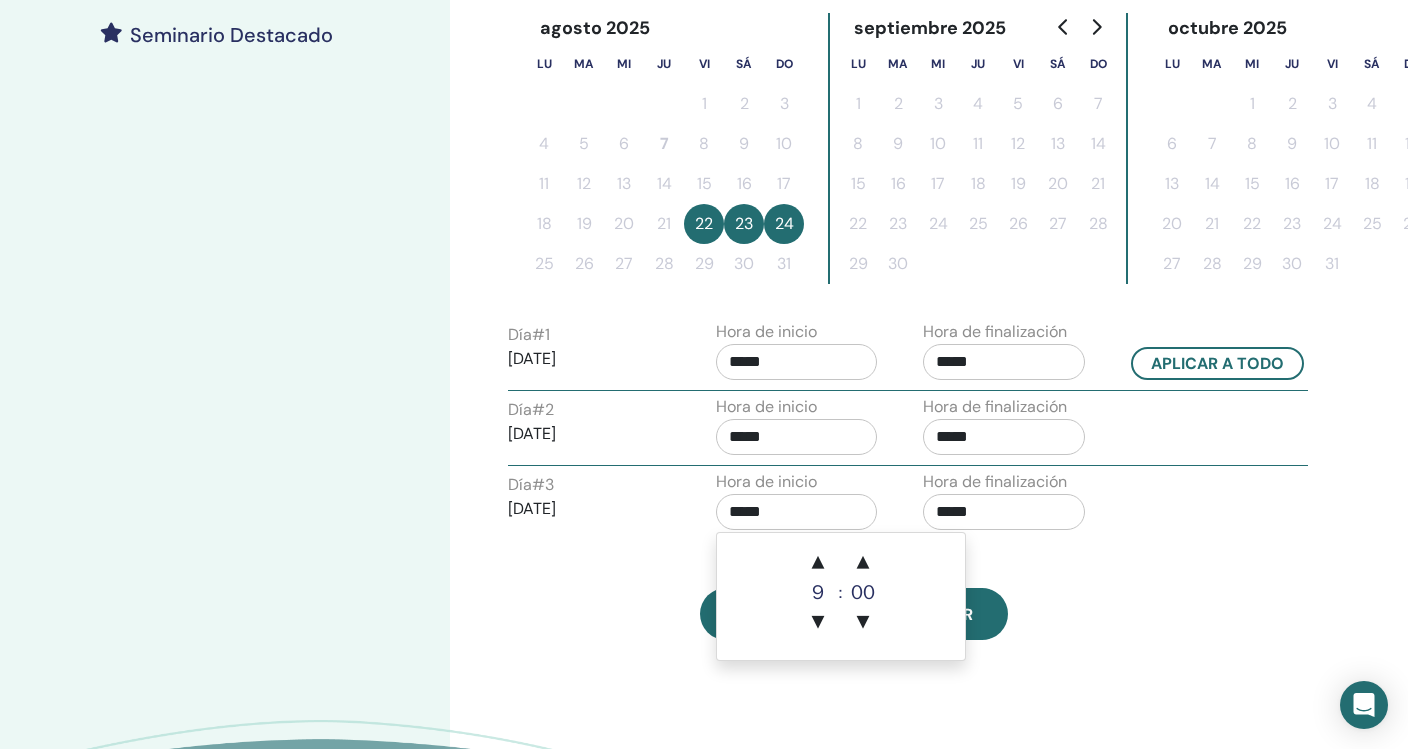 click on "*****" at bounding box center [797, 512] 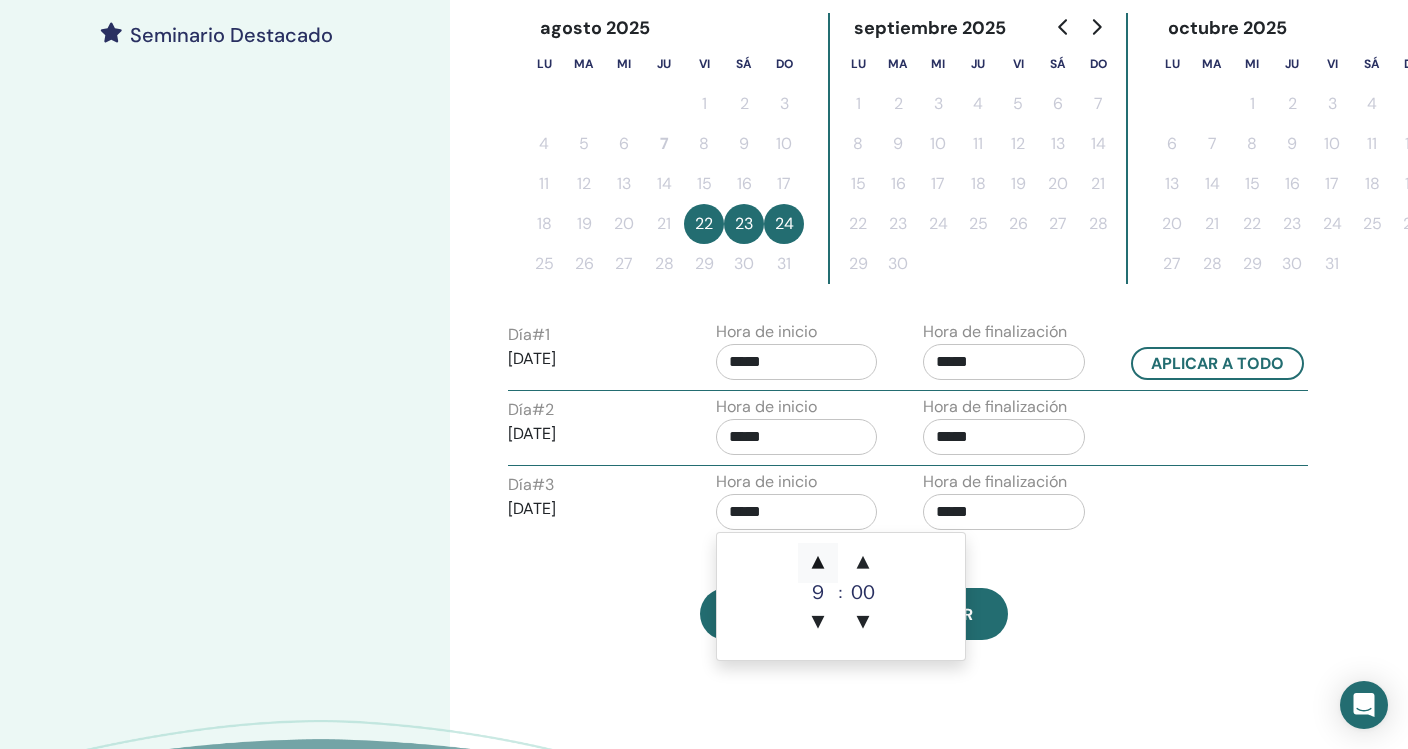 click on "▲" at bounding box center [818, 563] 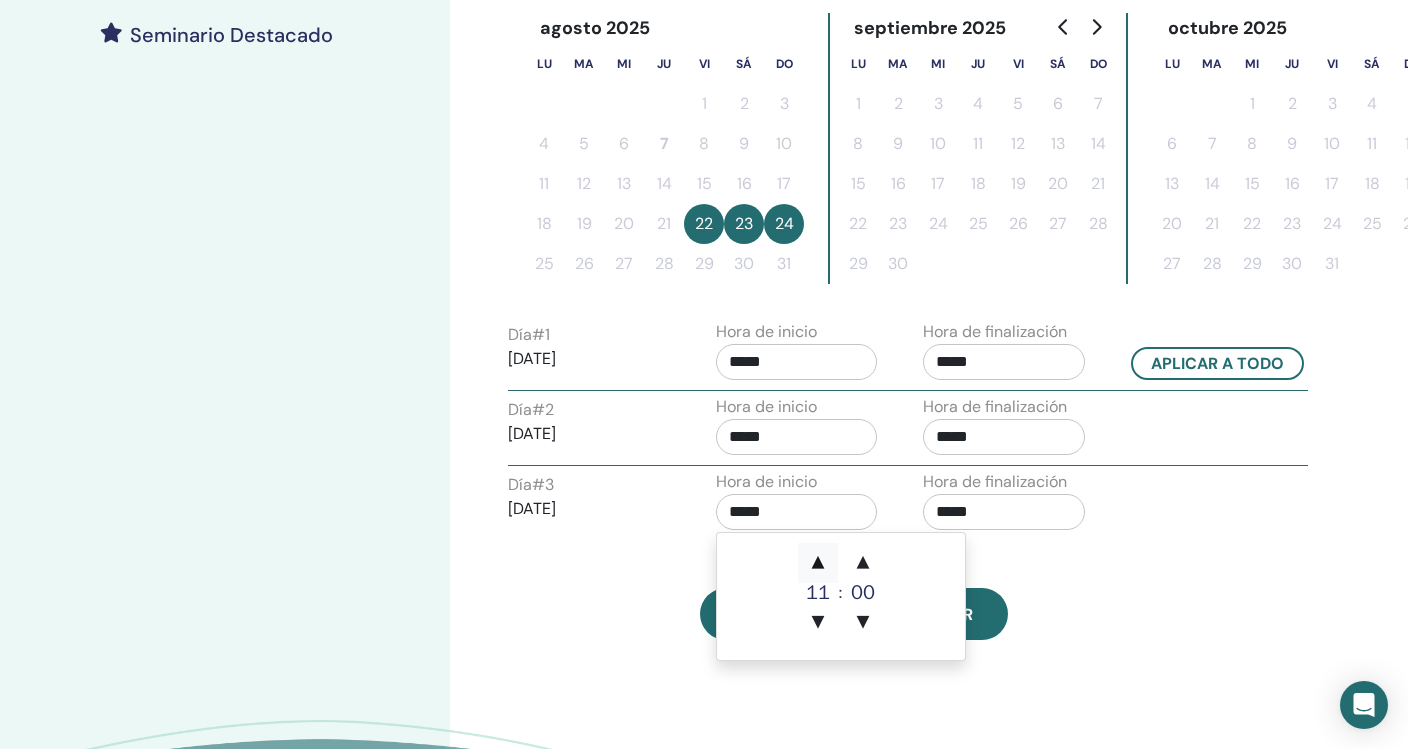 click on "▲" at bounding box center [818, 563] 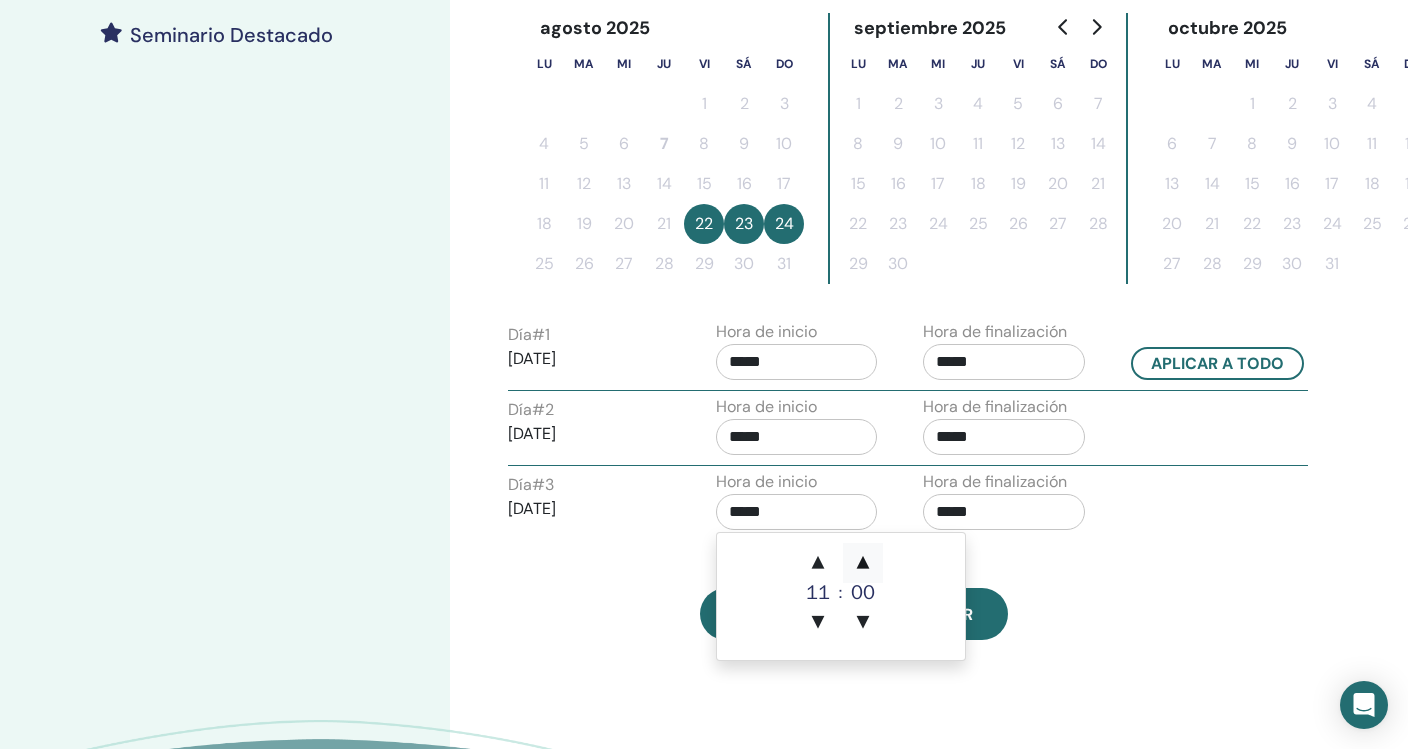 click on "▲" at bounding box center [863, 563] 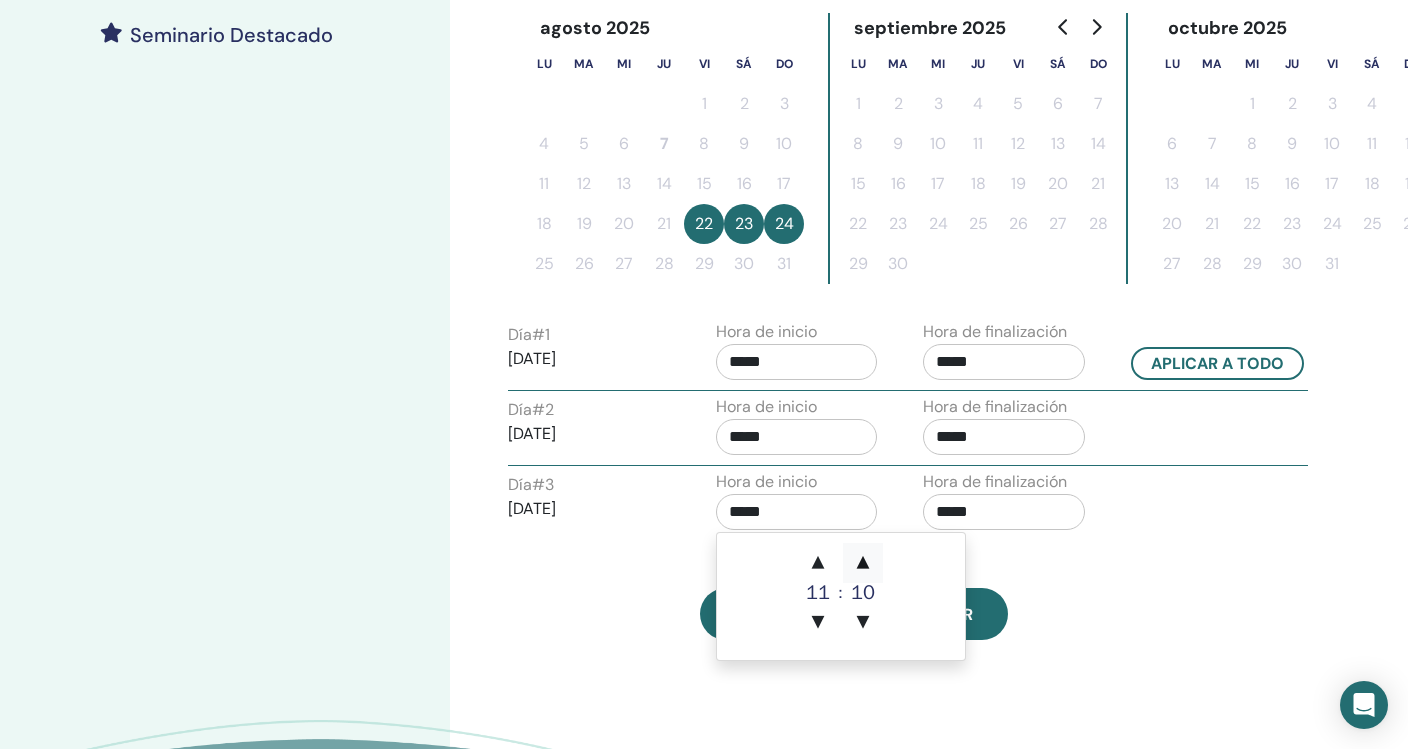 click on "▲" at bounding box center (863, 563) 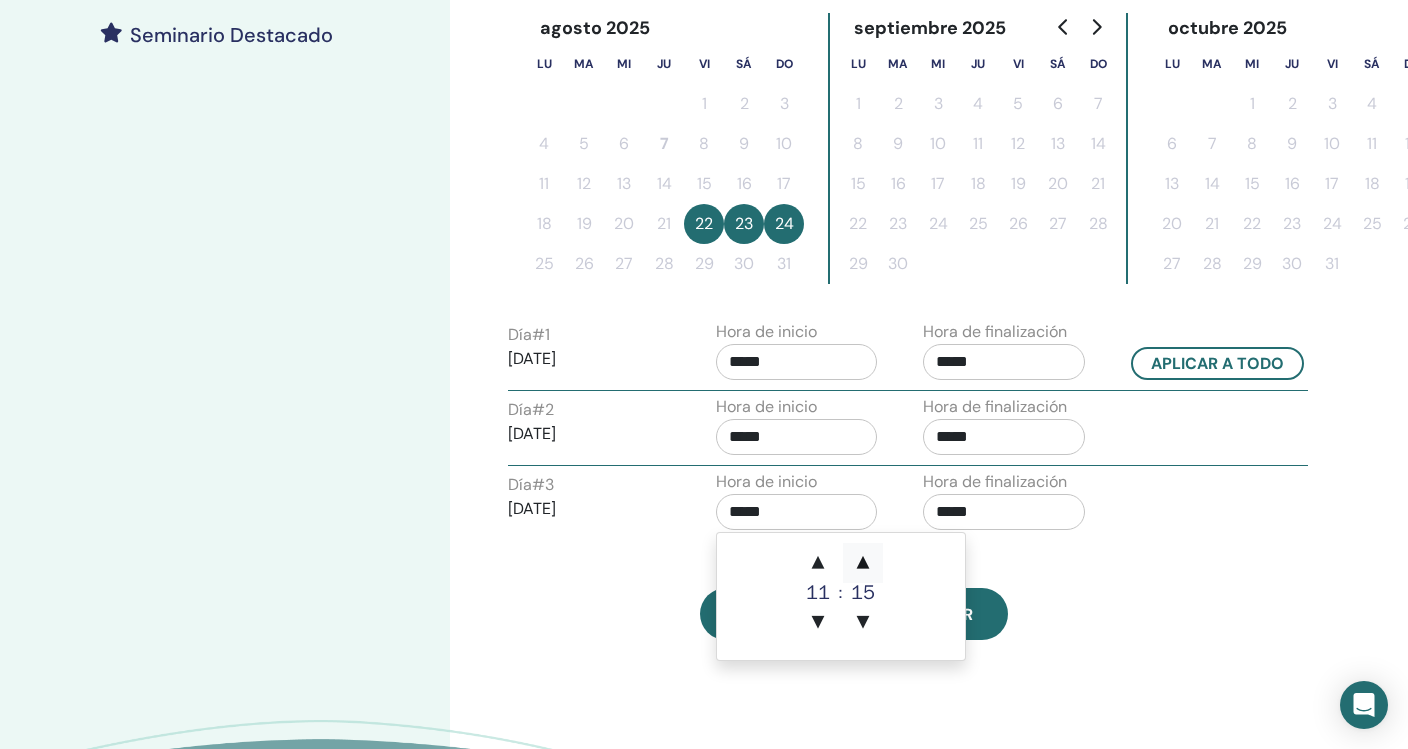 click on "▲" at bounding box center (863, 563) 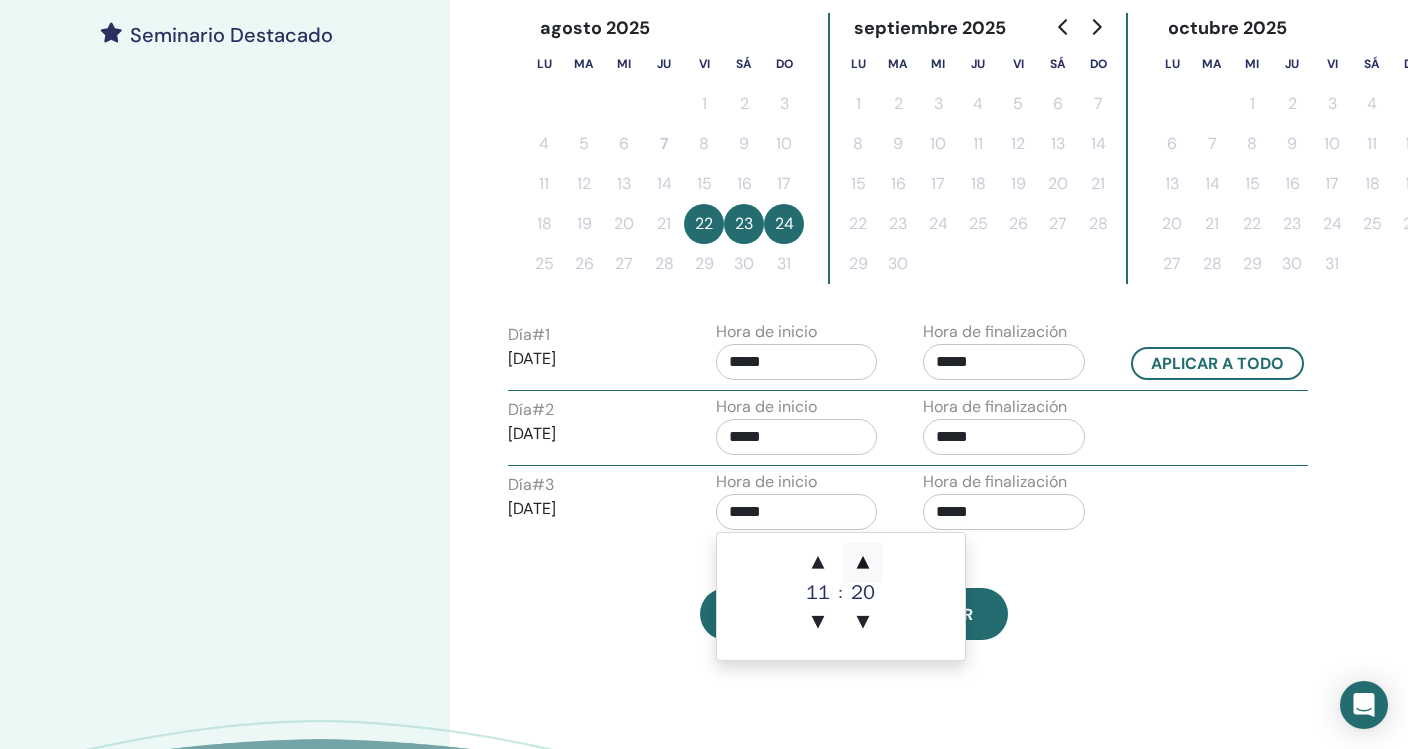 click on "▲" at bounding box center [863, 563] 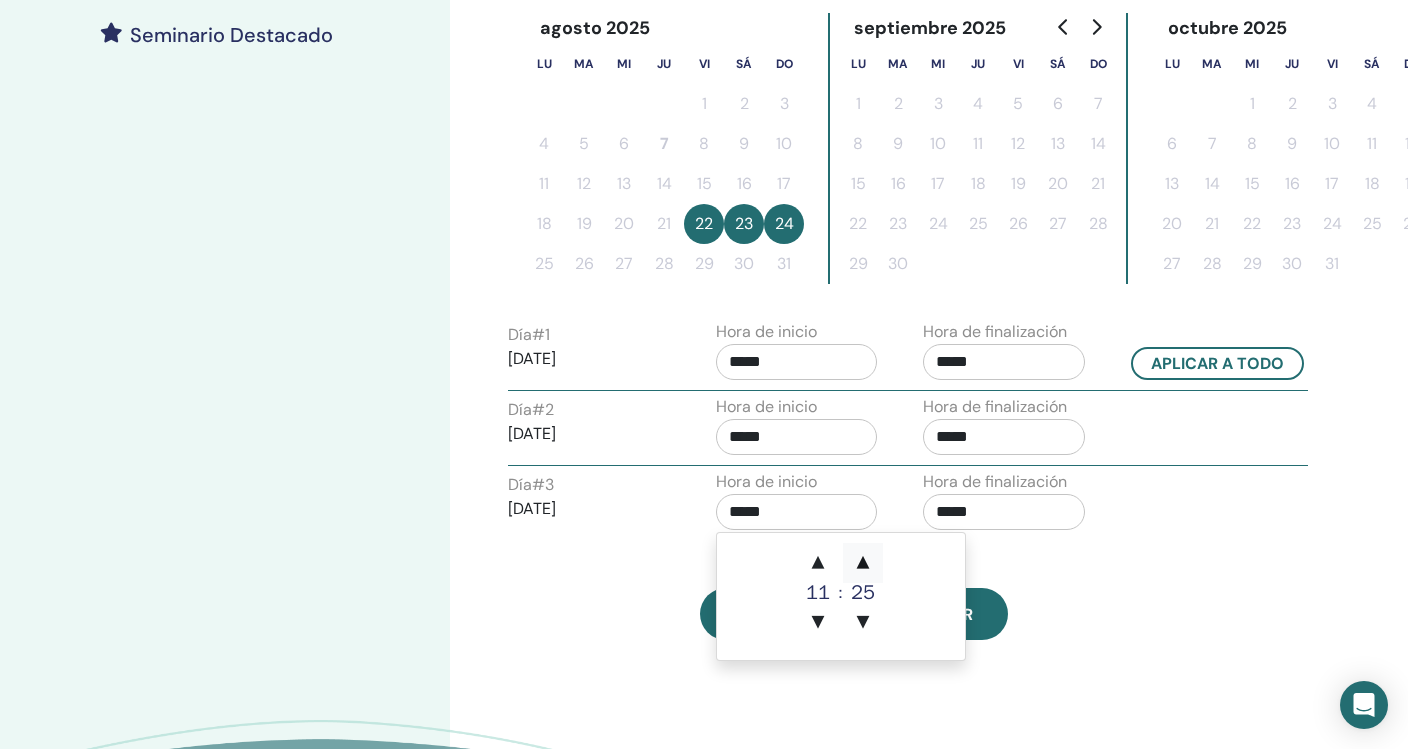 click on "▲" at bounding box center (863, 563) 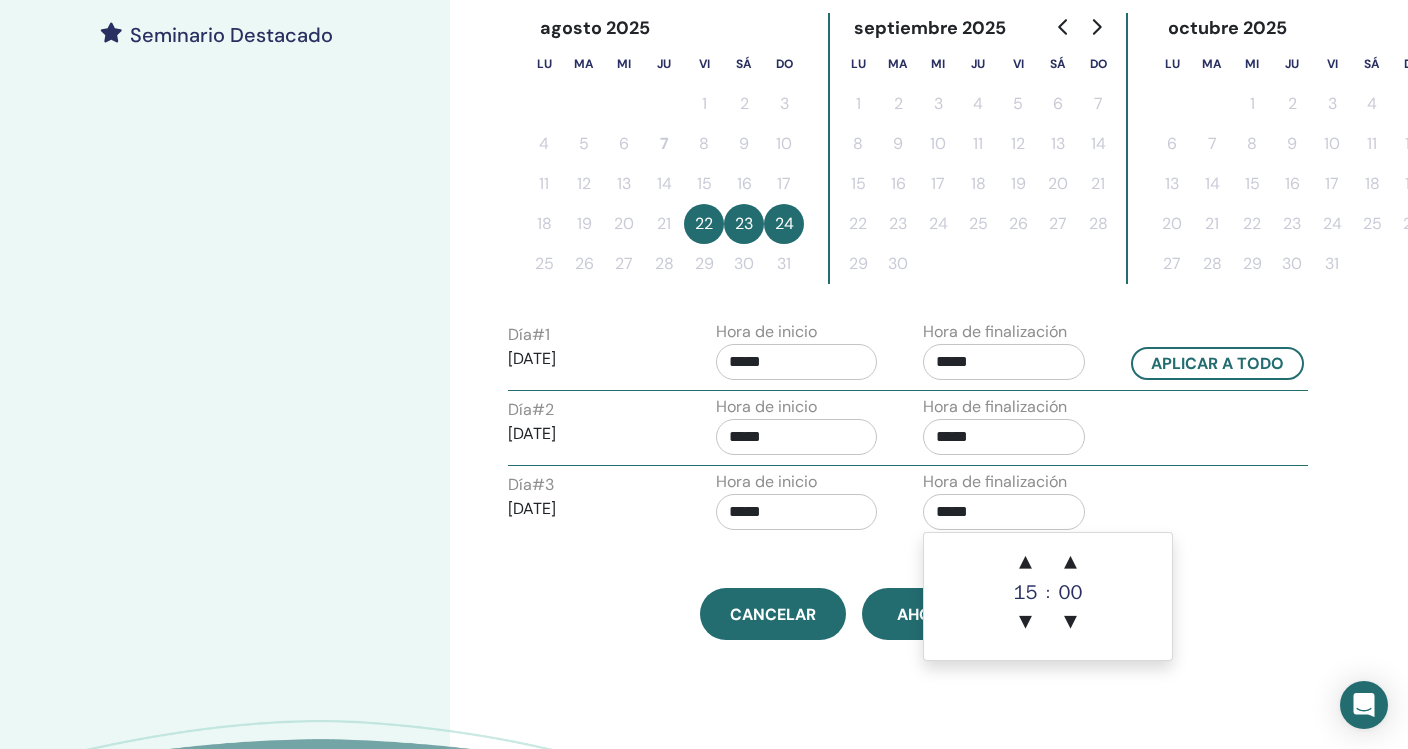 click on "*****" at bounding box center [1004, 512] 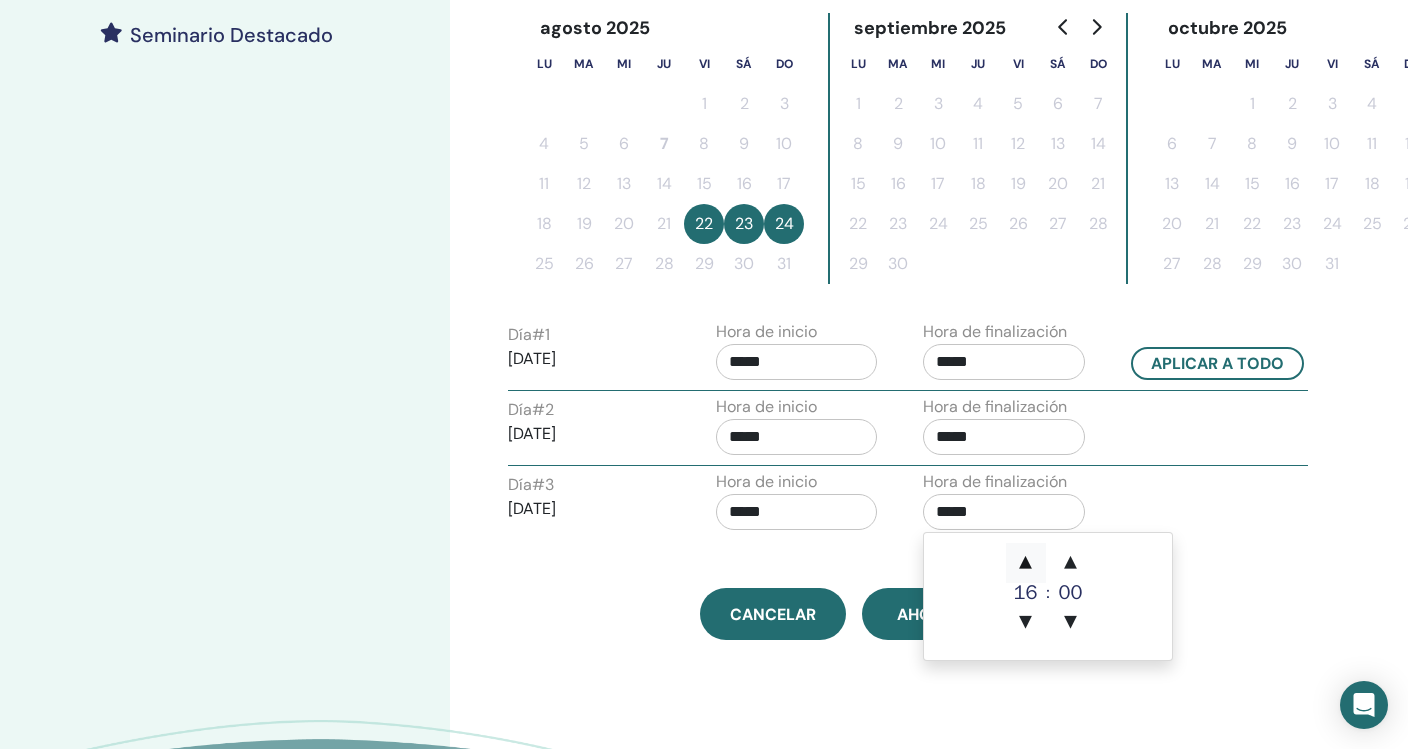 click on "▲" at bounding box center (1026, 563) 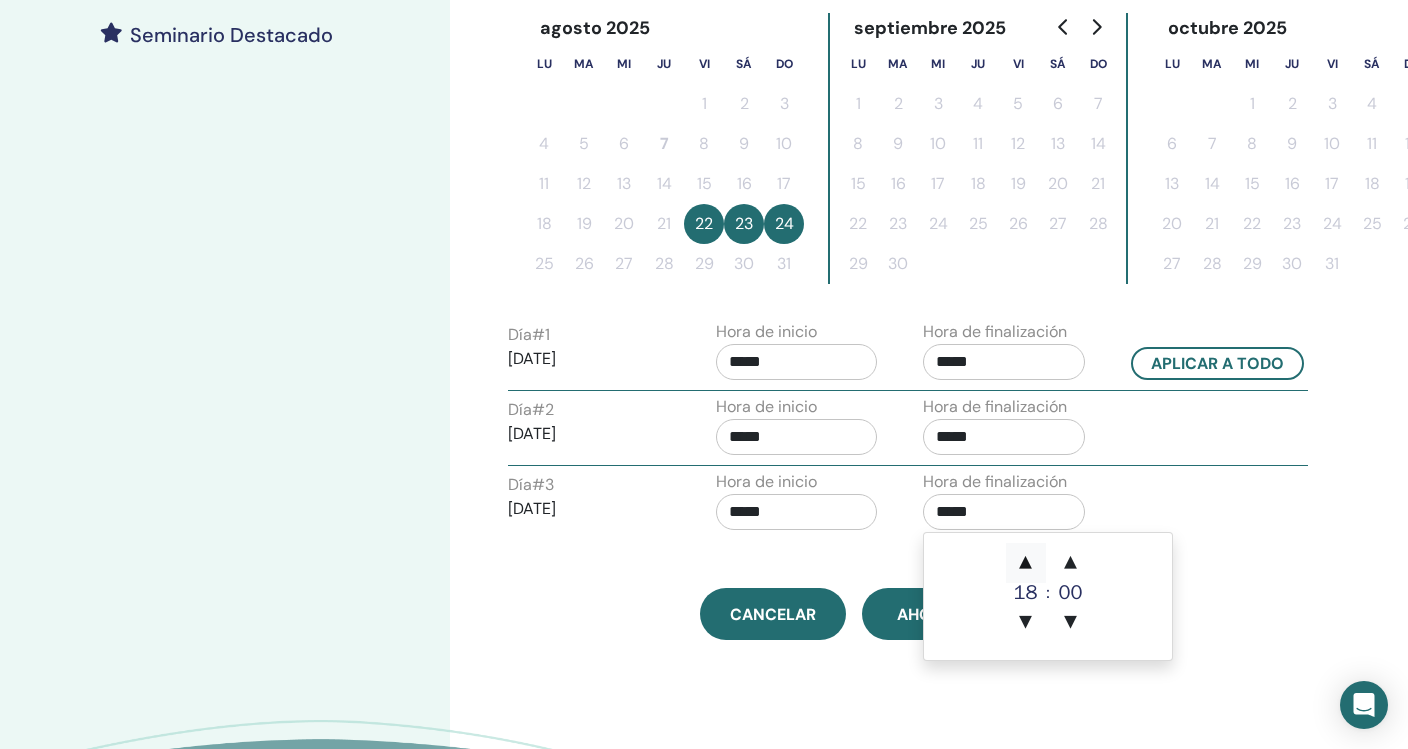 click on "▲" at bounding box center [1026, 563] 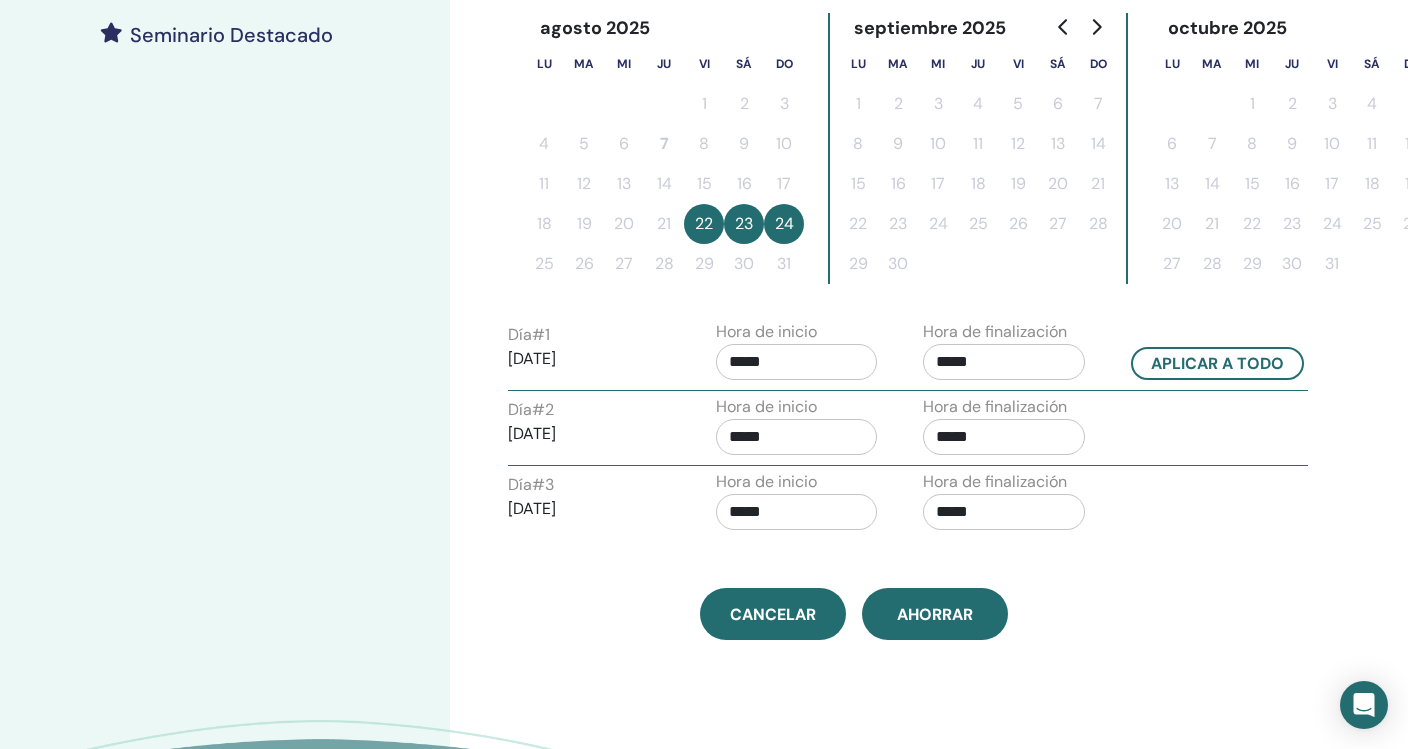 click on "Día  # 3 2025/08/24 Hora de inicio ***** Hora de finalización *****" at bounding box center [908, 505] 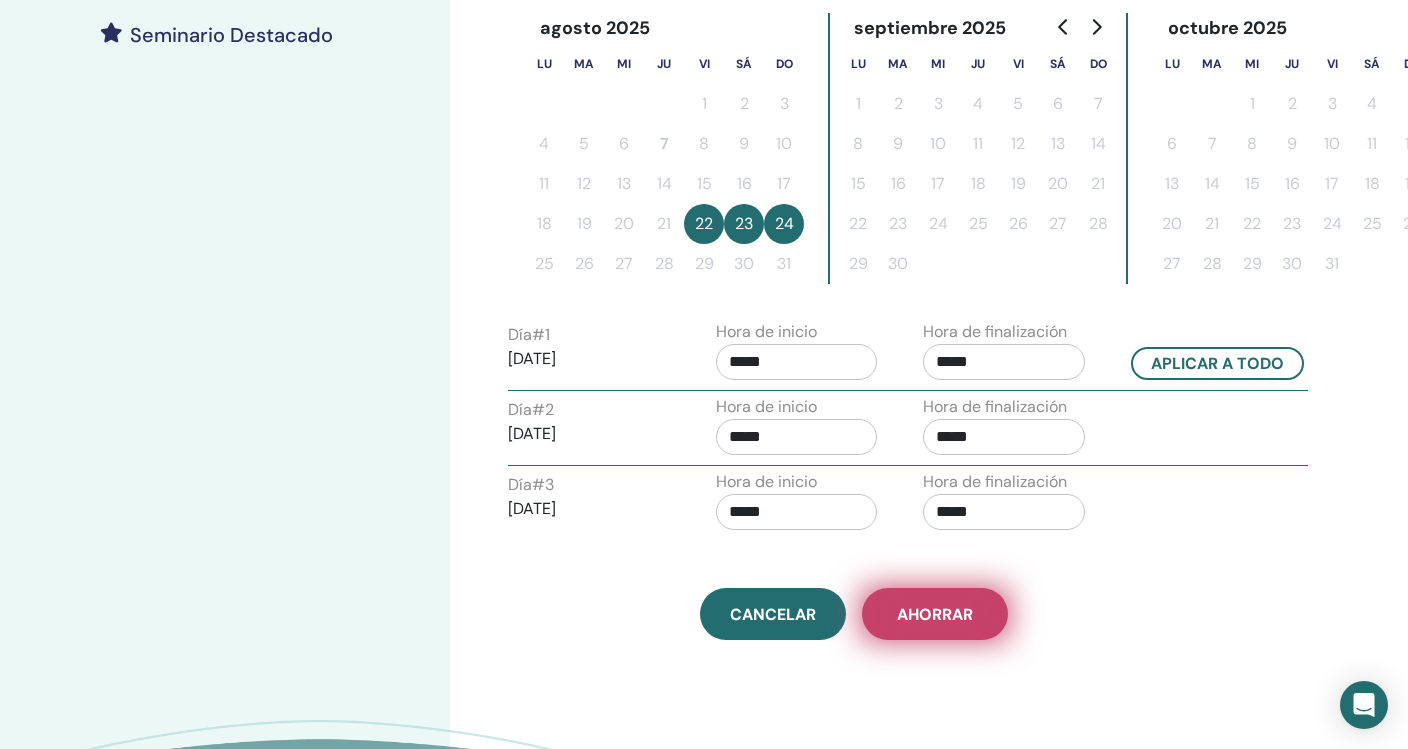 click on "Ahorrar" at bounding box center [935, 614] 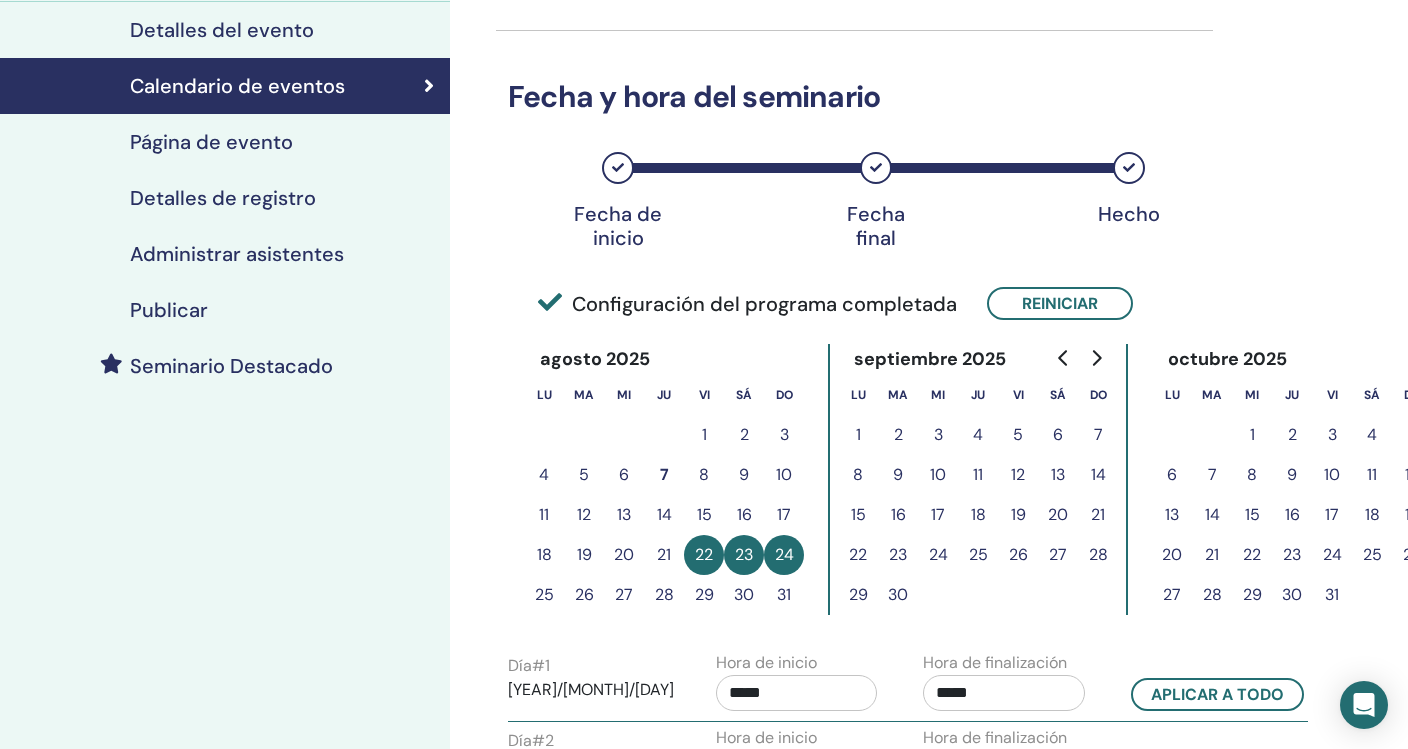 scroll, scrollTop: 234, scrollLeft: 0, axis: vertical 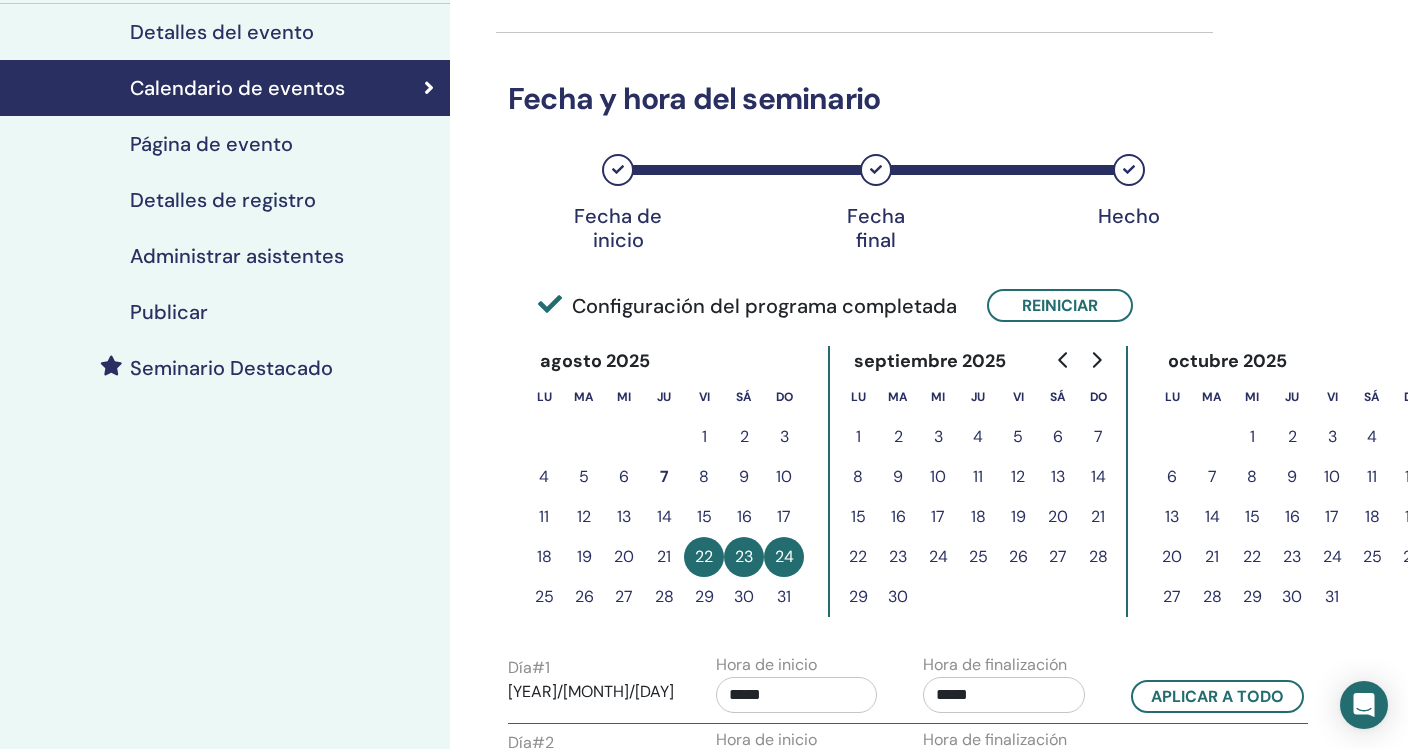 click on "Administrar asistentes" at bounding box center (237, 256) 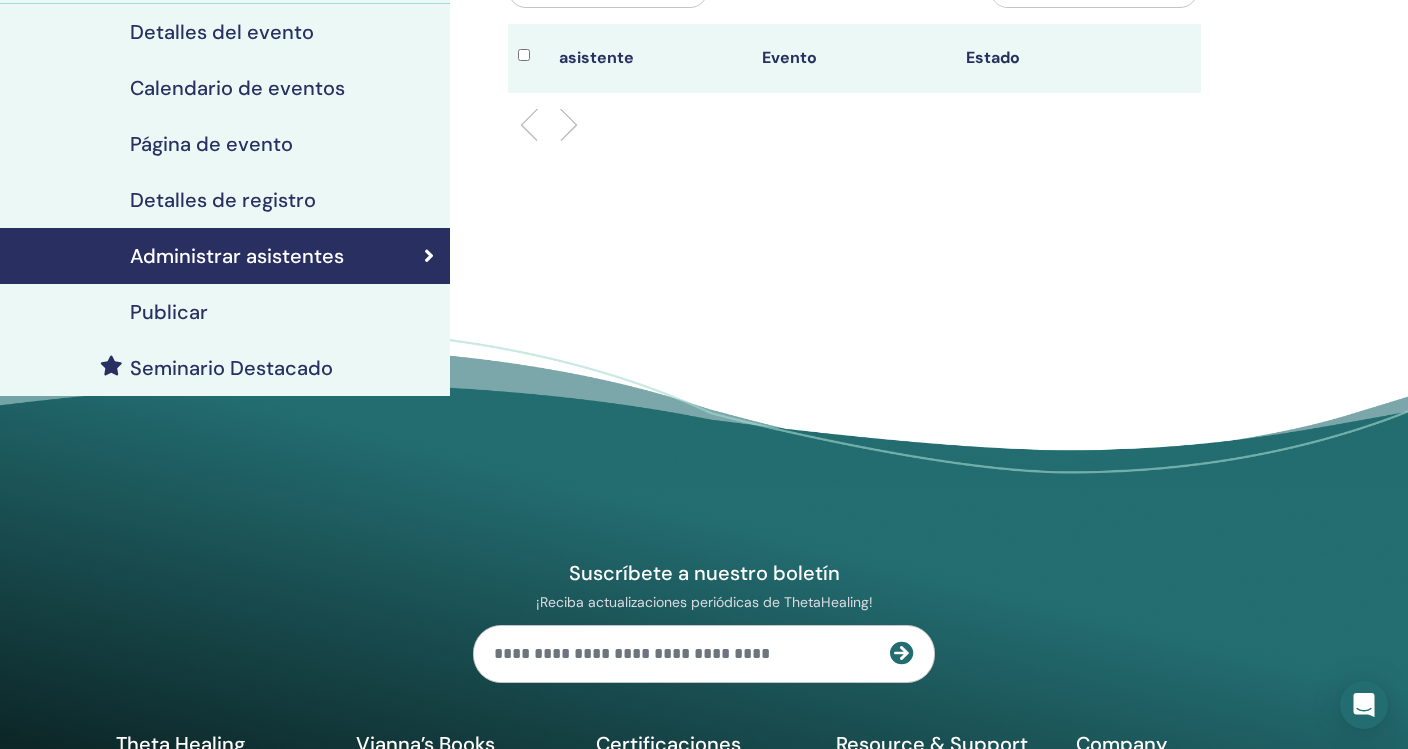 click on "Publicar" at bounding box center (169, 312) 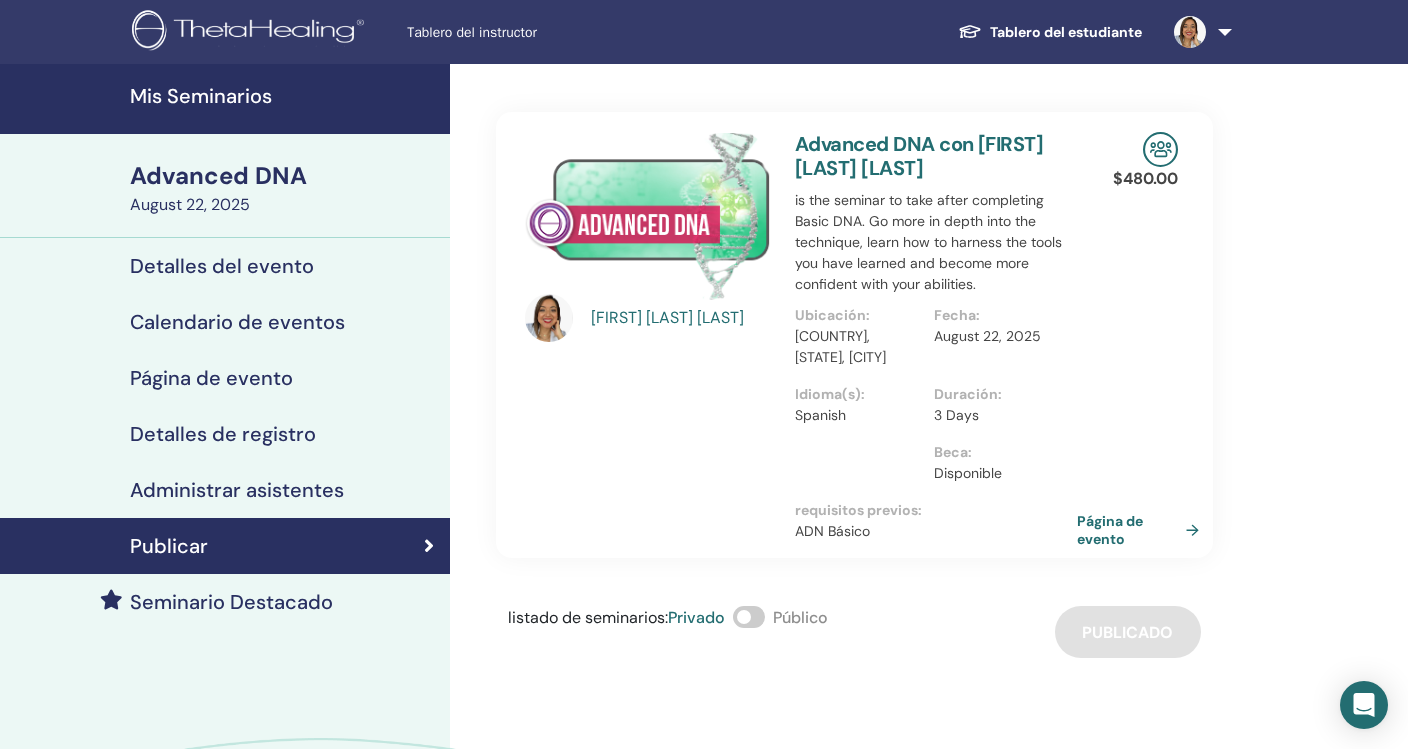 scroll, scrollTop: 0, scrollLeft: 0, axis: both 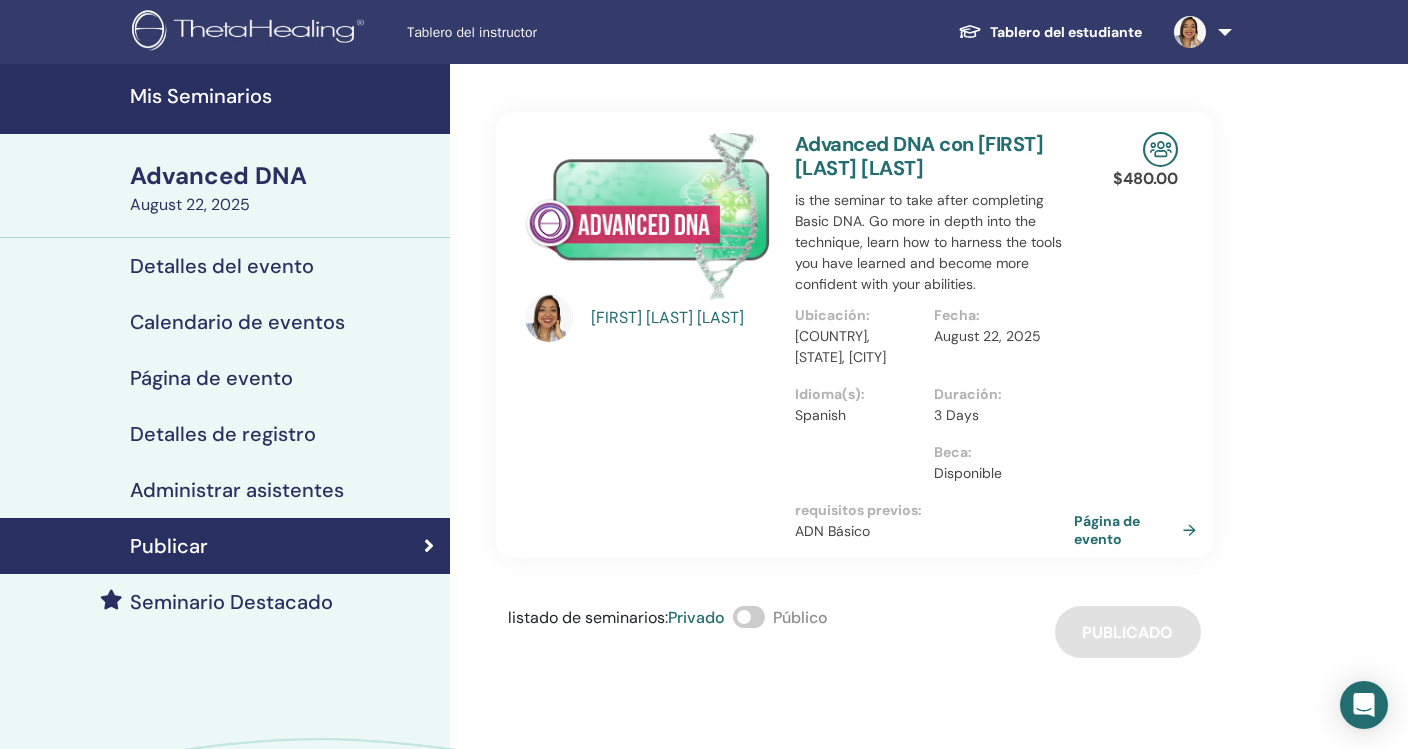 click on "Detalles de registro" at bounding box center [223, 434] 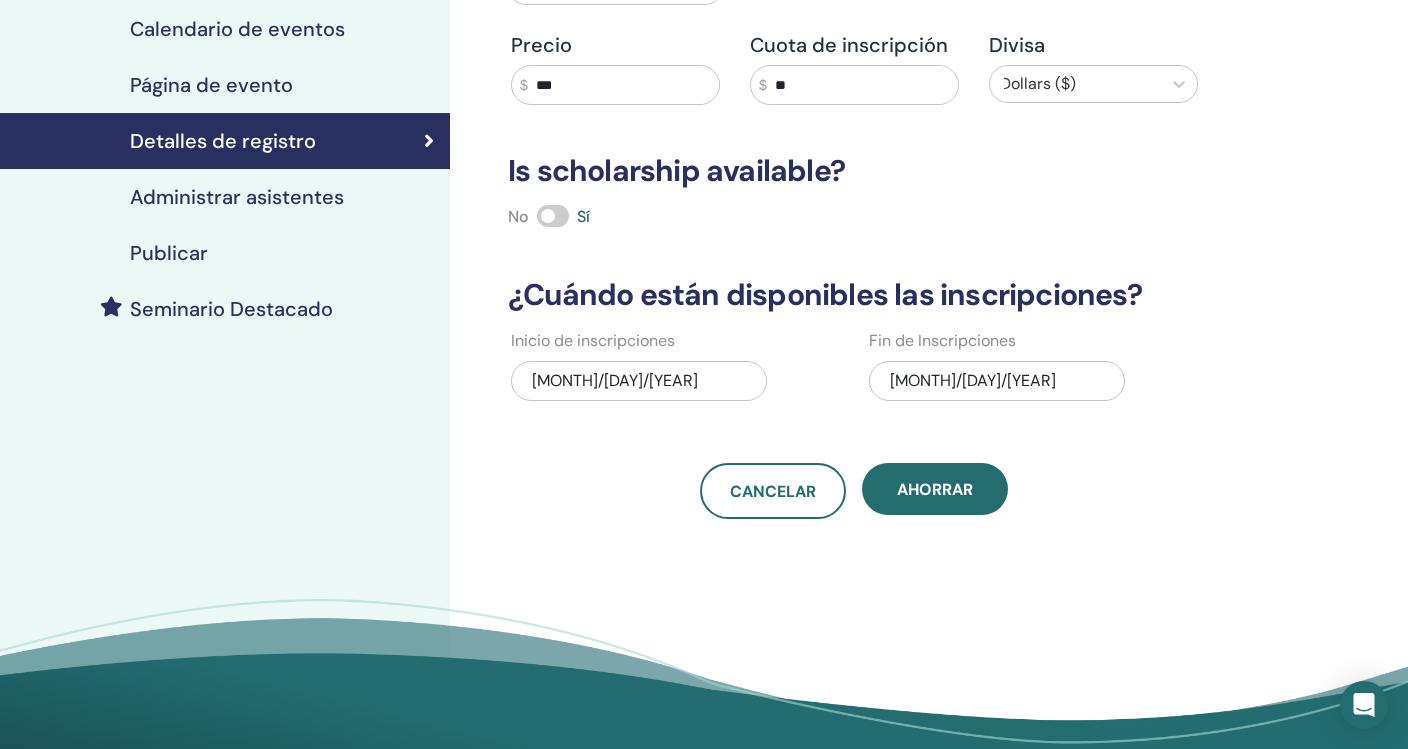 scroll, scrollTop: 301, scrollLeft: 0, axis: vertical 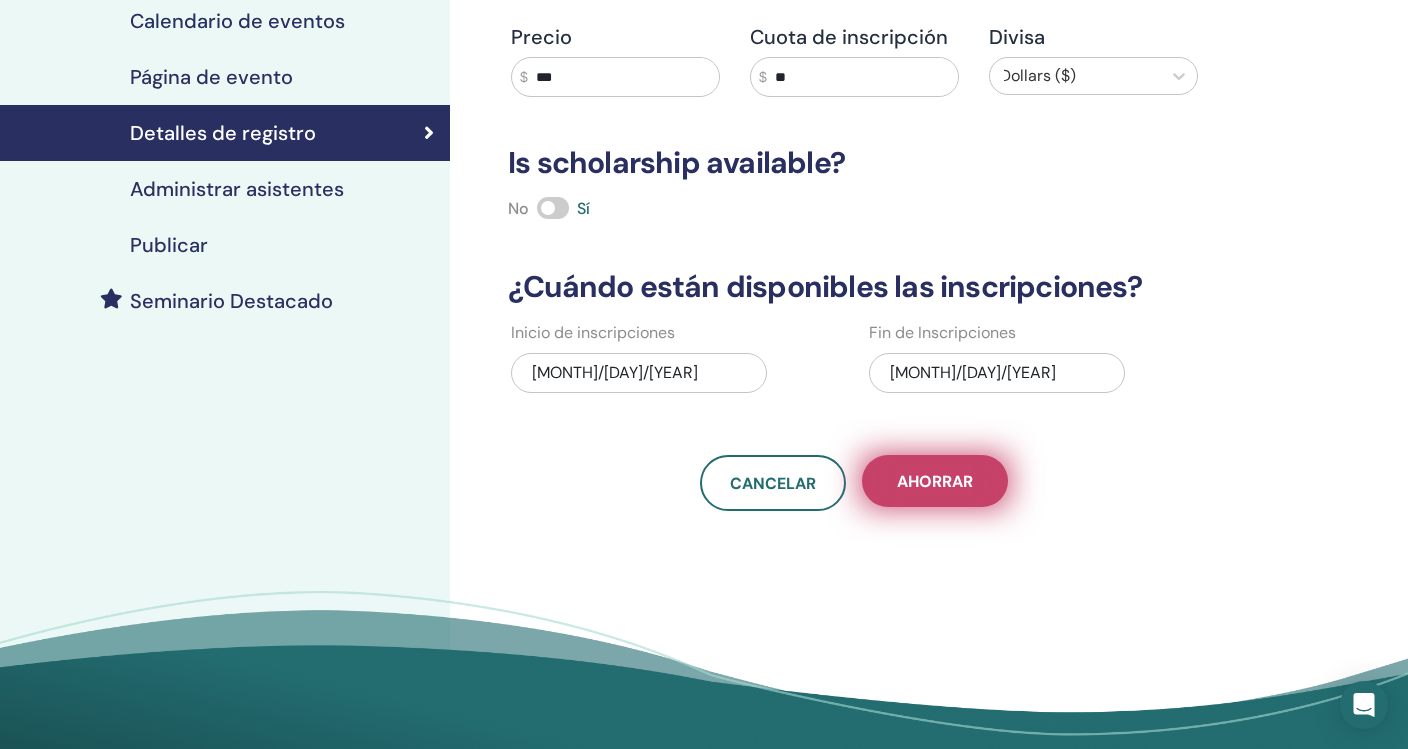click on "Ahorrar" at bounding box center (935, 481) 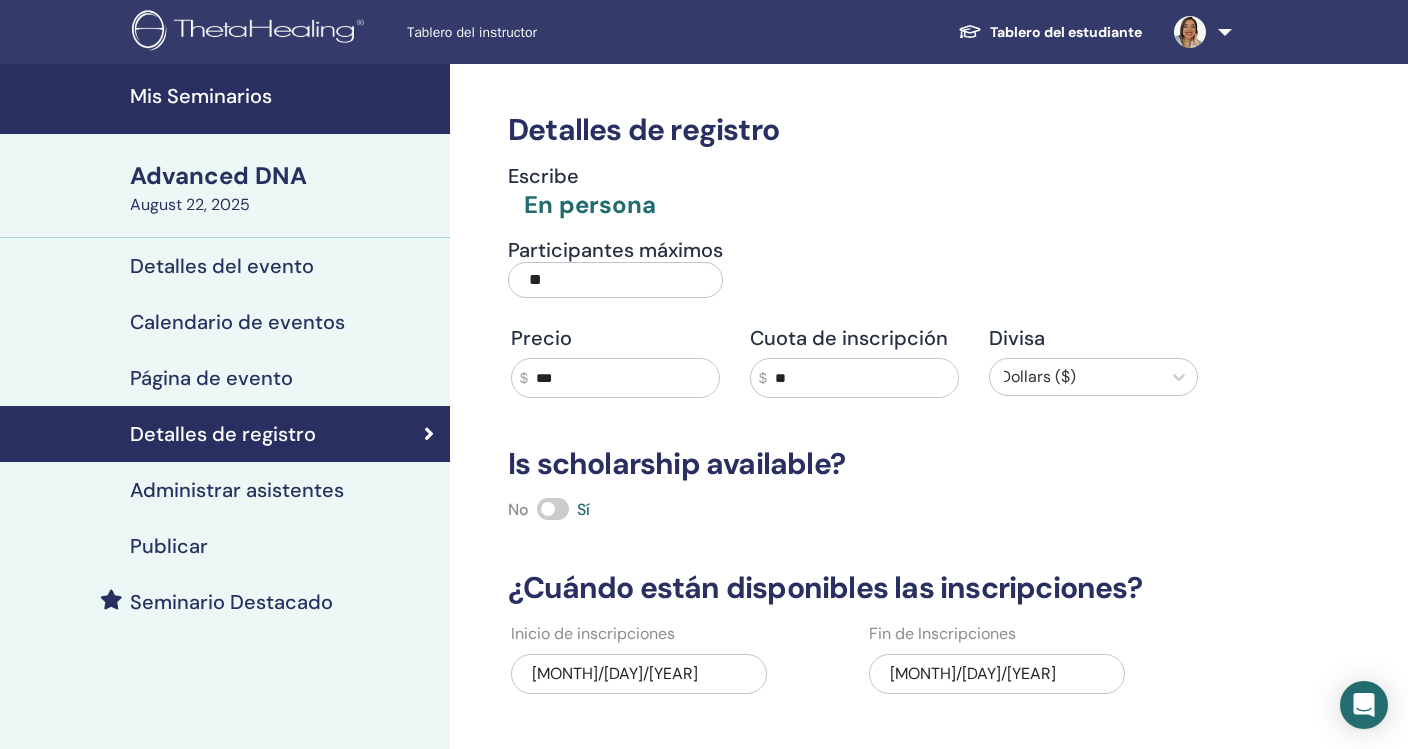 scroll, scrollTop: 0, scrollLeft: 0, axis: both 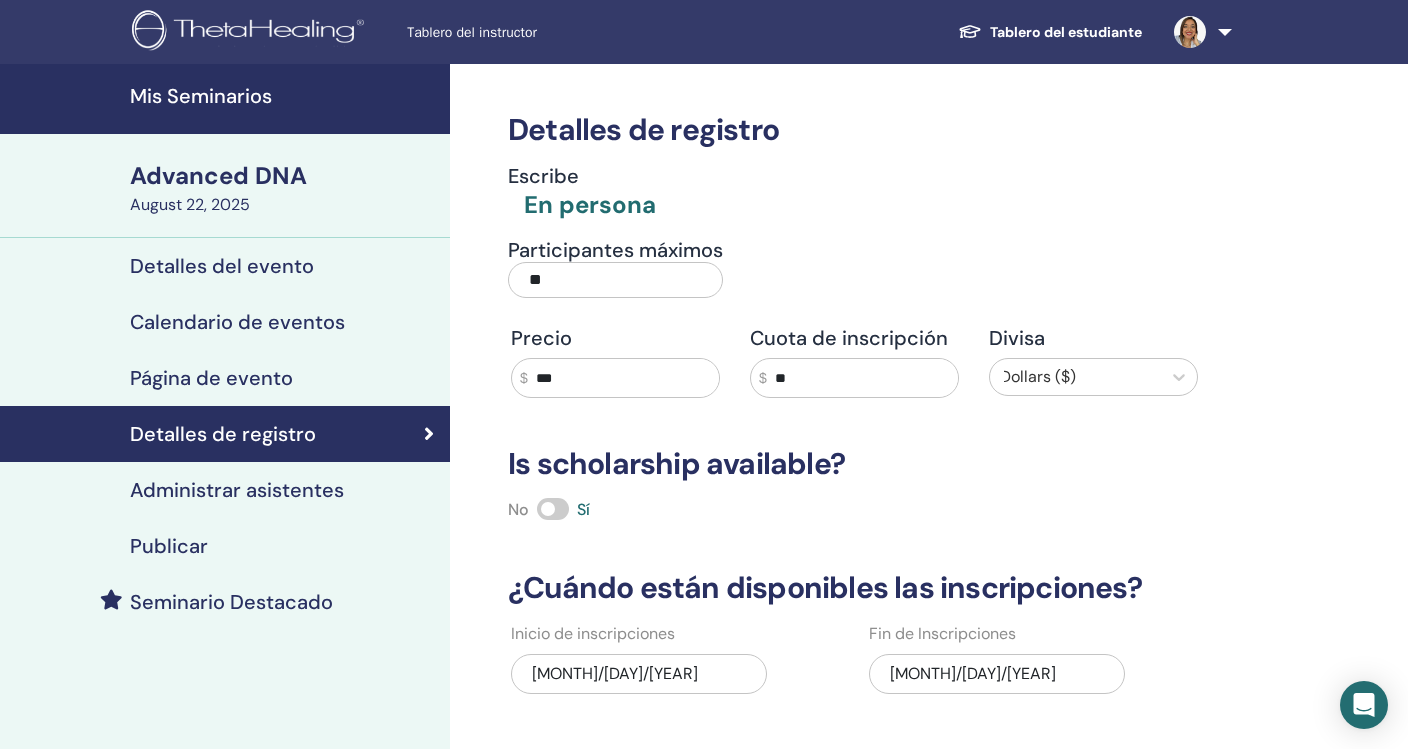 click on "Página de evento" at bounding box center [211, 378] 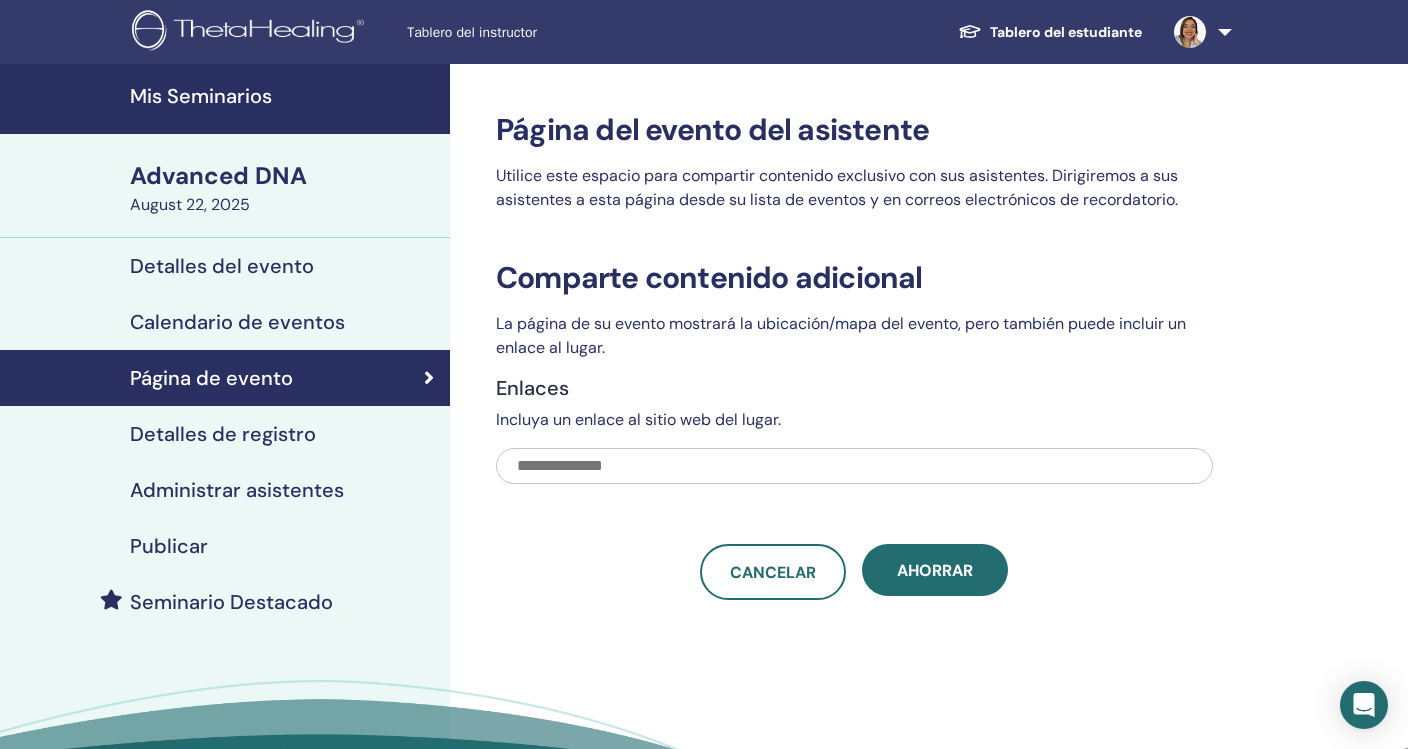 scroll, scrollTop: 0, scrollLeft: 0, axis: both 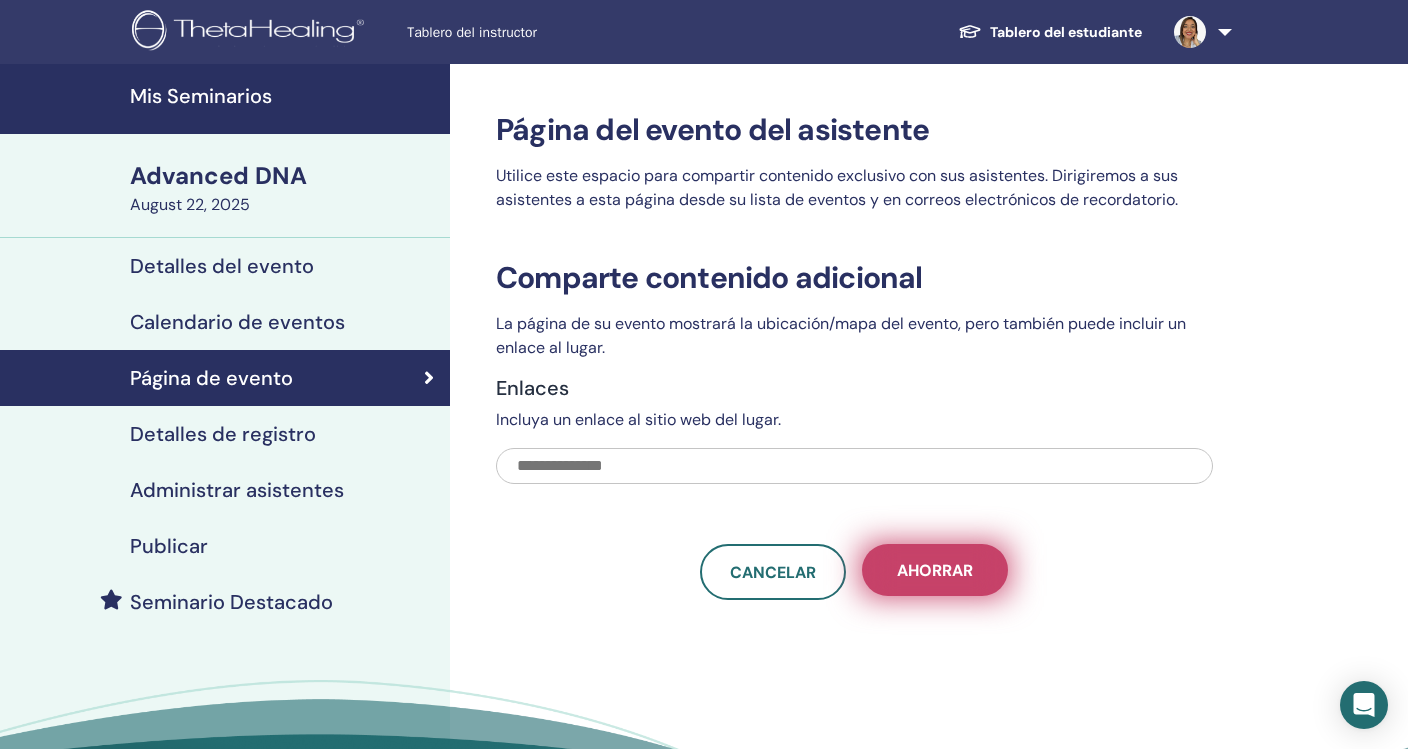 click on "Ahorrar" at bounding box center [935, 570] 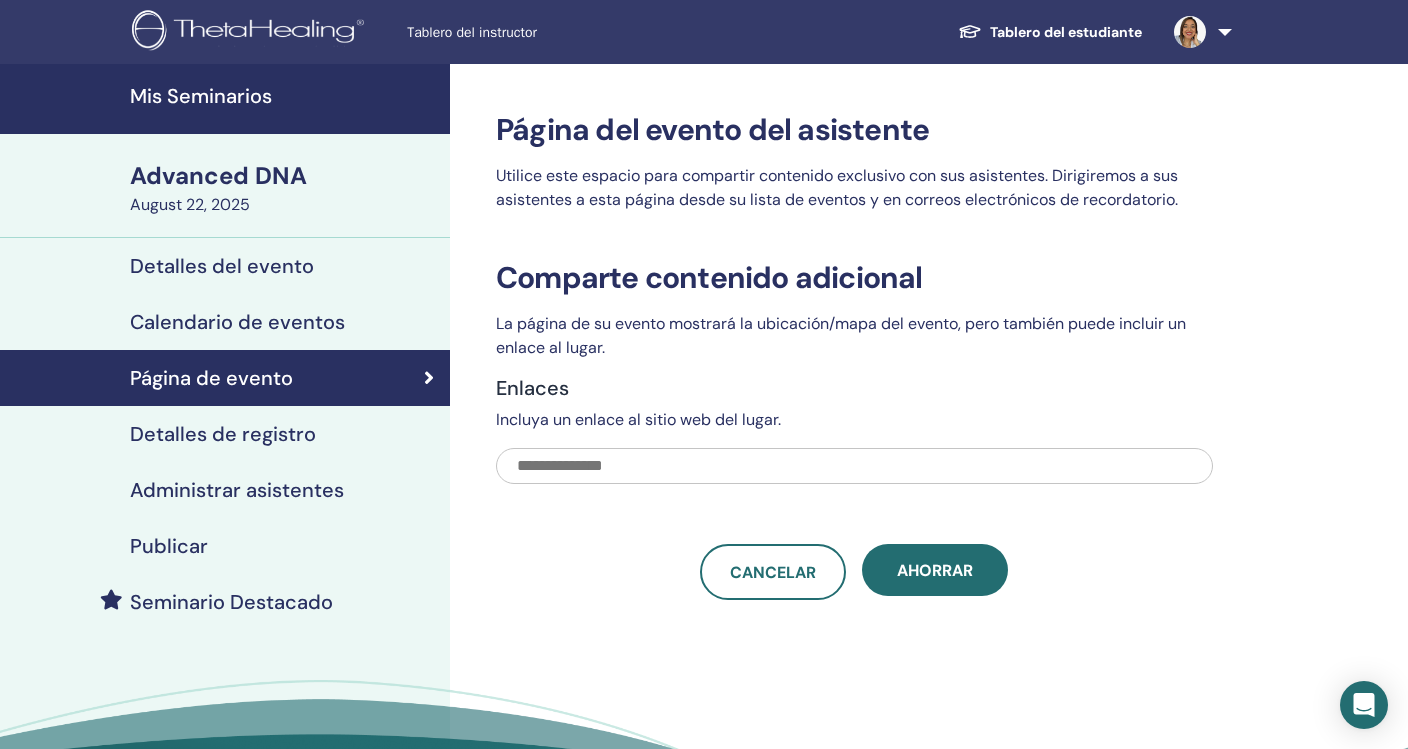 scroll, scrollTop: 0, scrollLeft: 0, axis: both 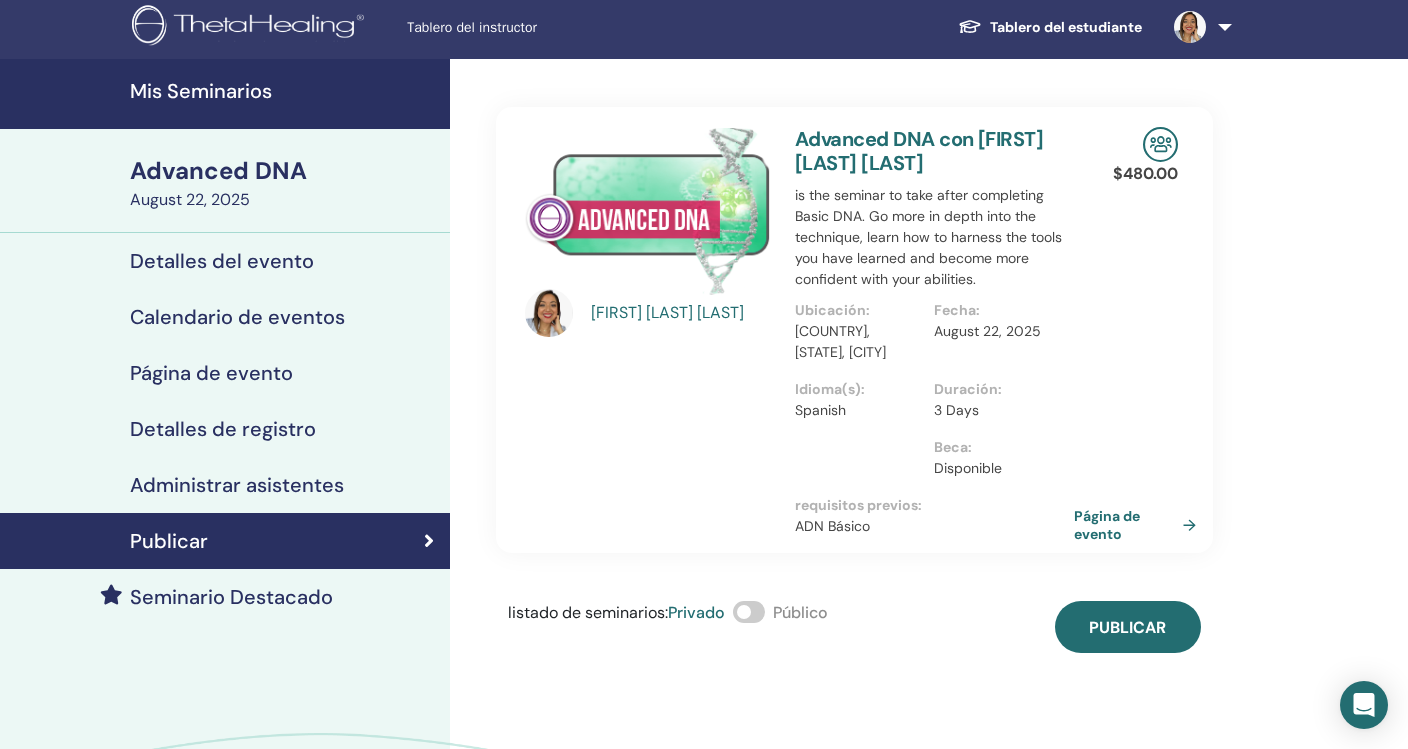 click at bounding box center [749, 612] 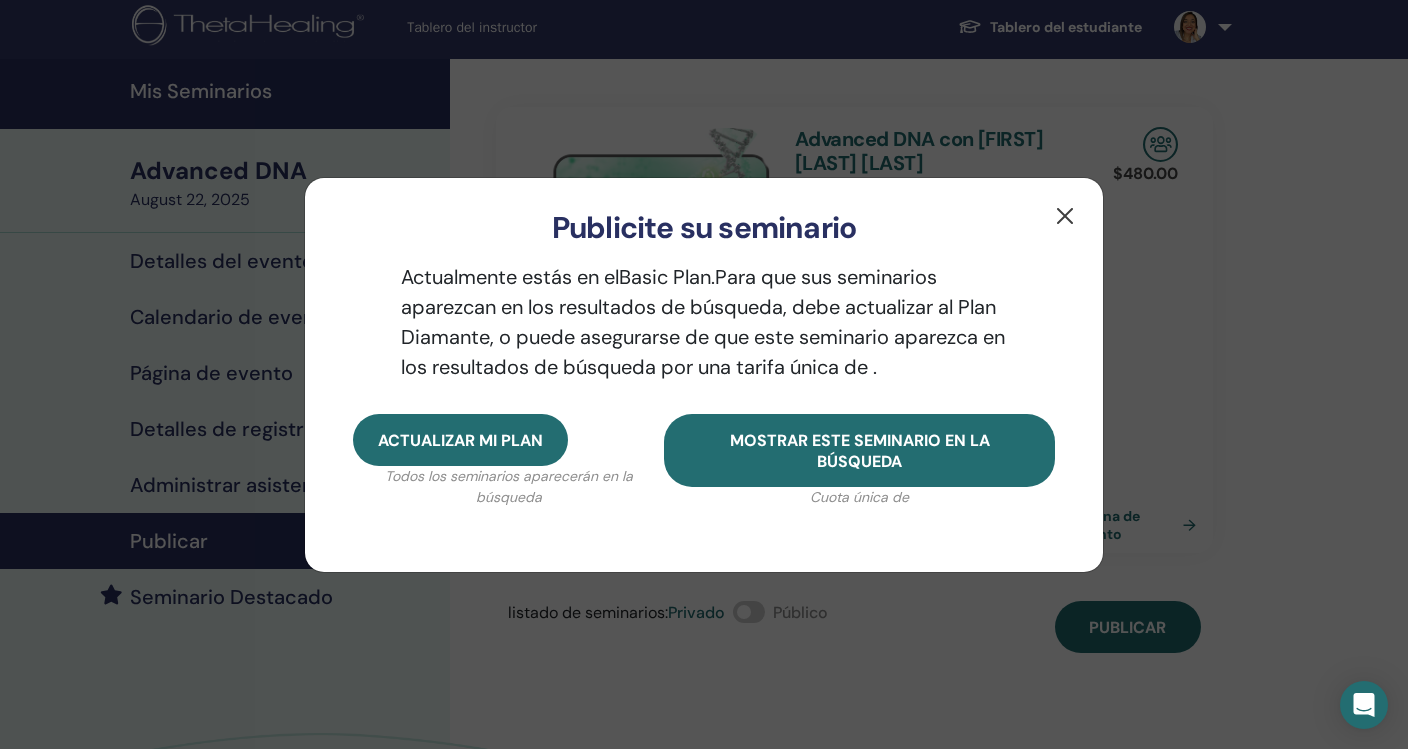 click at bounding box center [1065, 216] 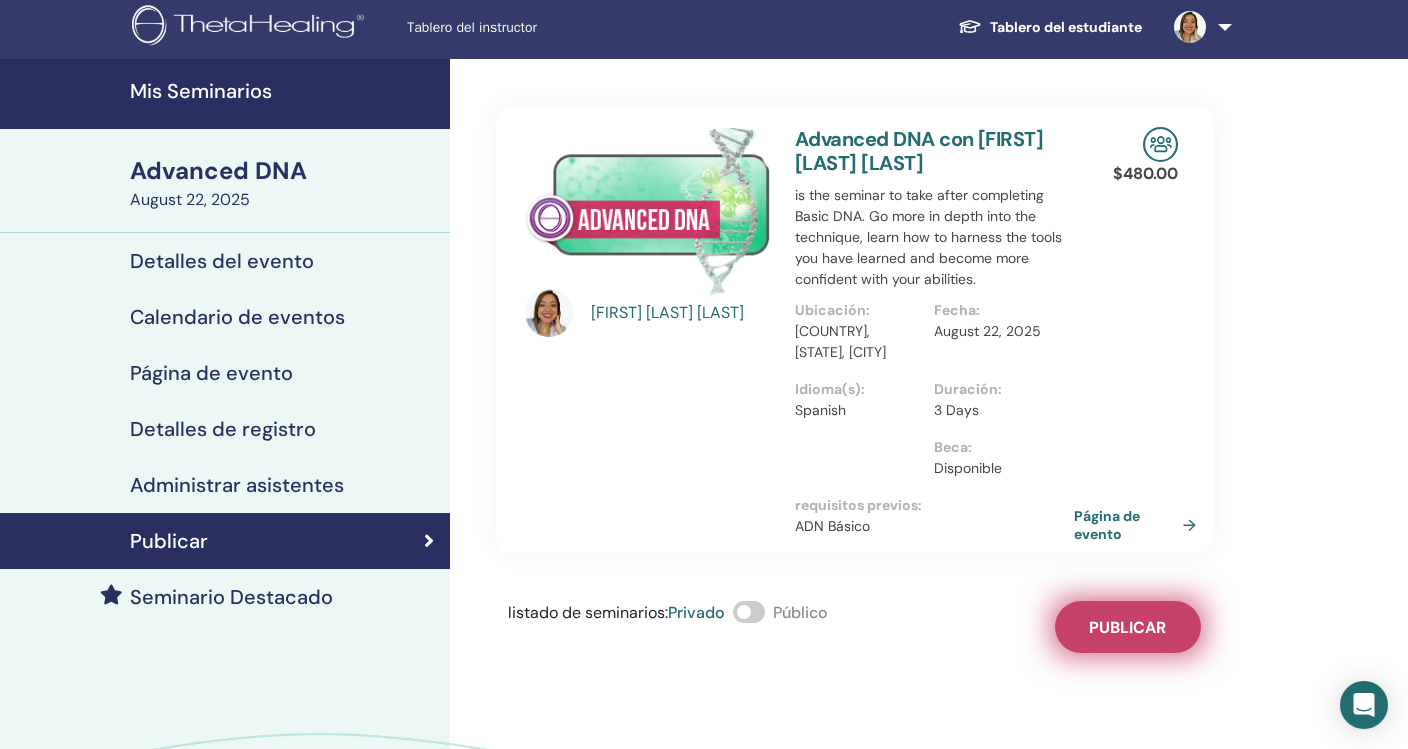 click on "Publicar" at bounding box center (1128, 627) 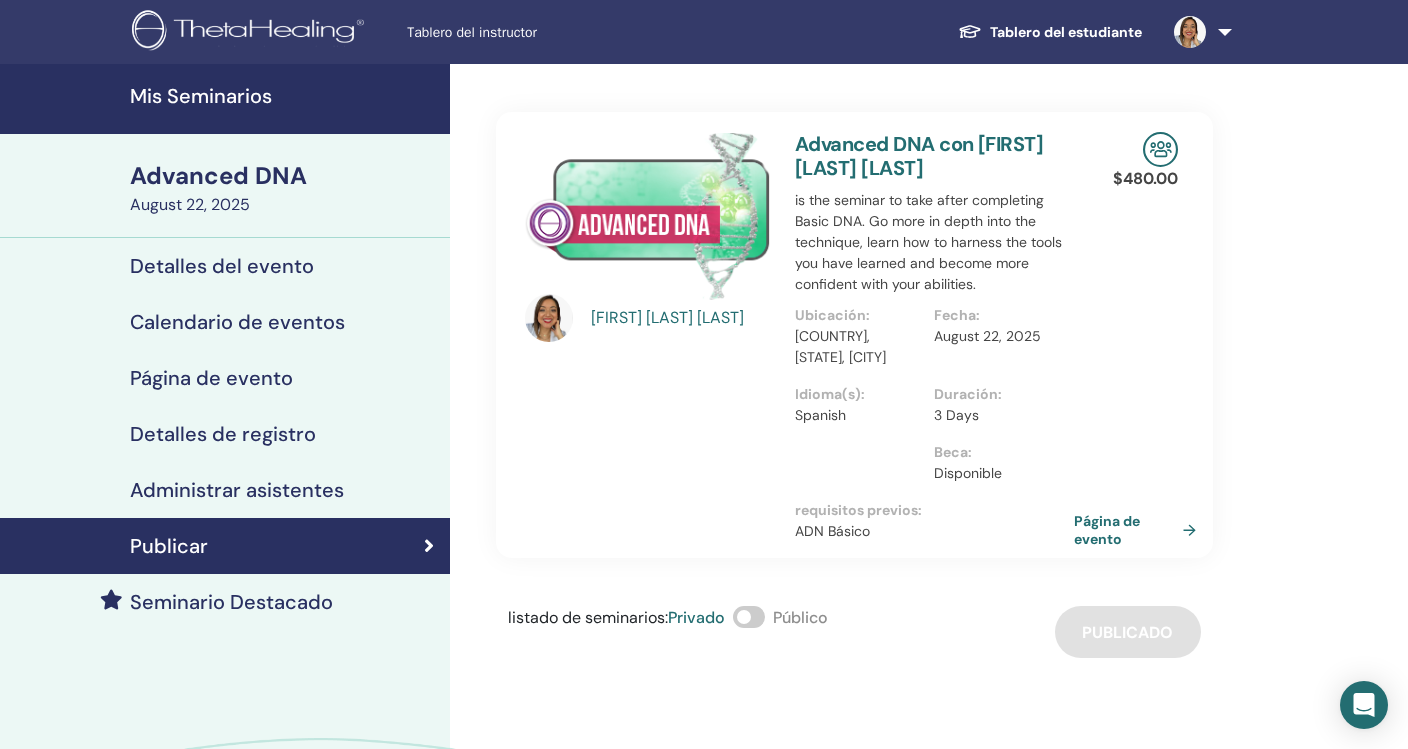 scroll, scrollTop: 0, scrollLeft: 0, axis: both 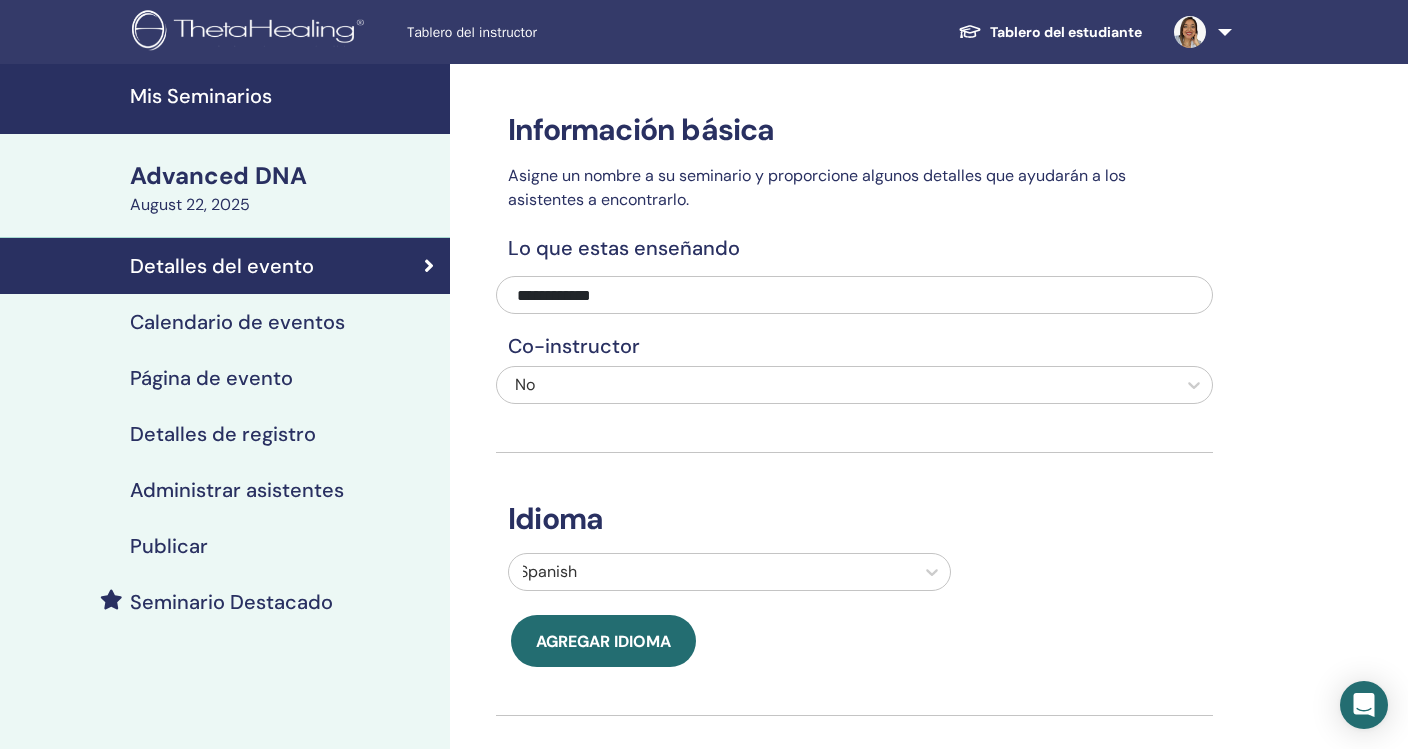 click on "Calendario de eventos" at bounding box center [237, 322] 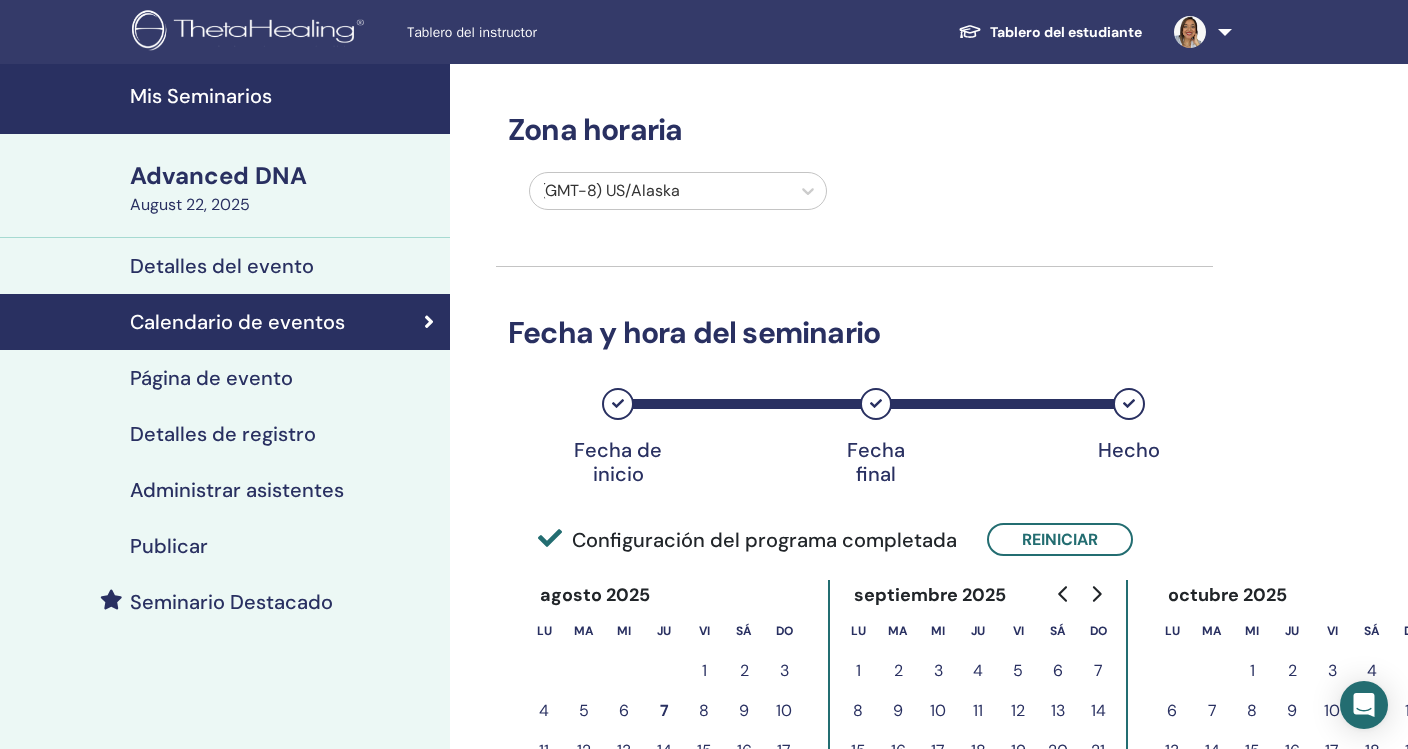 scroll, scrollTop: 0, scrollLeft: 0, axis: both 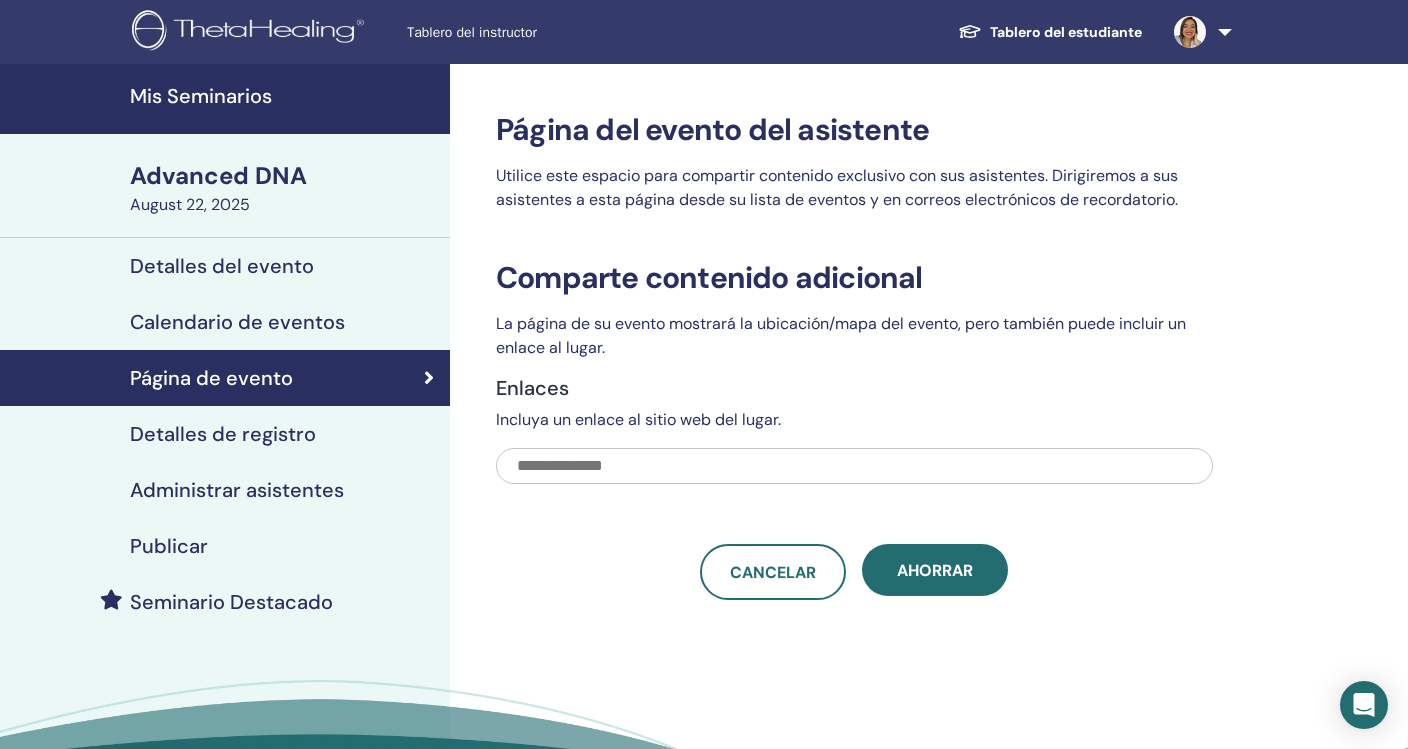 click on "Detalles de registro" at bounding box center (223, 434) 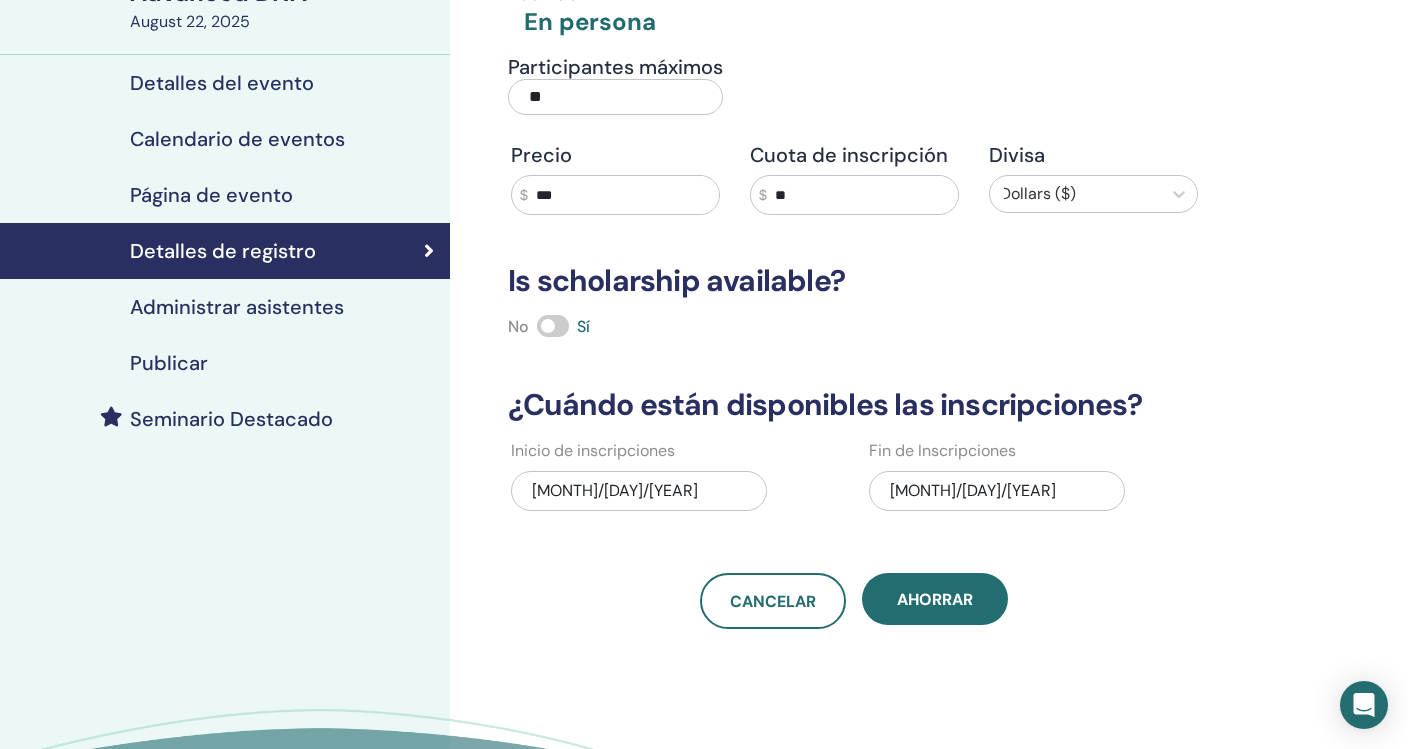 scroll, scrollTop: 207, scrollLeft: 0, axis: vertical 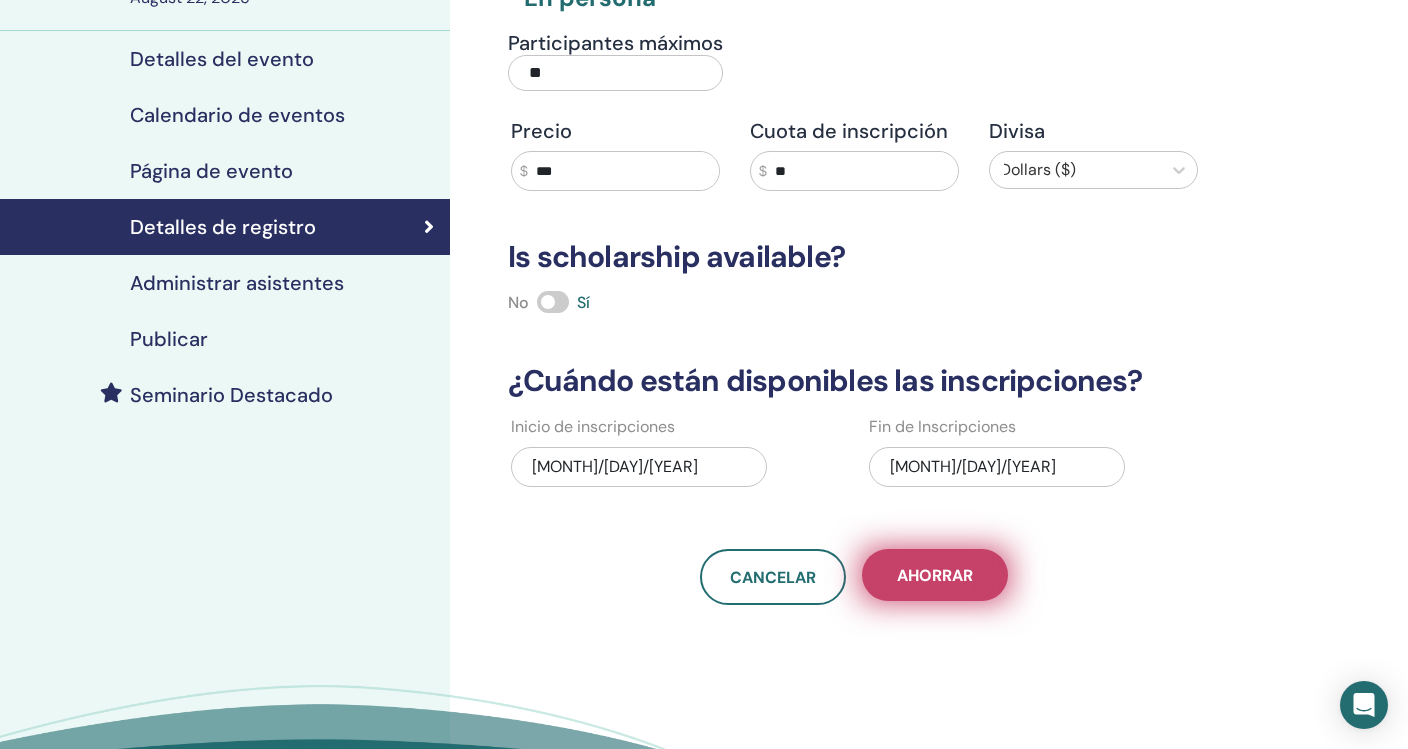 click on "Ahorrar" at bounding box center (935, 575) 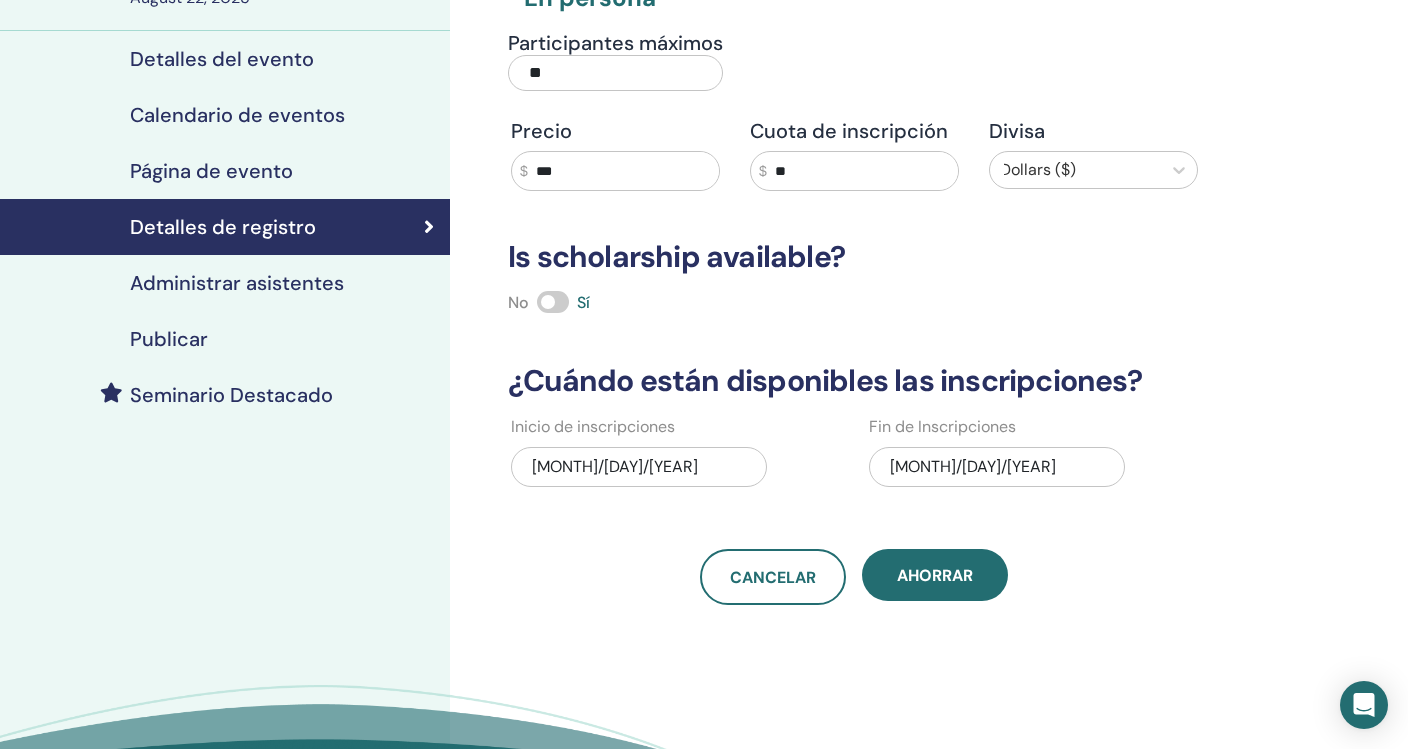 click on "Administrar asistentes" at bounding box center (237, 283) 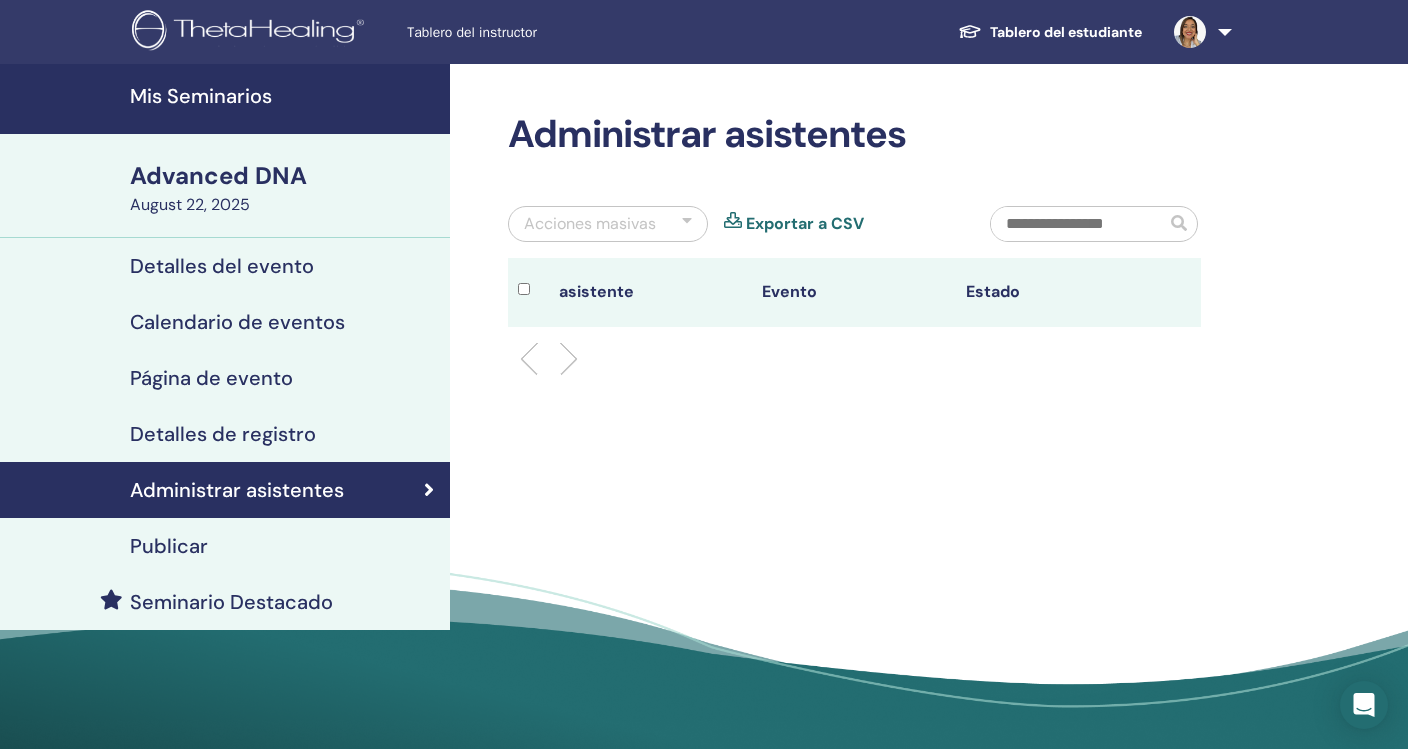 scroll, scrollTop: 0, scrollLeft: 0, axis: both 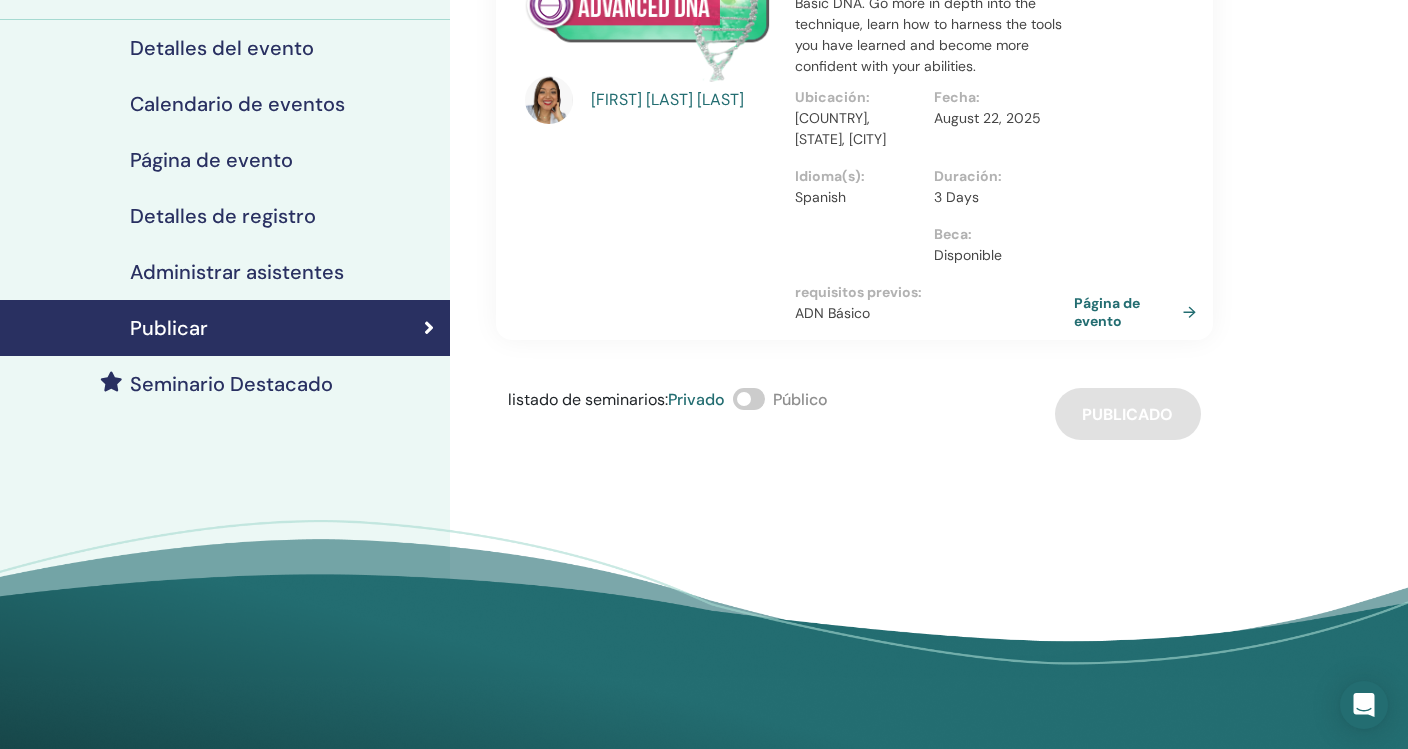 click on "Seminario Destacado" at bounding box center (231, 384) 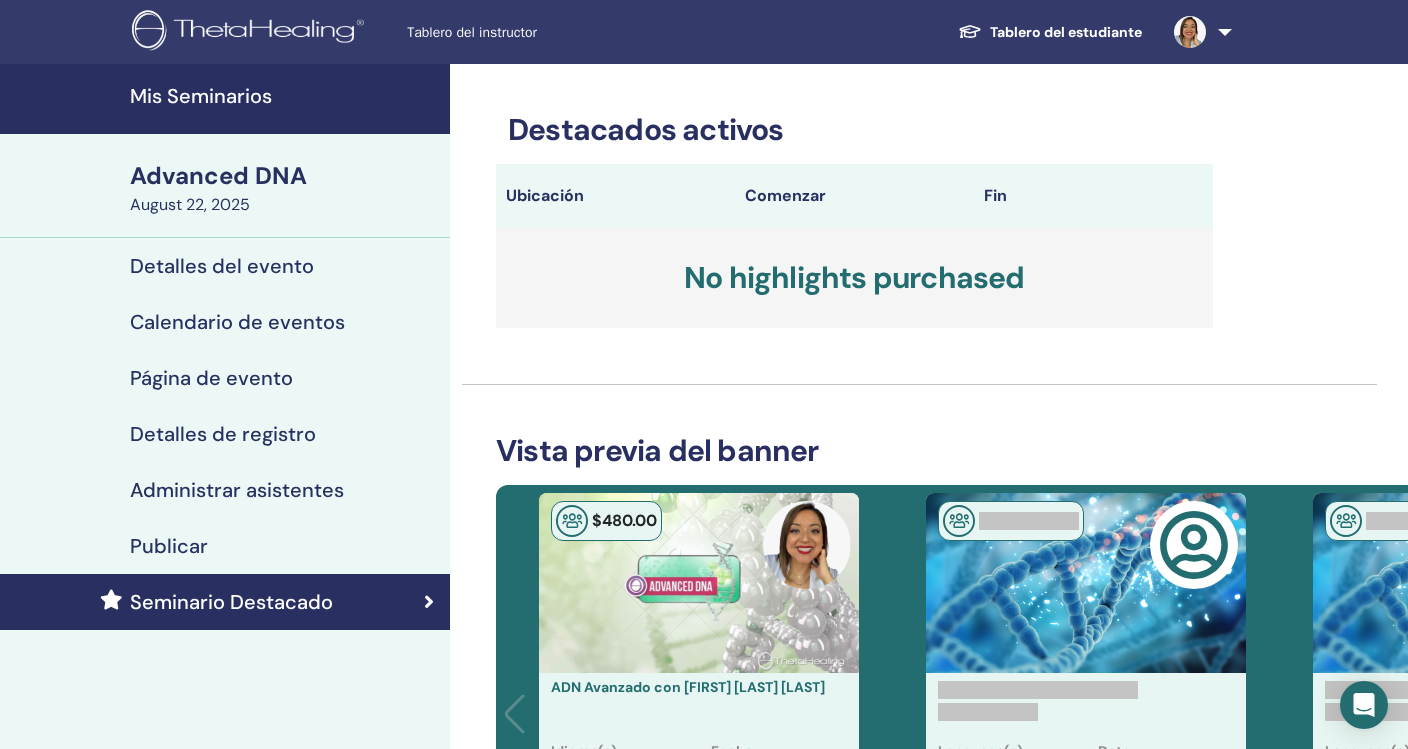 scroll, scrollTop: 0, scrollLeft: 0, axis: both 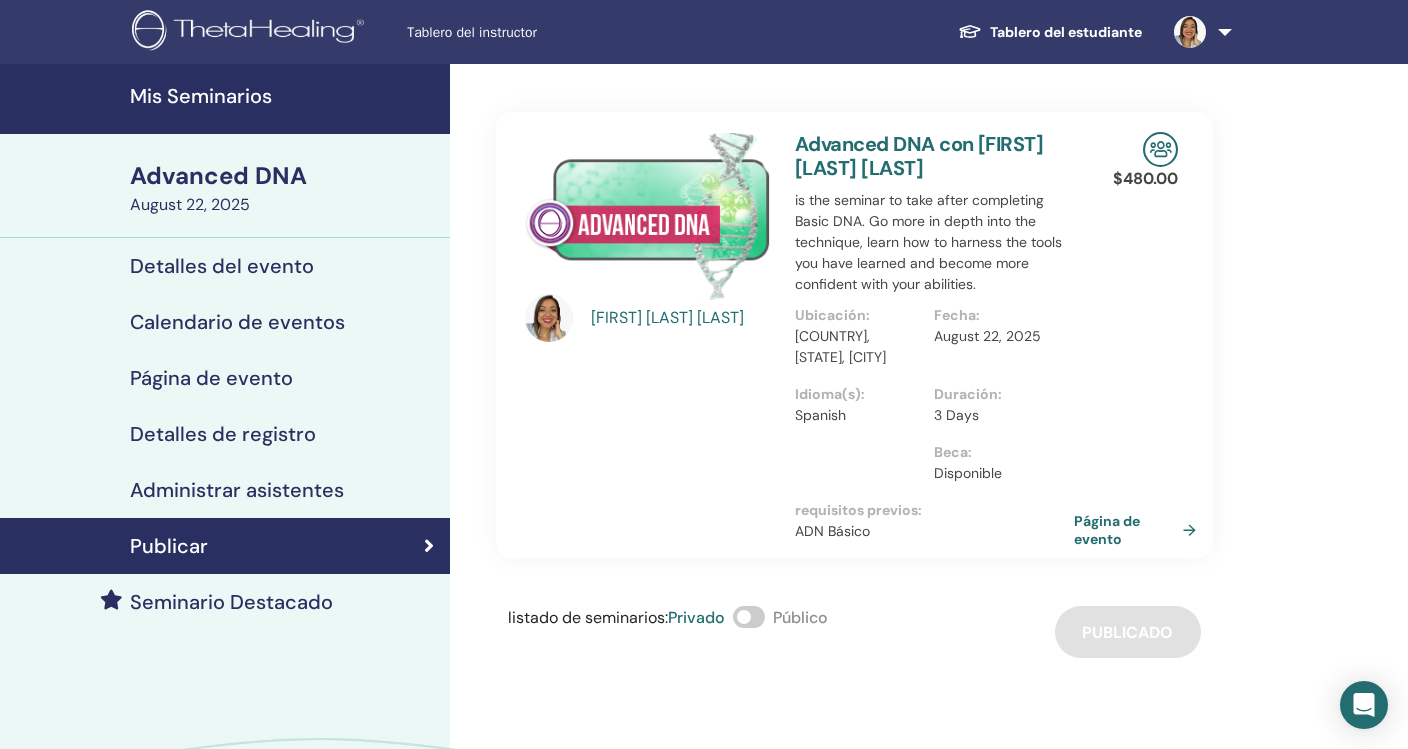 click at bounding box center (1160, 149) 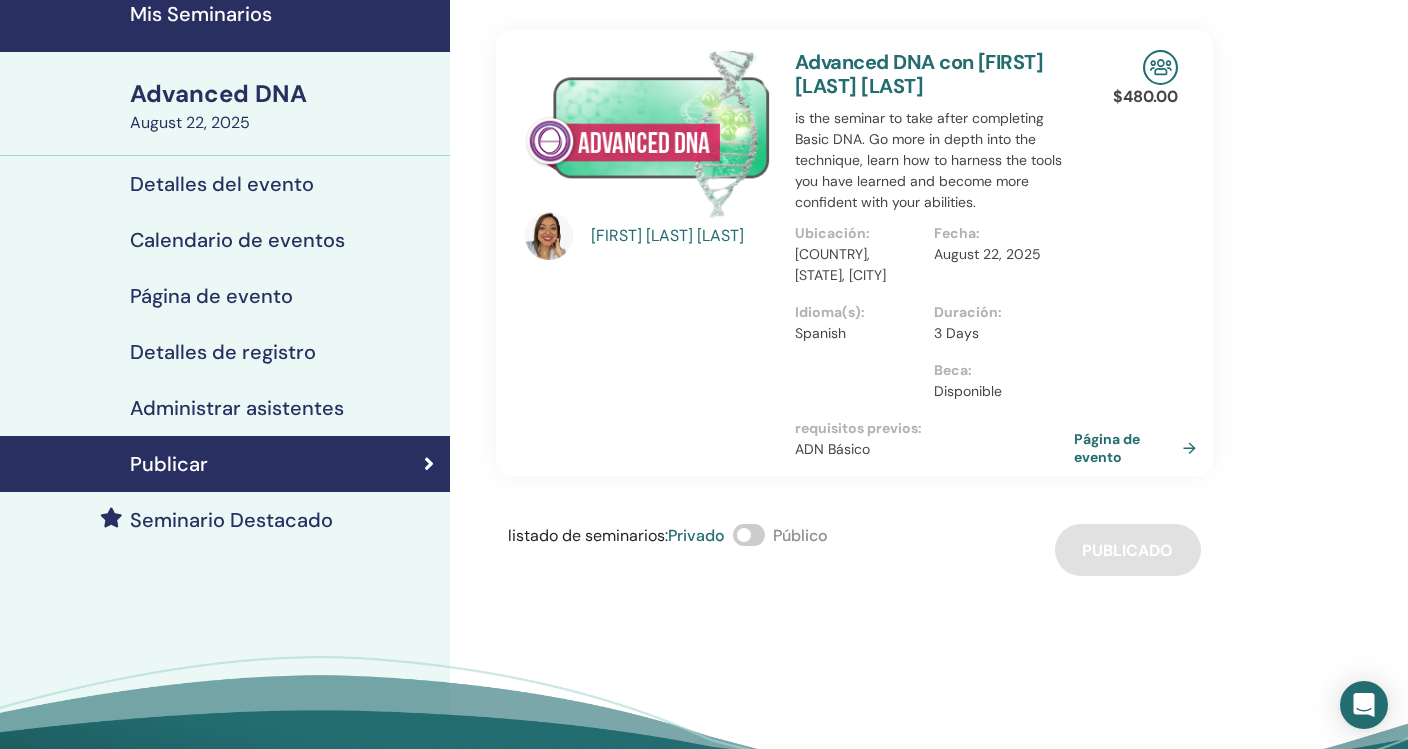 scroll, scrollTop: 80, scrollLeft: 0, axis: vertical 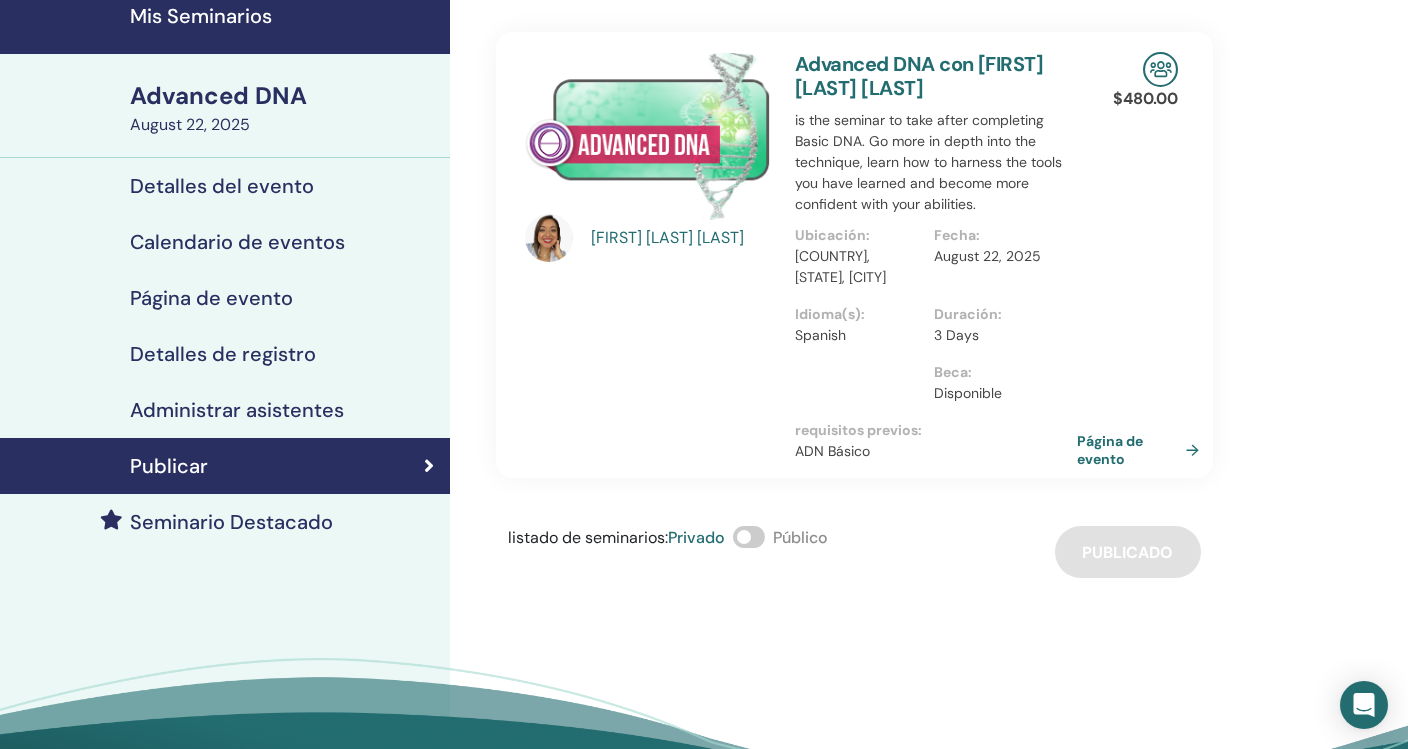 click on "Página de evento" at bounding box center (1142, 450) 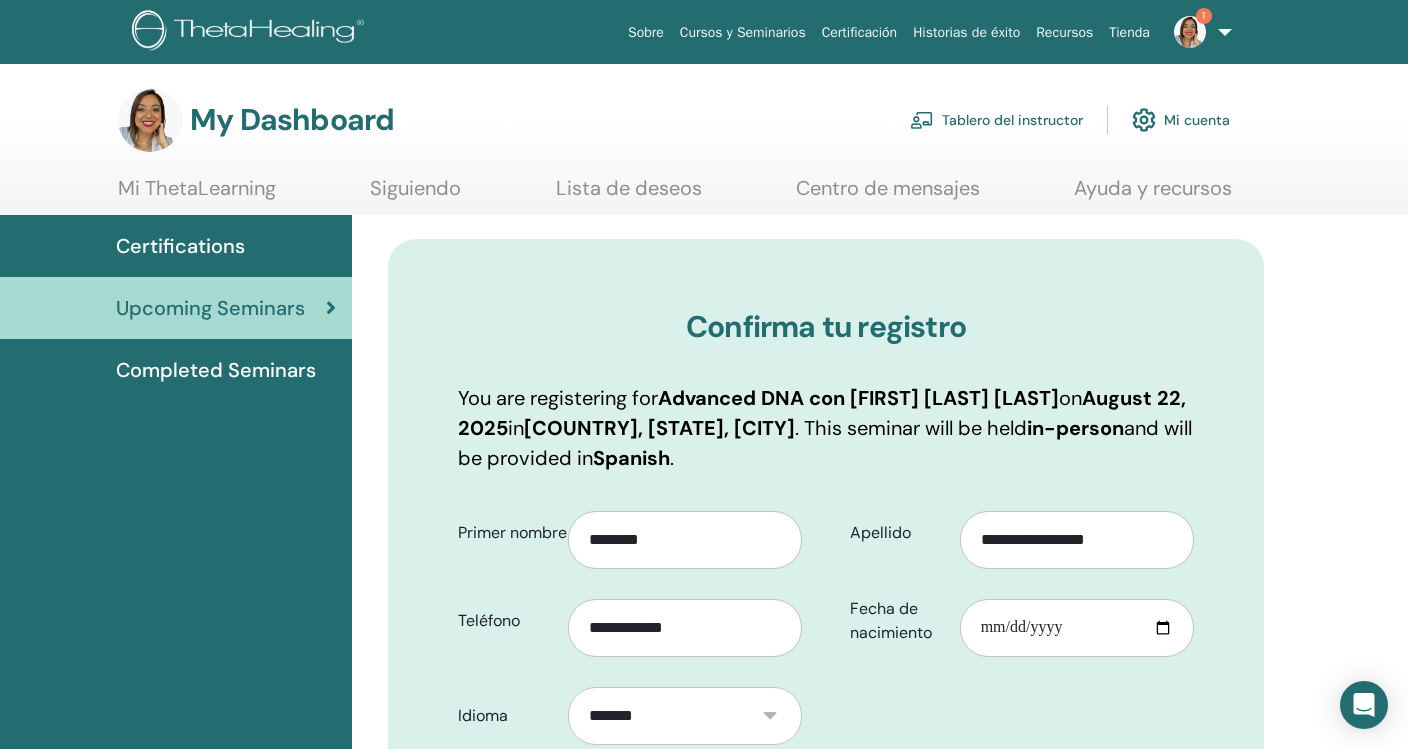 scroll, scrollTop: 0, scrollLeft: 0, axis: both 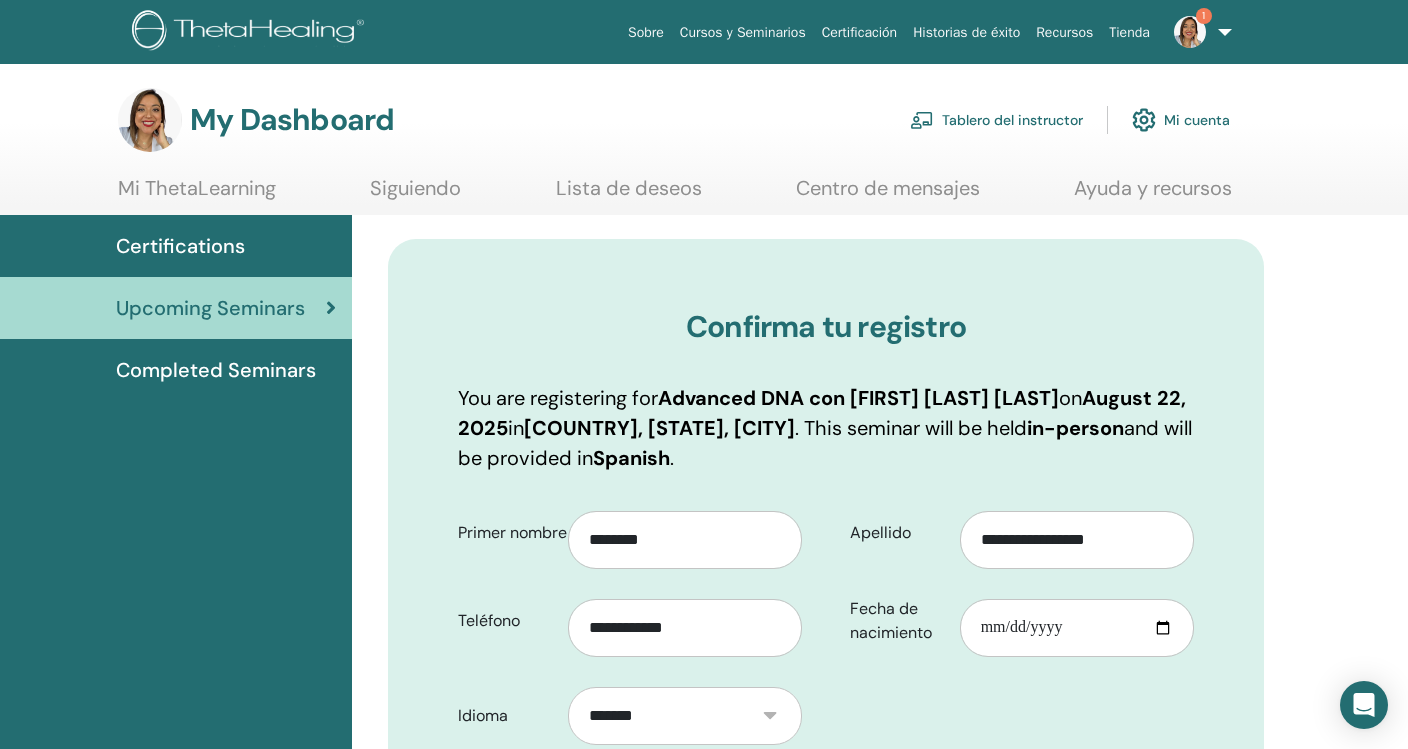 click on "Tablero del instructor" at bounding box center (996, 120) 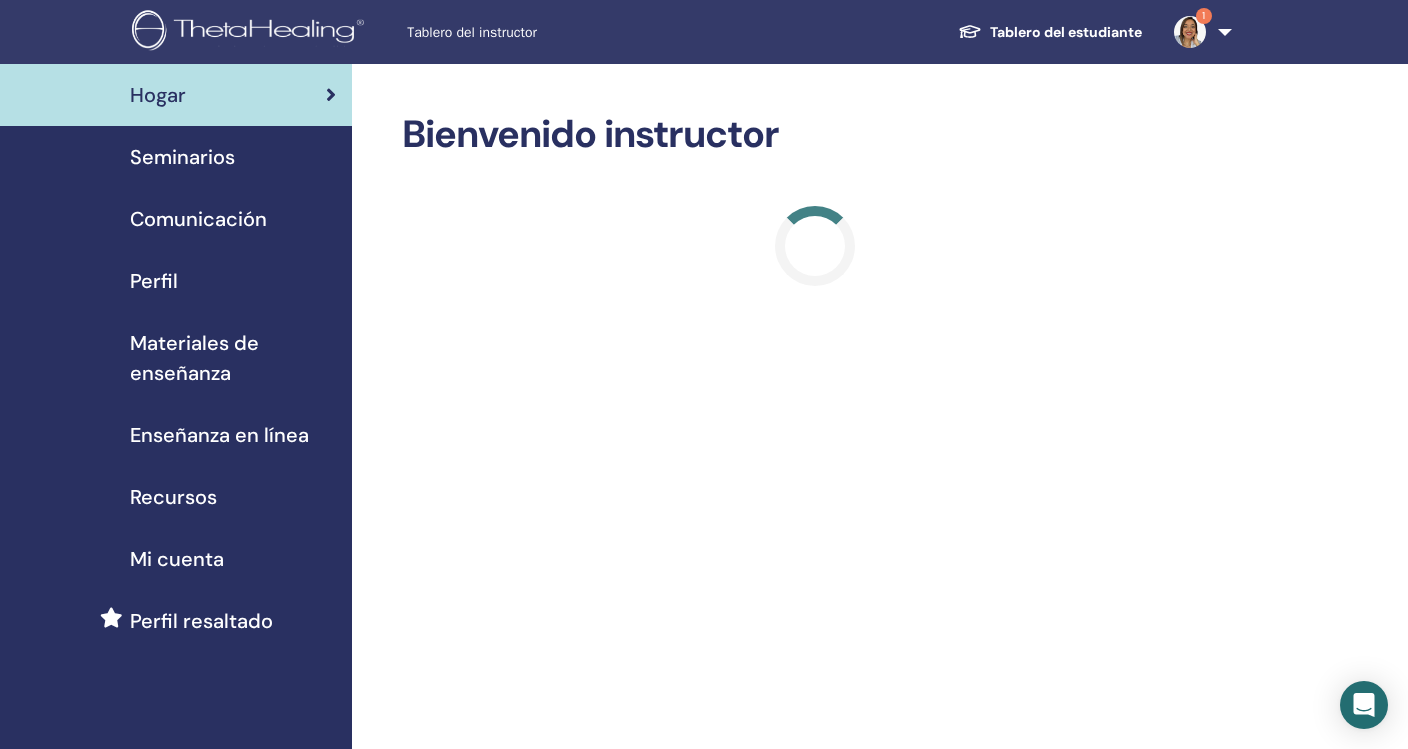 scroll, scrollTop: 0, scrollLeft: 0, axis: both 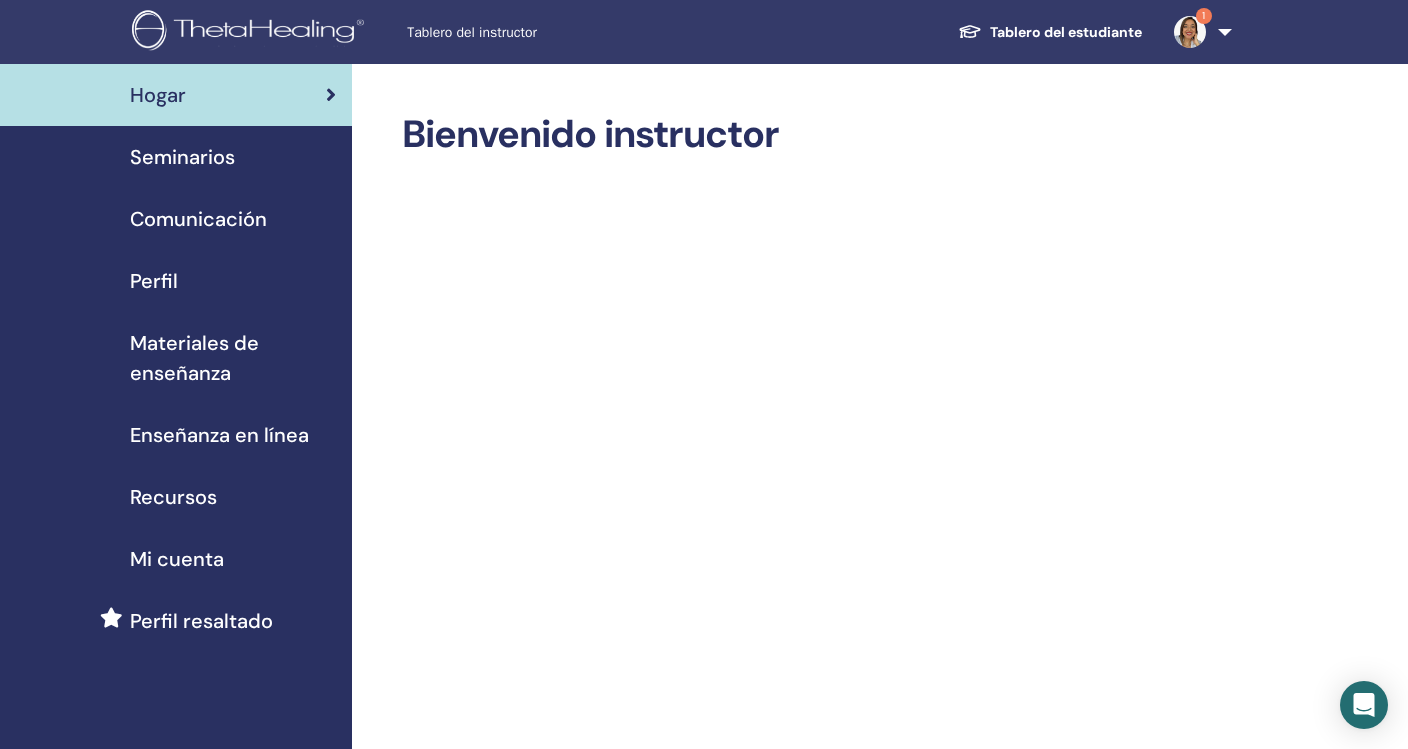 click on "Seminarios" at bounding box center [182, 157] 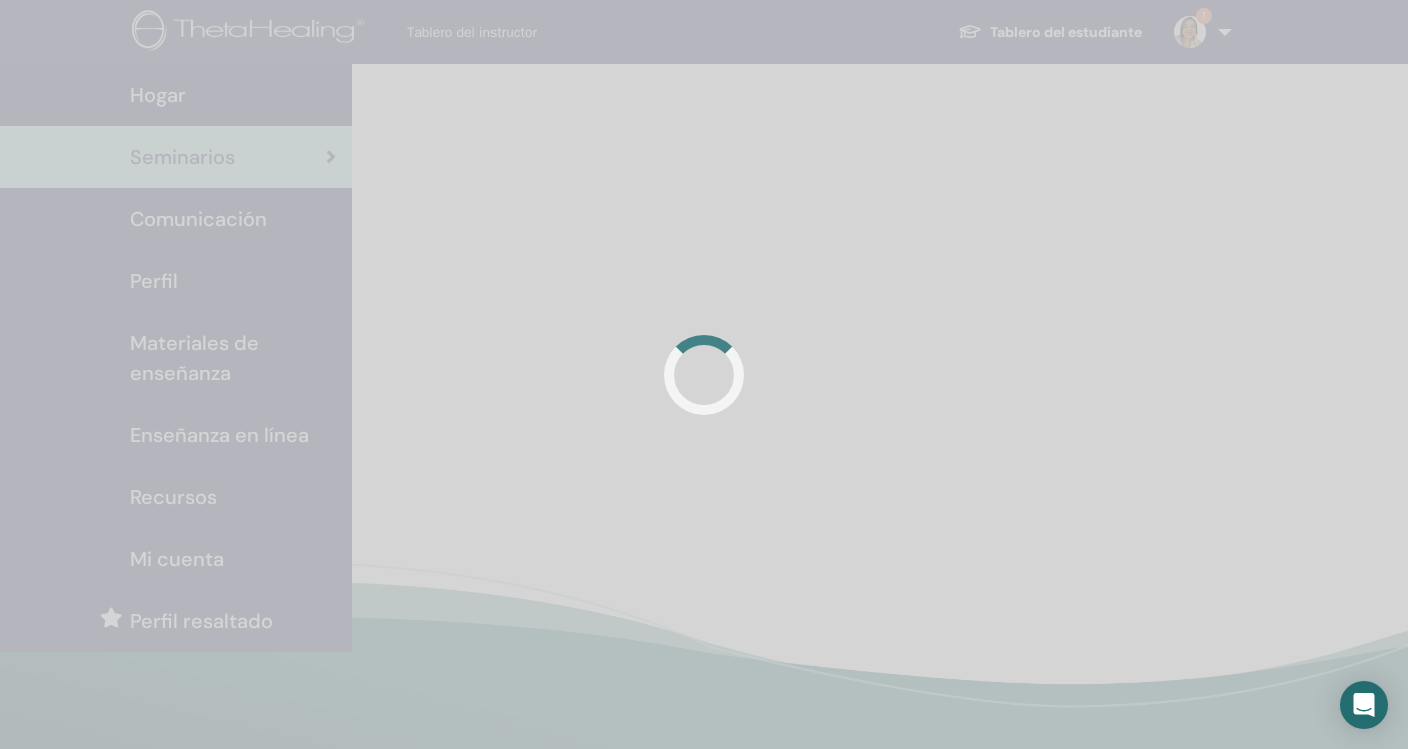 scroll, scrollTop: 0, scrollLeft: 0, axis: both 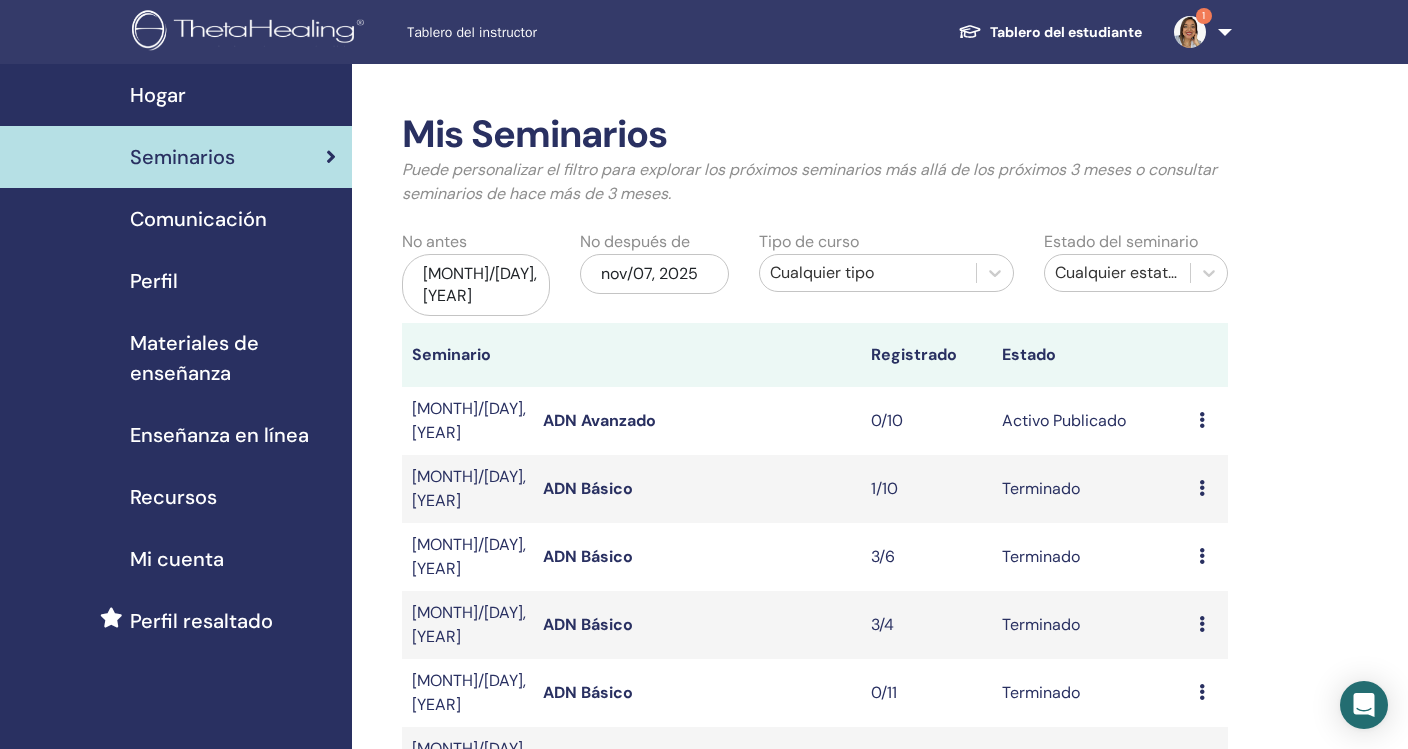 click at bounding box center (1202, 420) 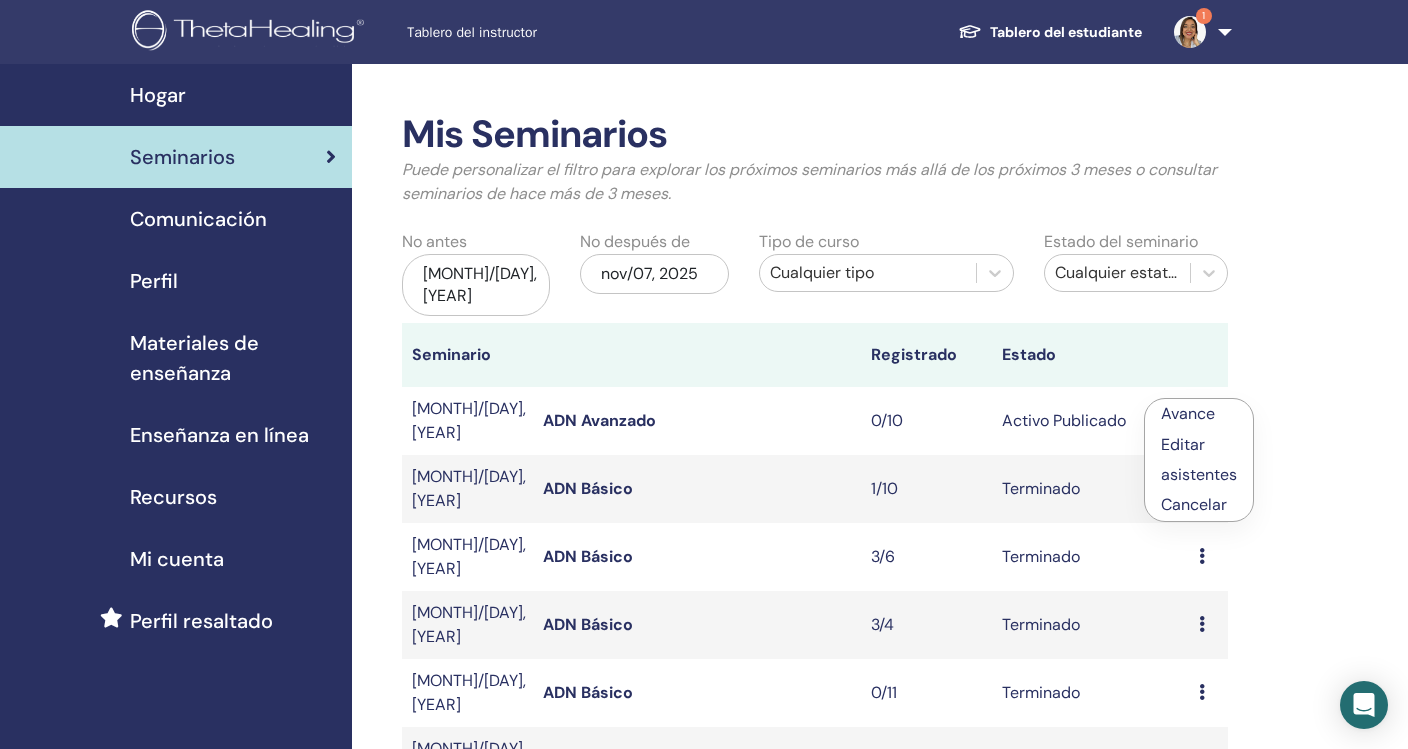 click on "Avance" at bounding box center [1188, 413] 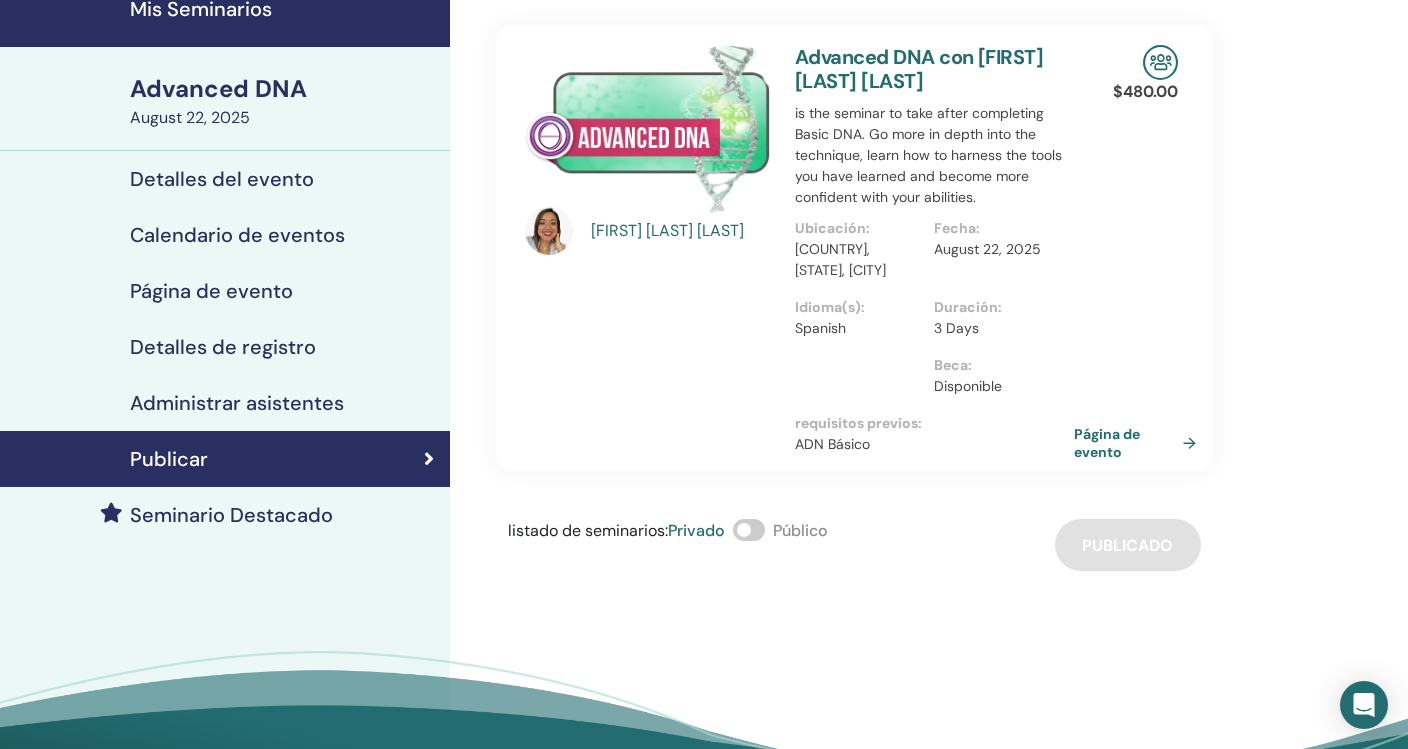 scroll, scrollTop: 74, scrollLeft: 0, axis: vertical 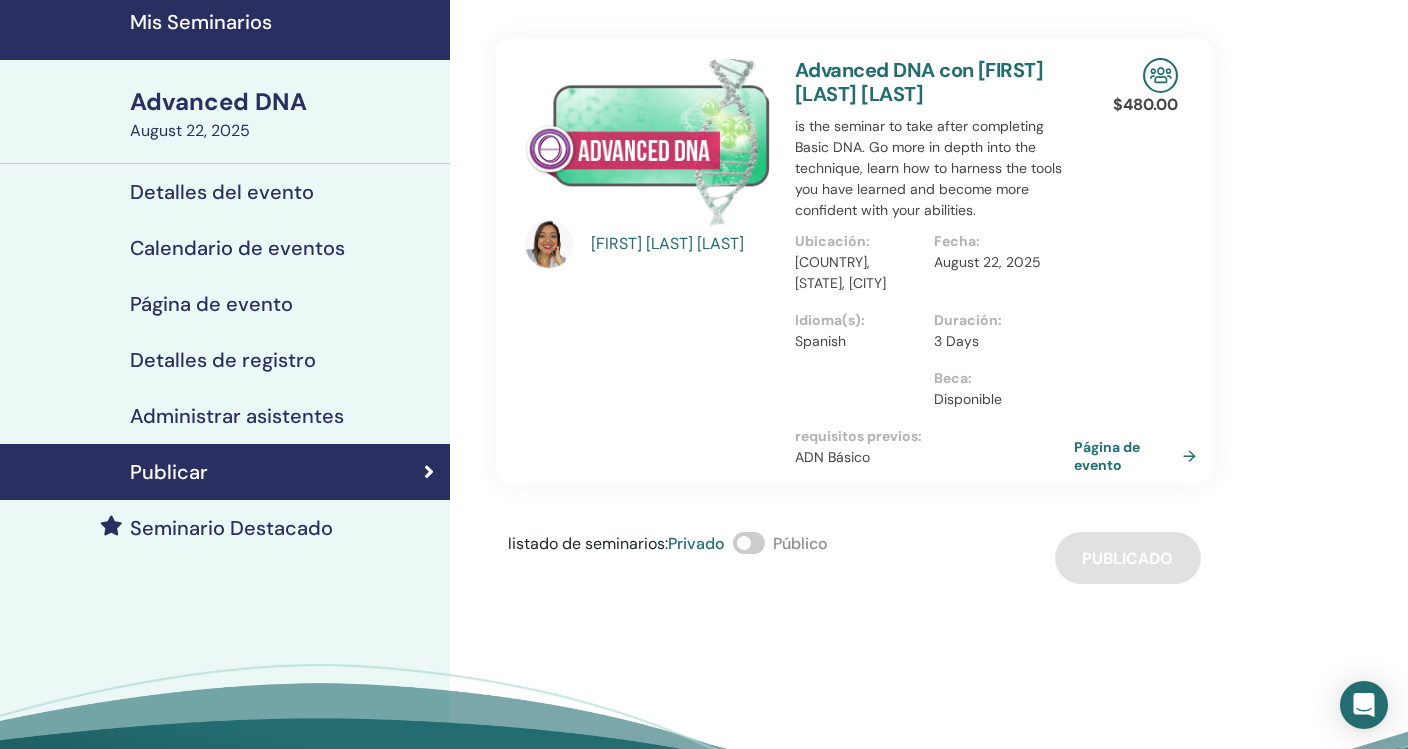 click at bounding box center (749, 543) 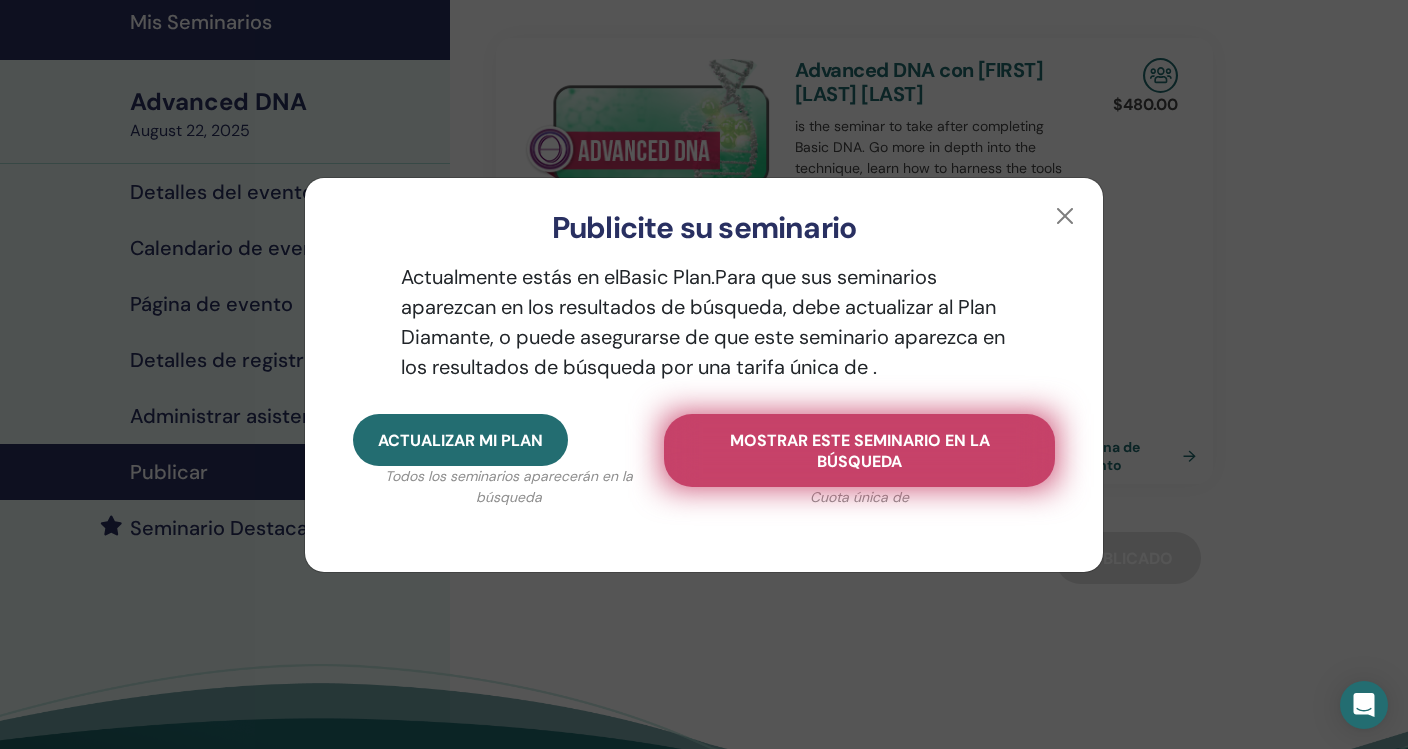 click on "Mostrar este seminario en la búsqueda" at bounding box center (859, 451) 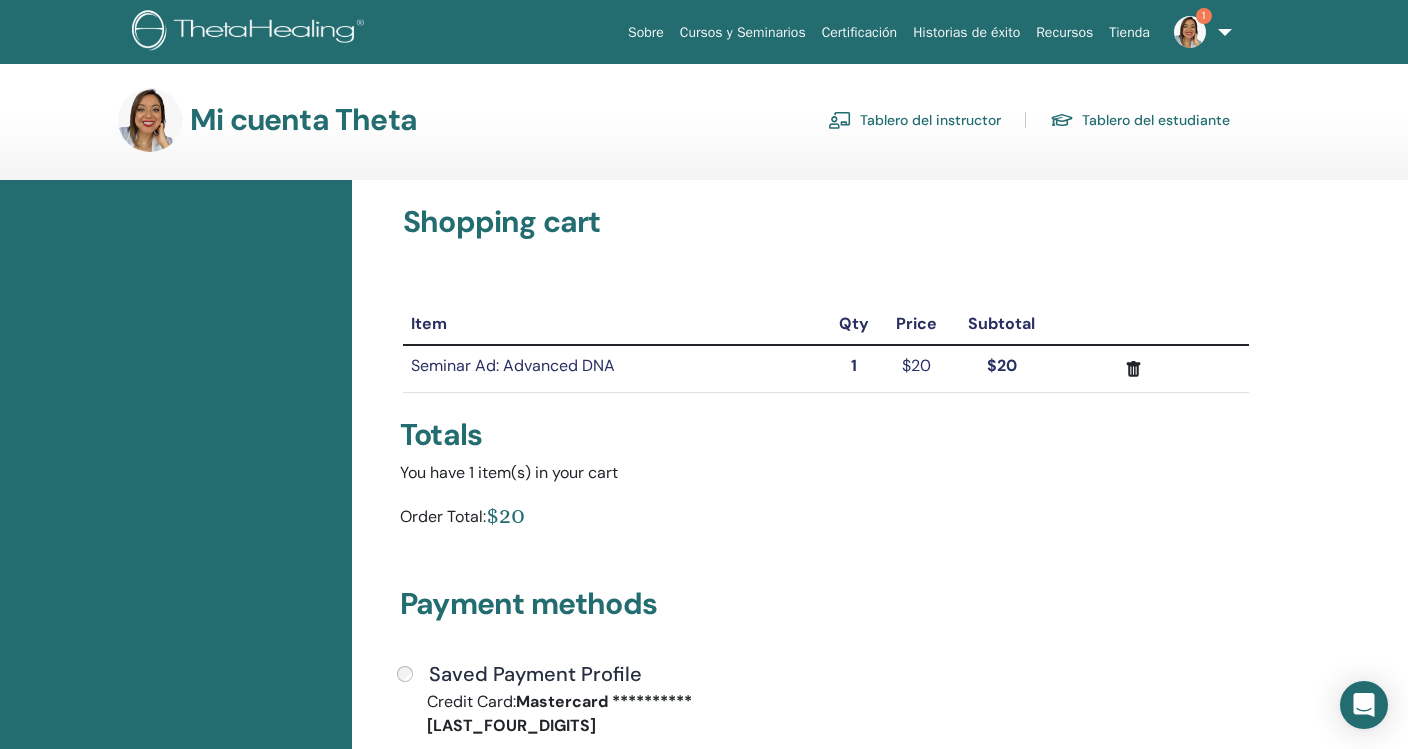 scroll, scrollTop: 0, scrollLeft: 0, axis: both 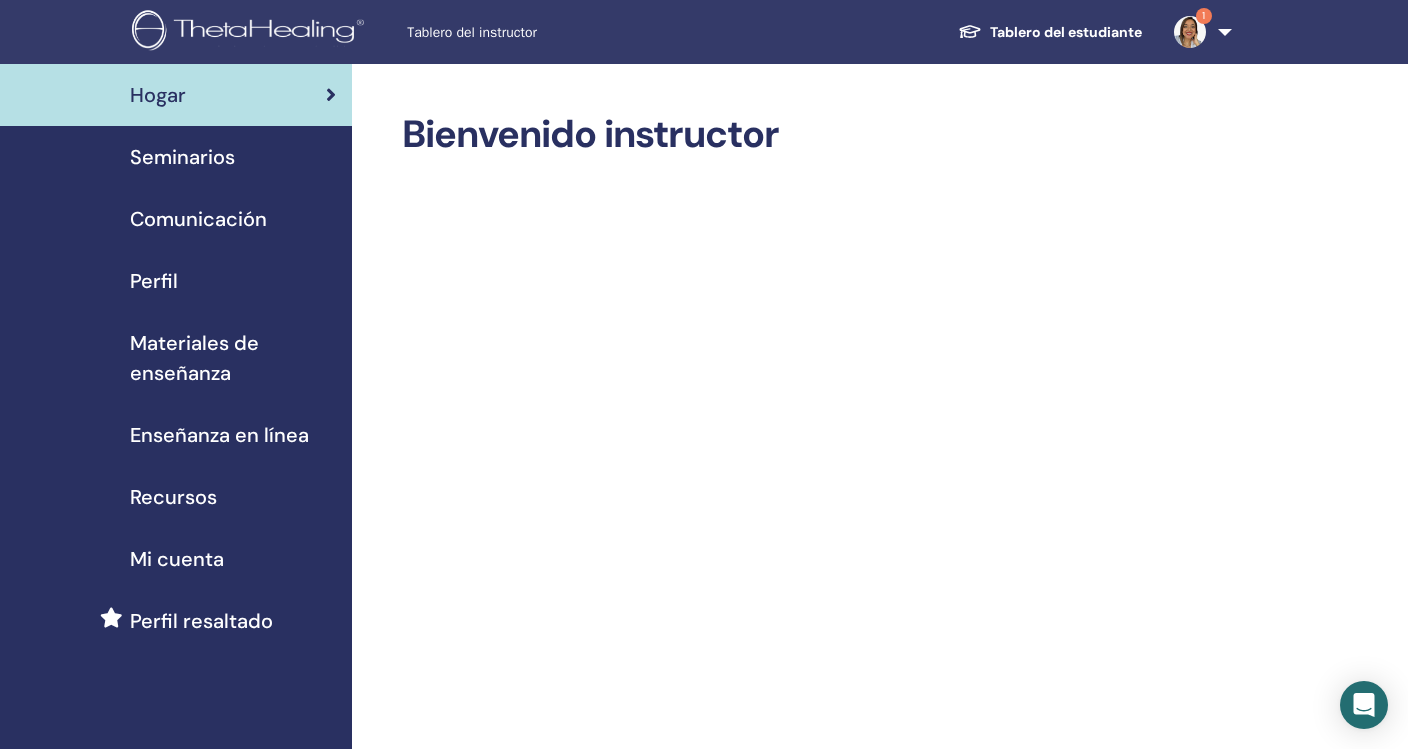 click on "Seminarios" at bounding box center [182, 157] 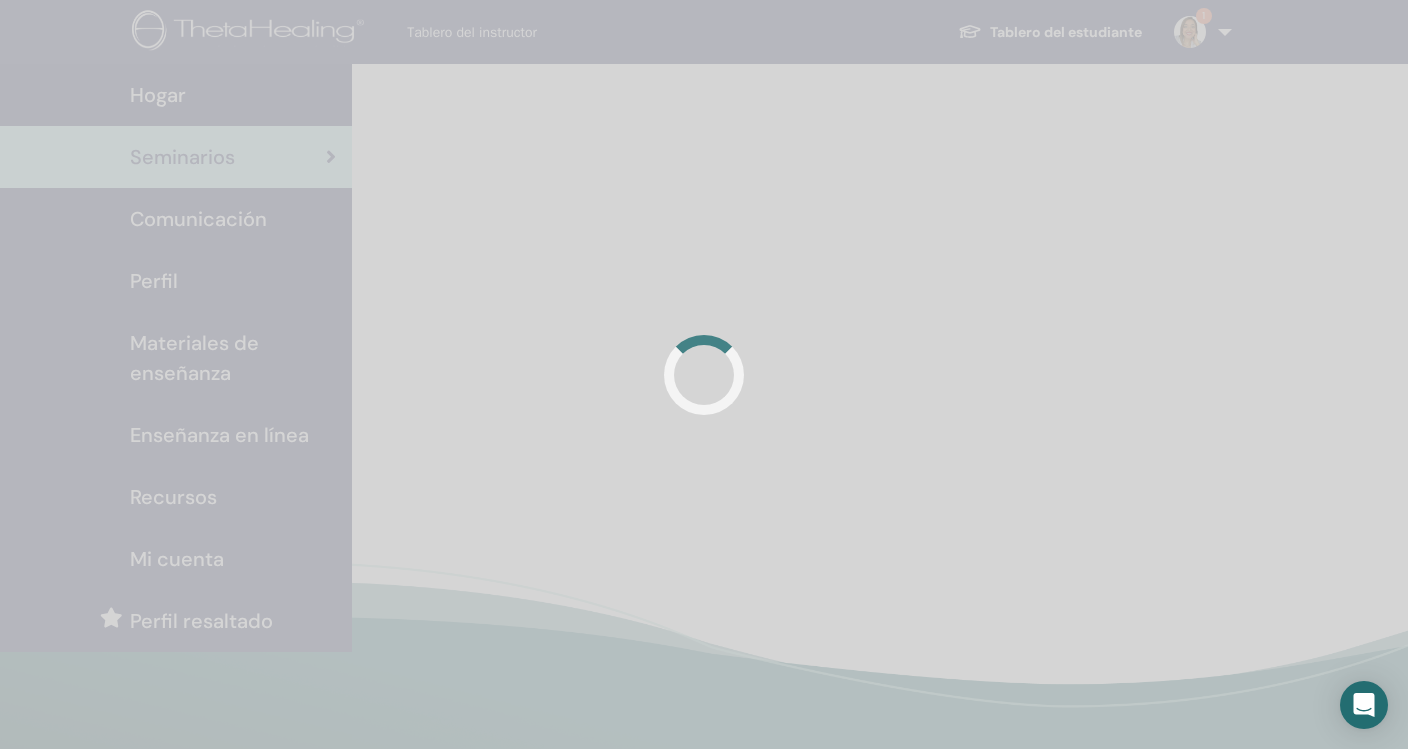 scroll, scrollTop: 0, scrollLeft: 0, axis: both 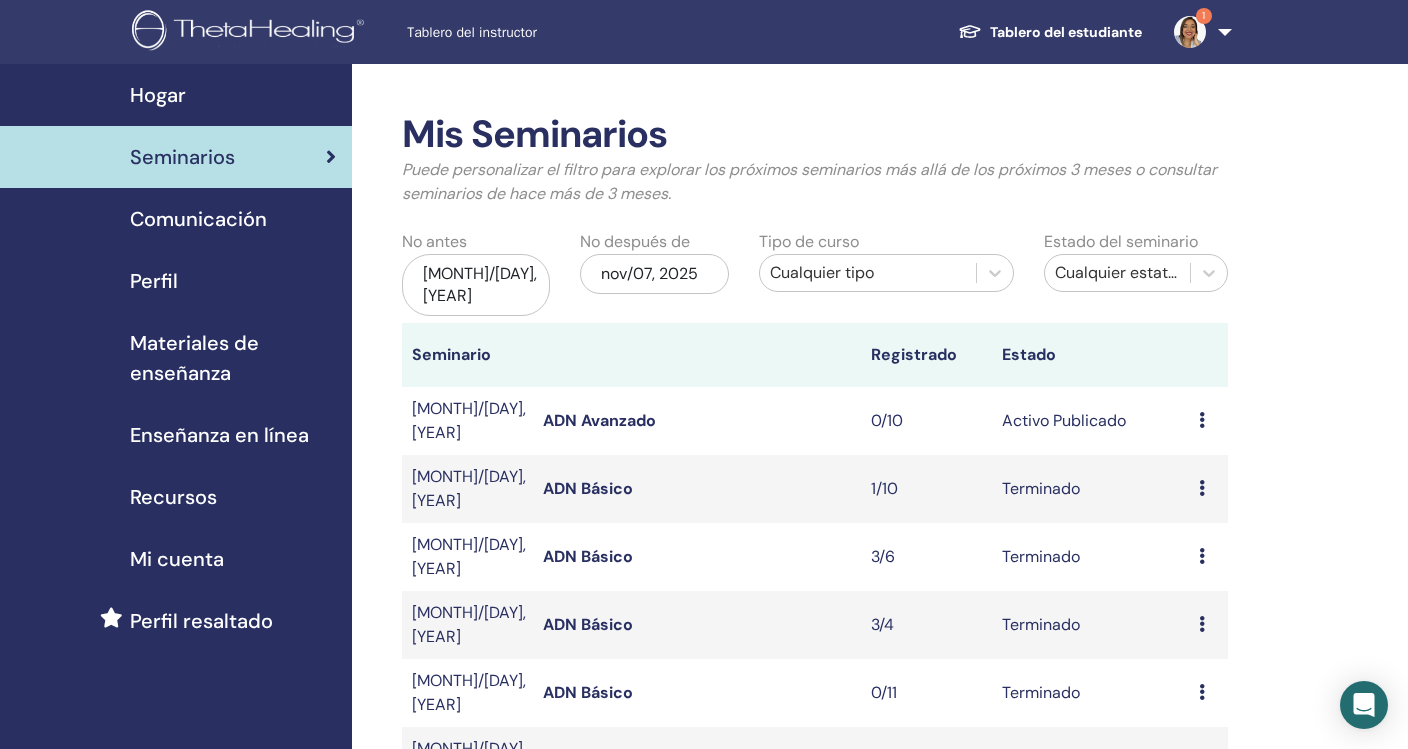 click on "ADN Avanzado" at bounding box center [599, 420] 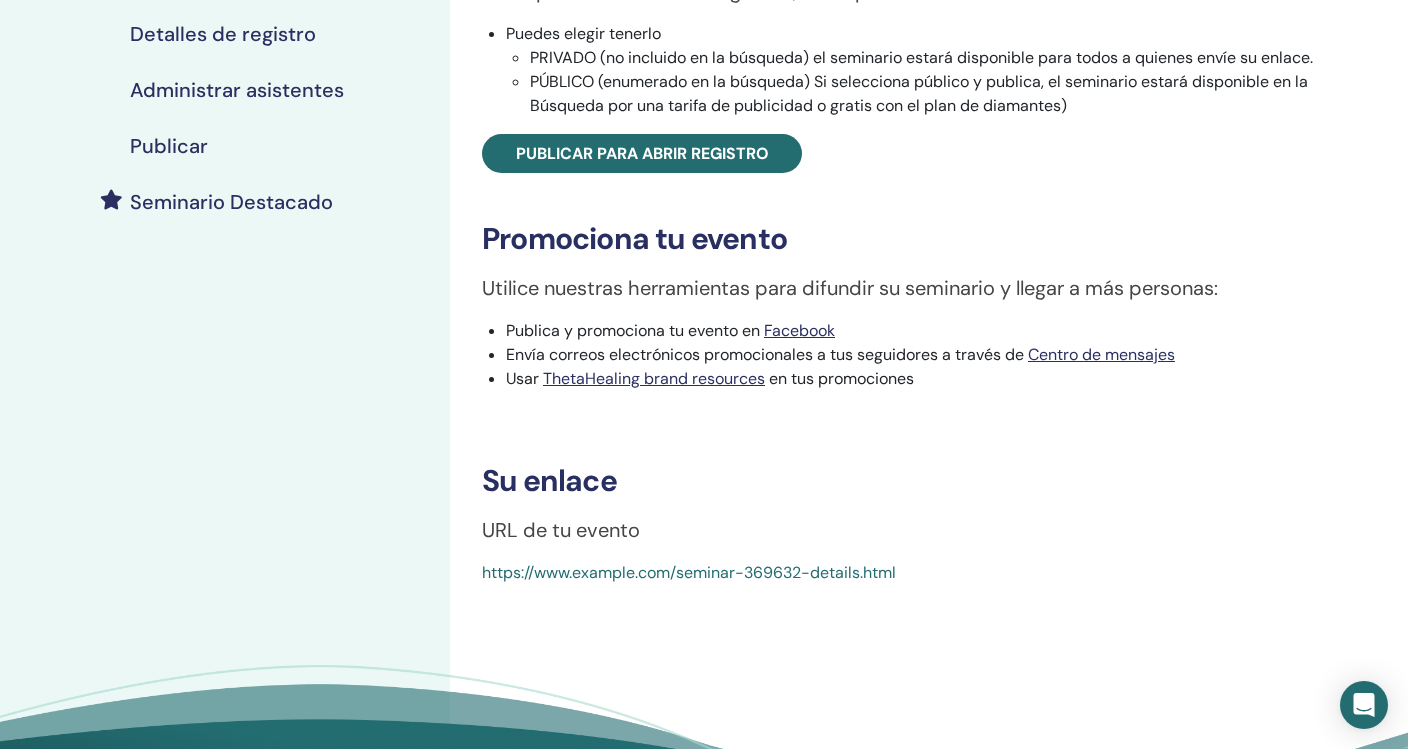 scroll, scrollTop: 415, scrollLeft: 0, axis: vertical 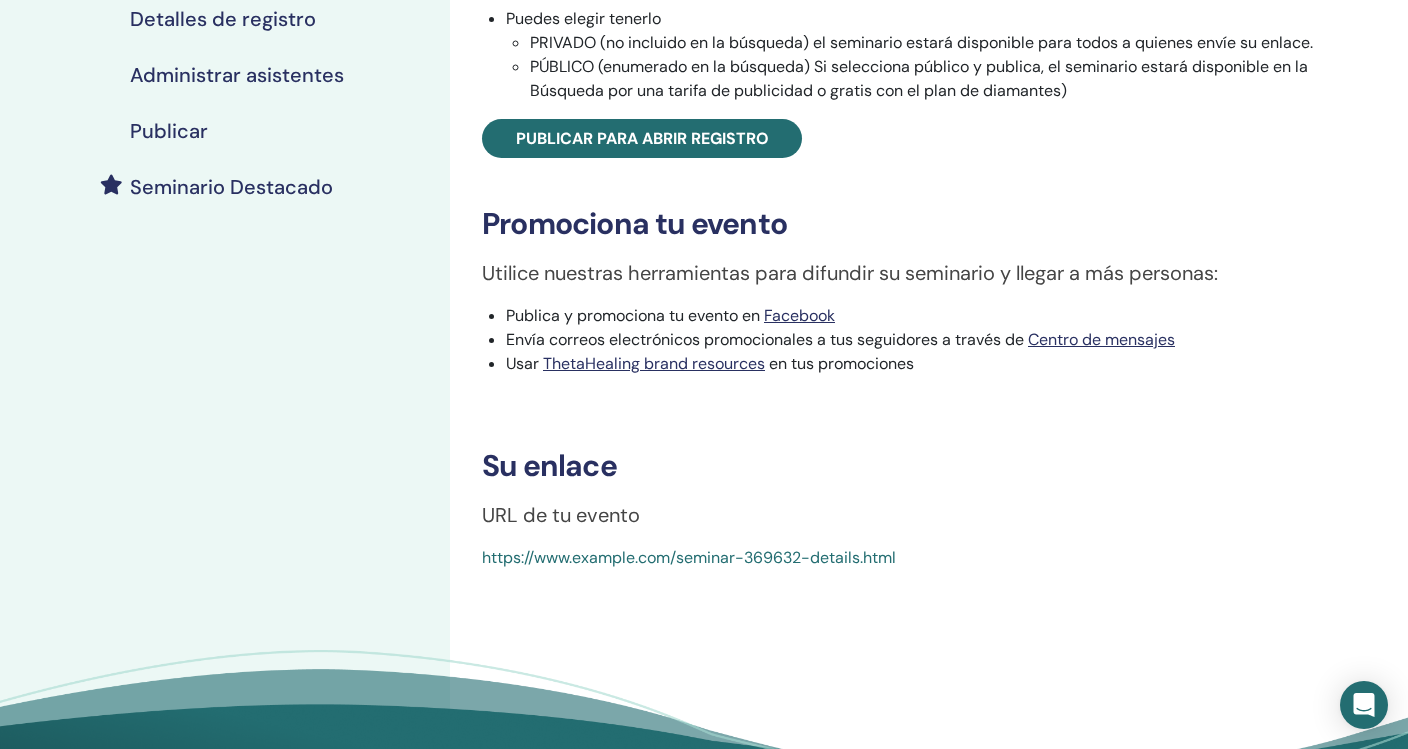 drag, startPoint x: 939, startPoint y: 563, endPoint x: 476, endPoint y: 566, distance: 463.0097 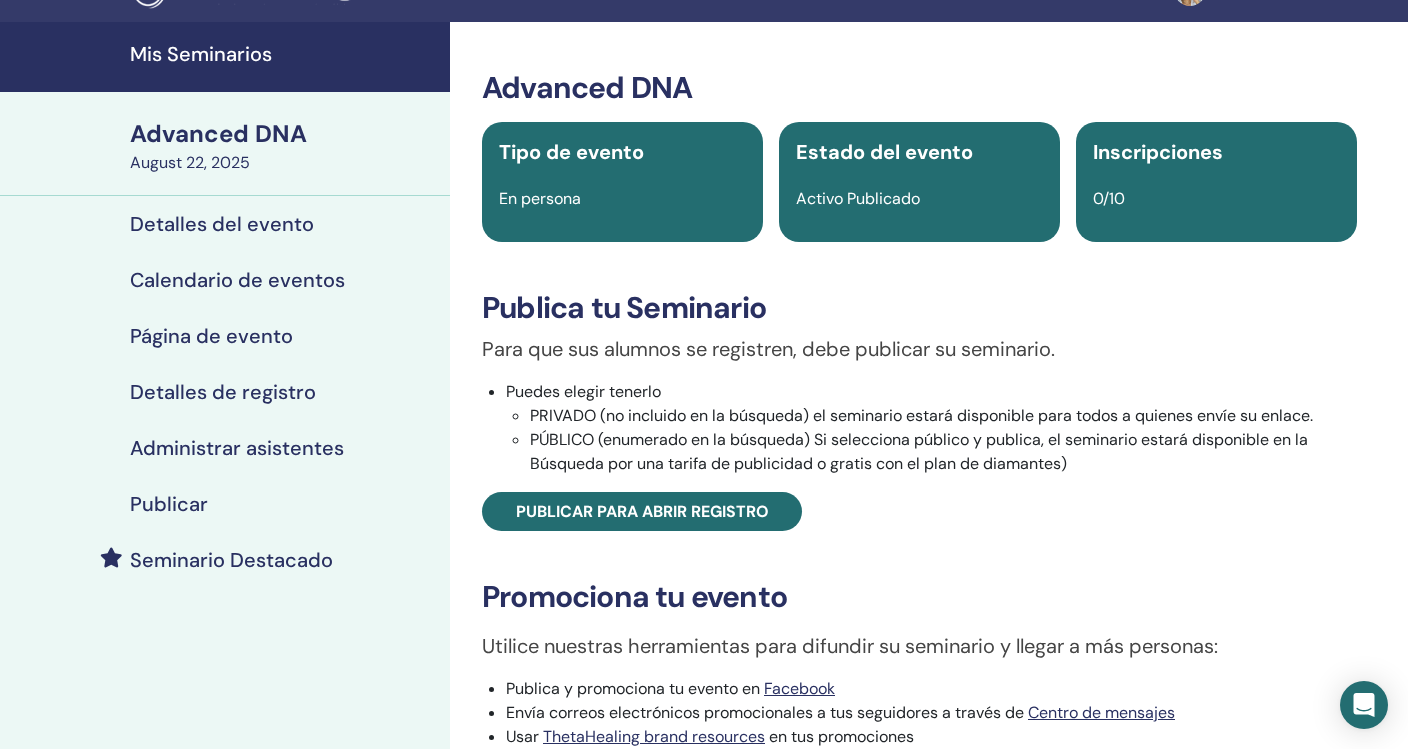 scroll, scrollTop: 20, scrollLeft: 0, axis: vertical 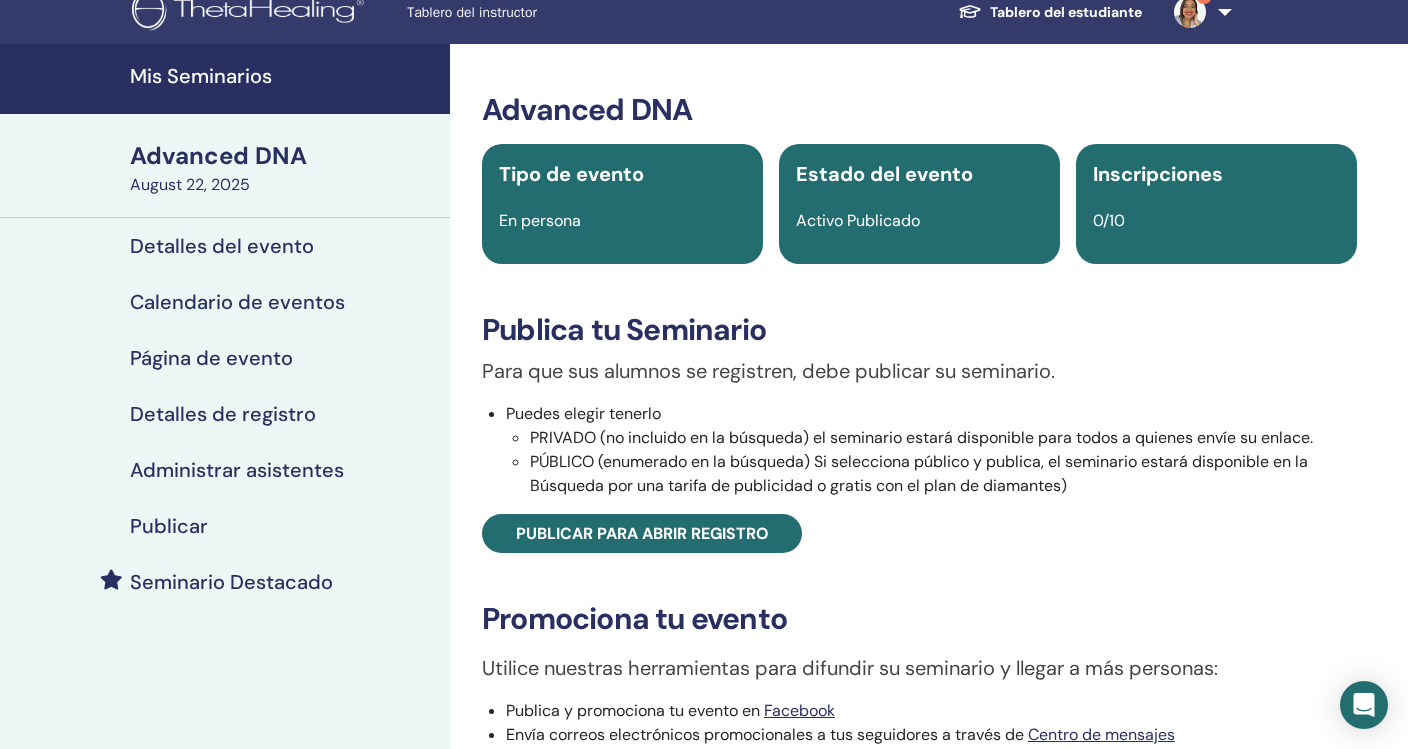 click on "1" at bounding box center [1199, 12] 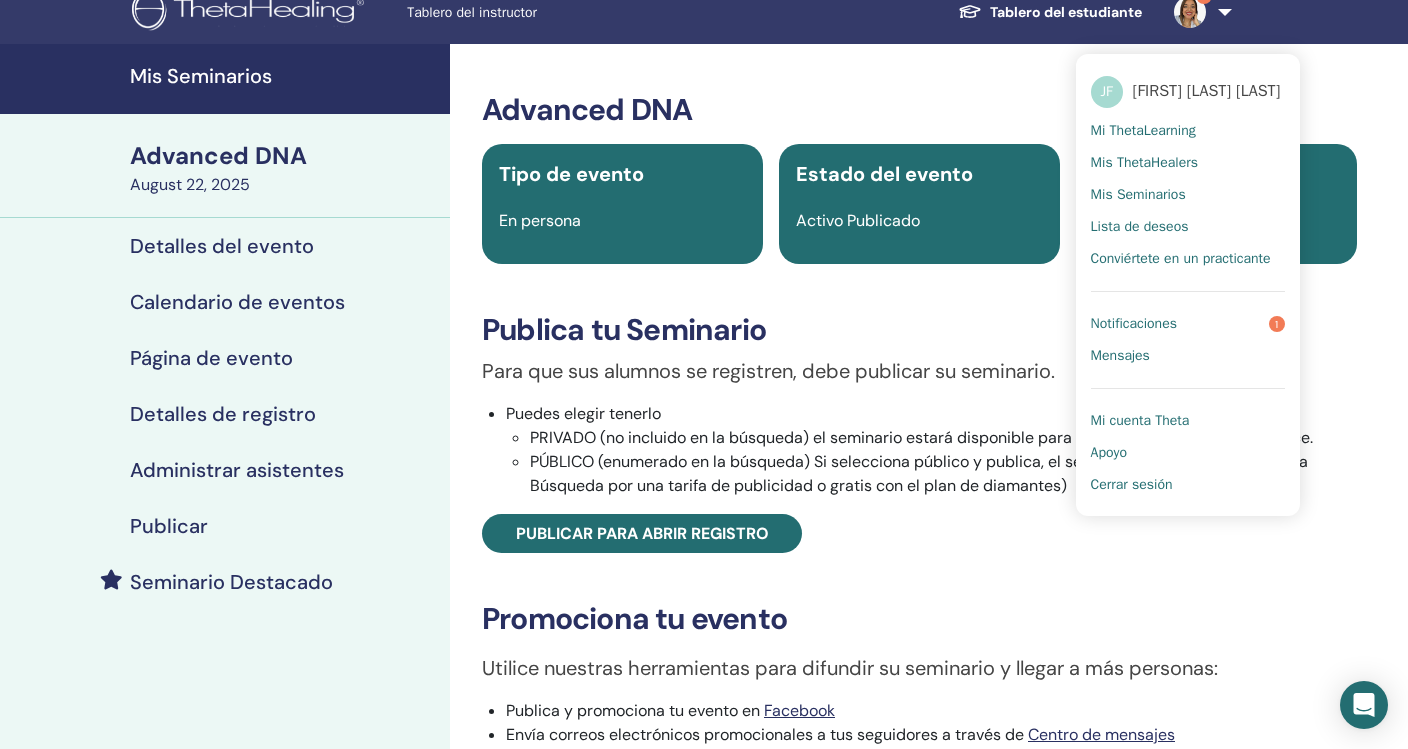 scroll, scrollTop: 0, scrollLeft: 0, axis: both 